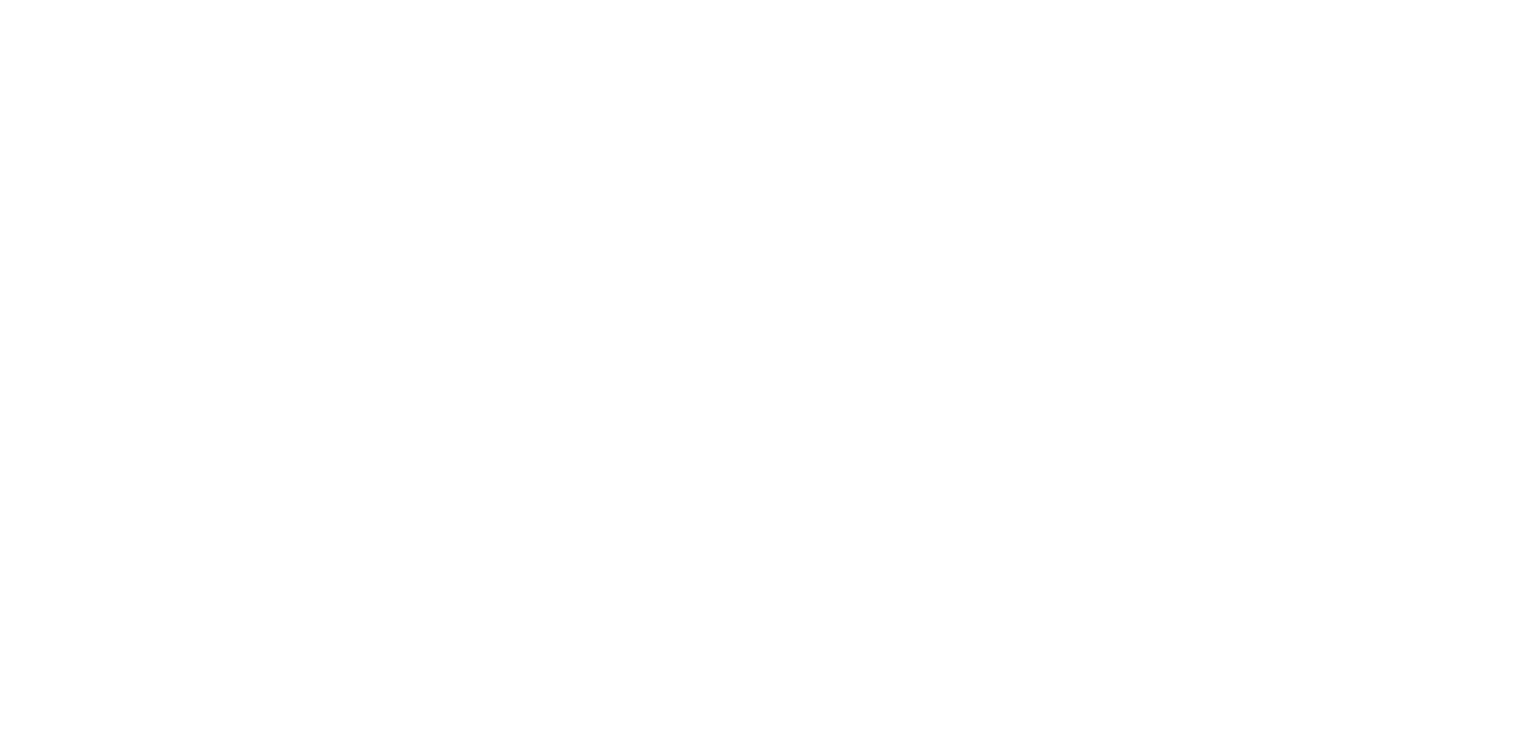 select on "*" 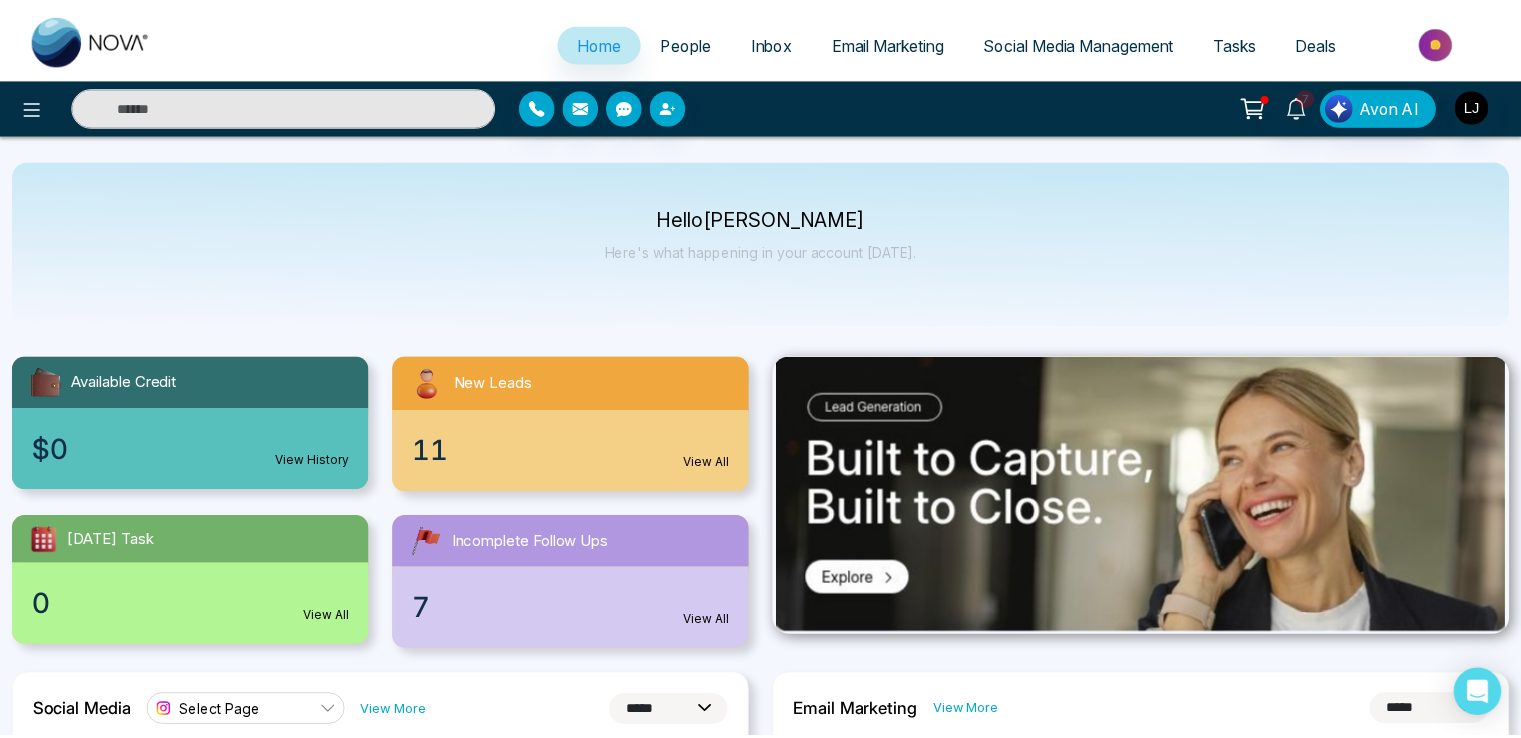 scroll, scrollTop: 0, scrollLeft: 0, axis: both 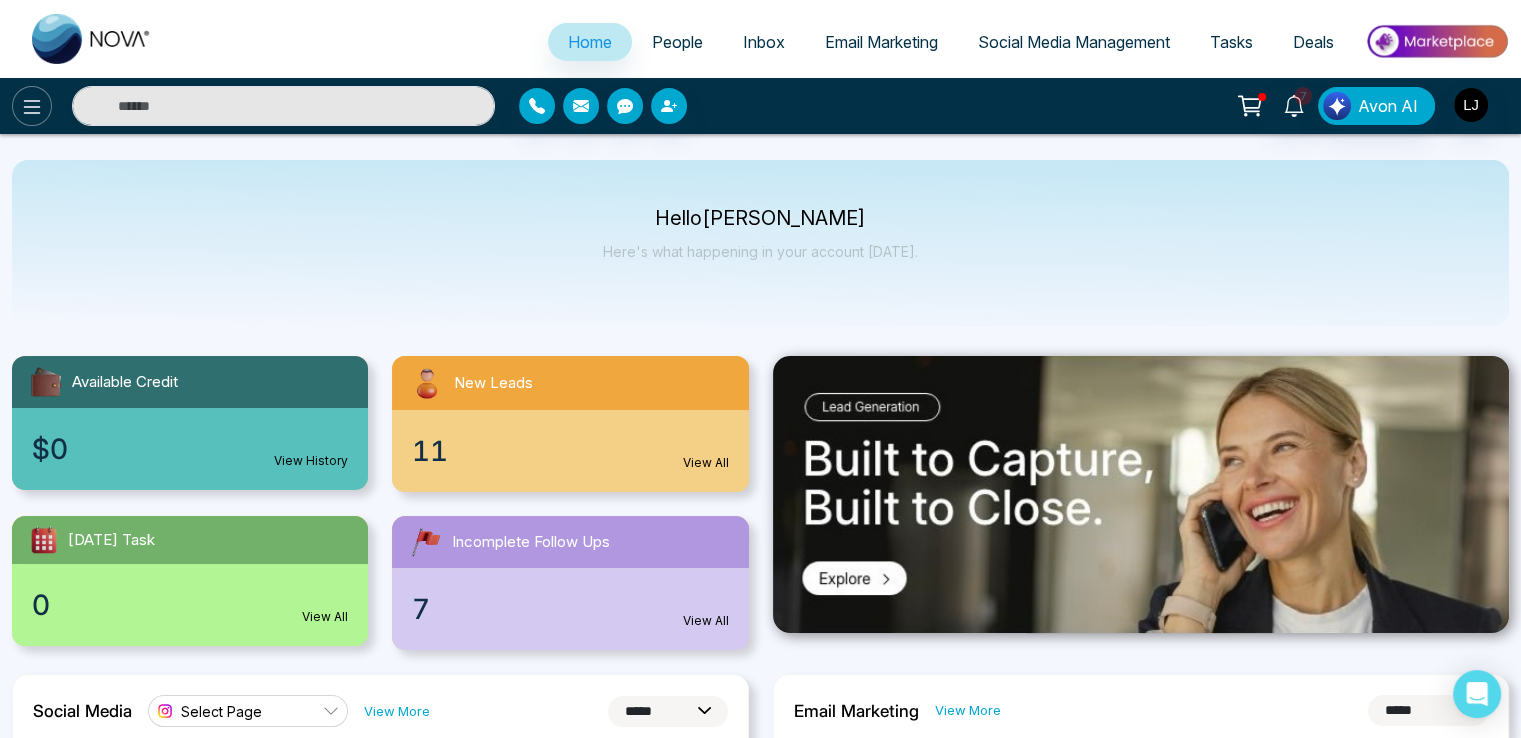 click at bounding box center [32, 106] 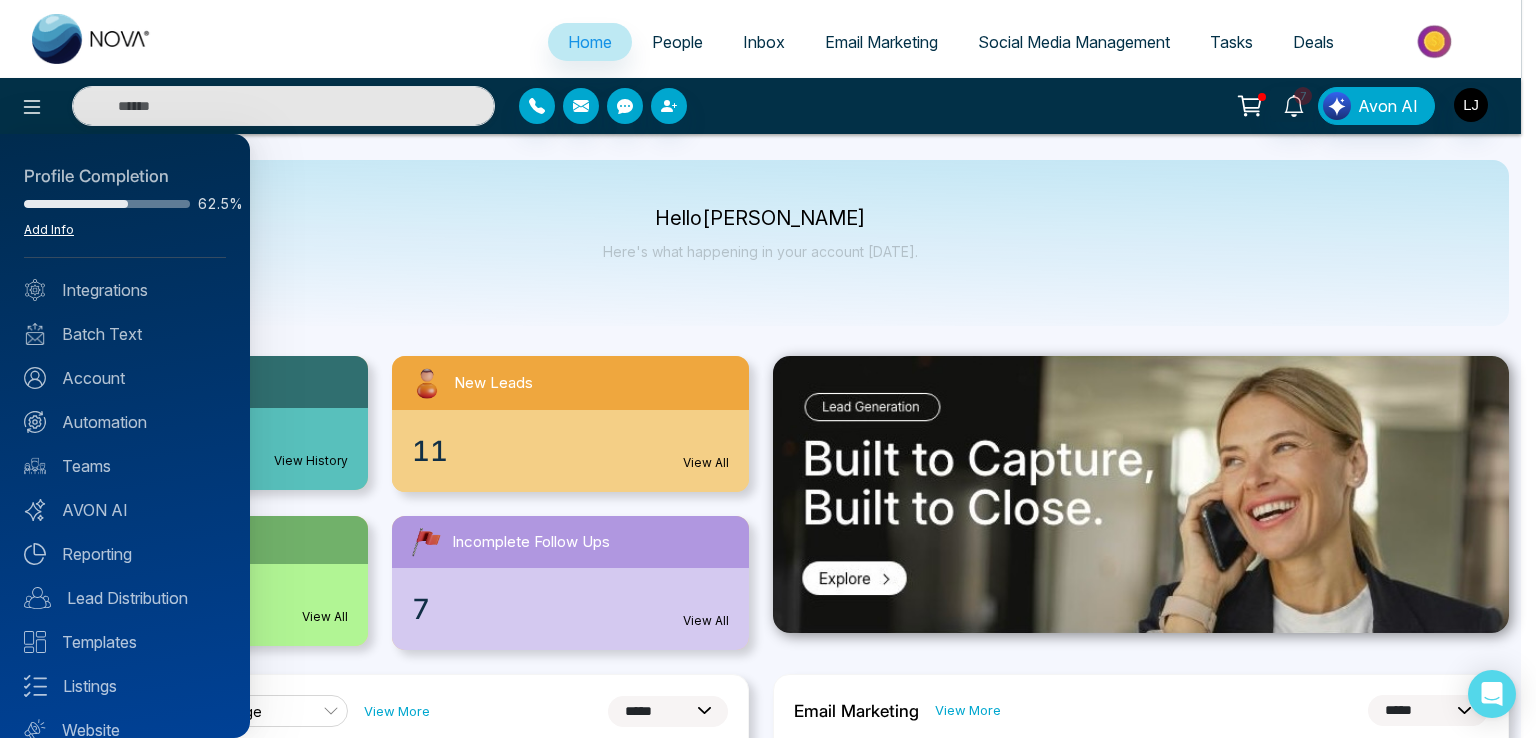 click on "Add Info" at bounding box center (49, 229) 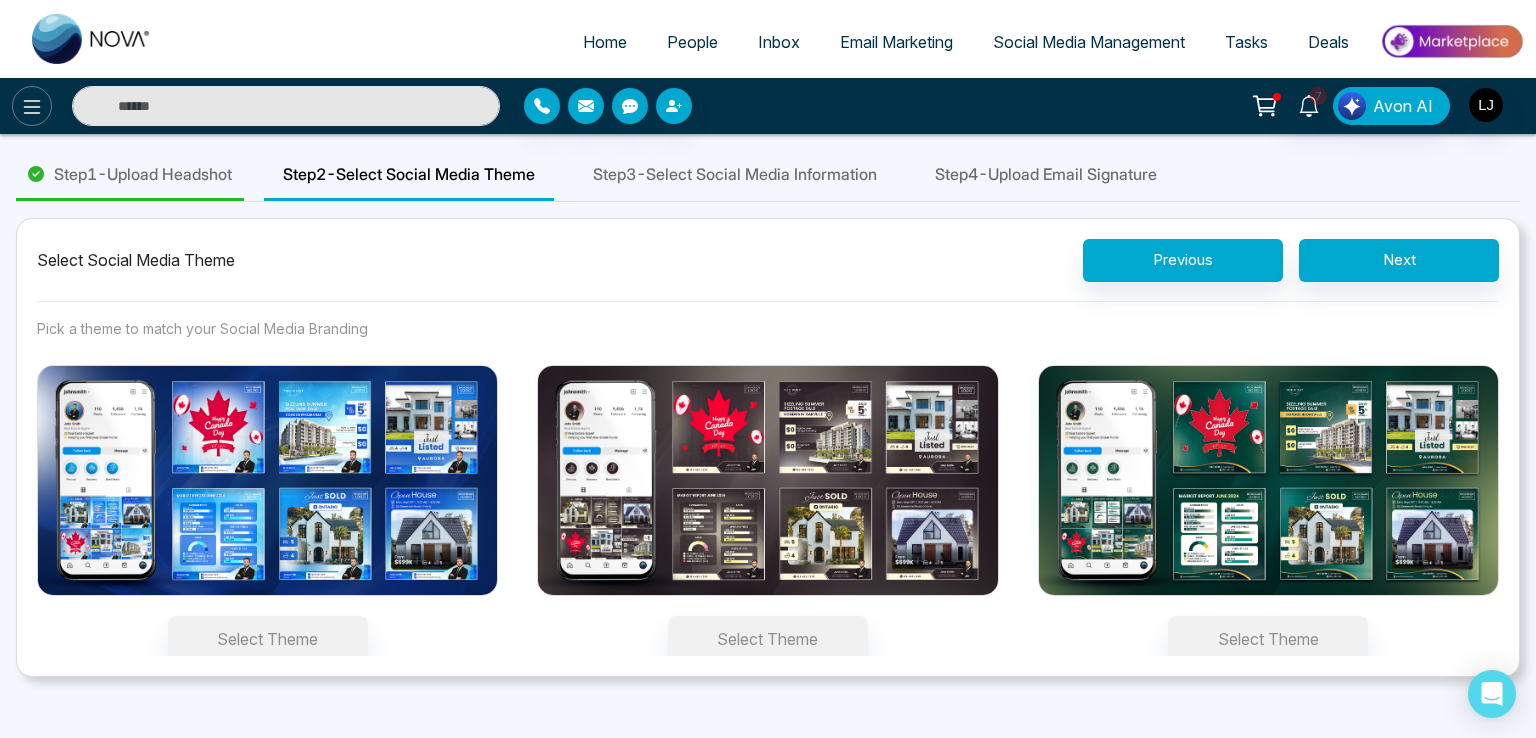 click 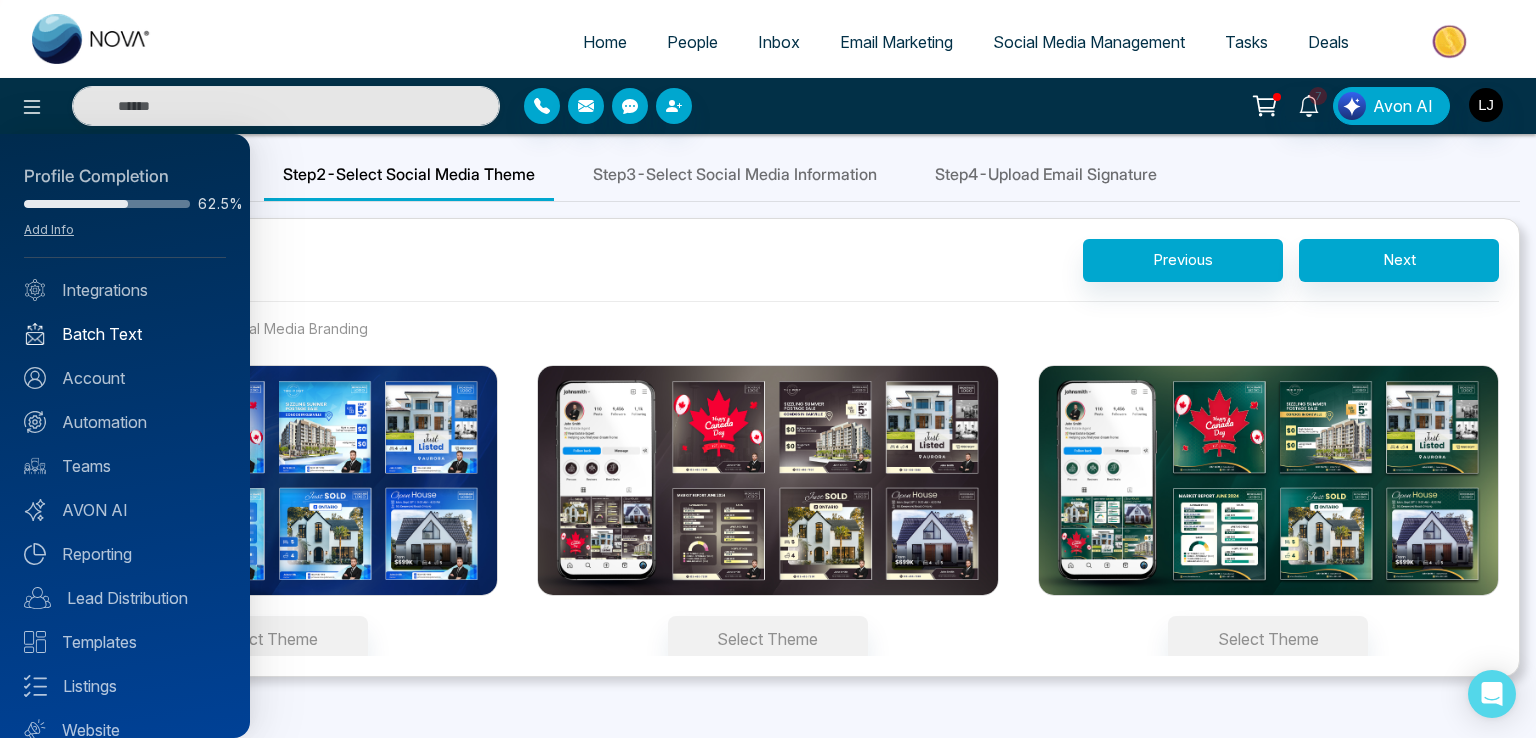 click on "Batch Text" at bounding box center (125, 334) 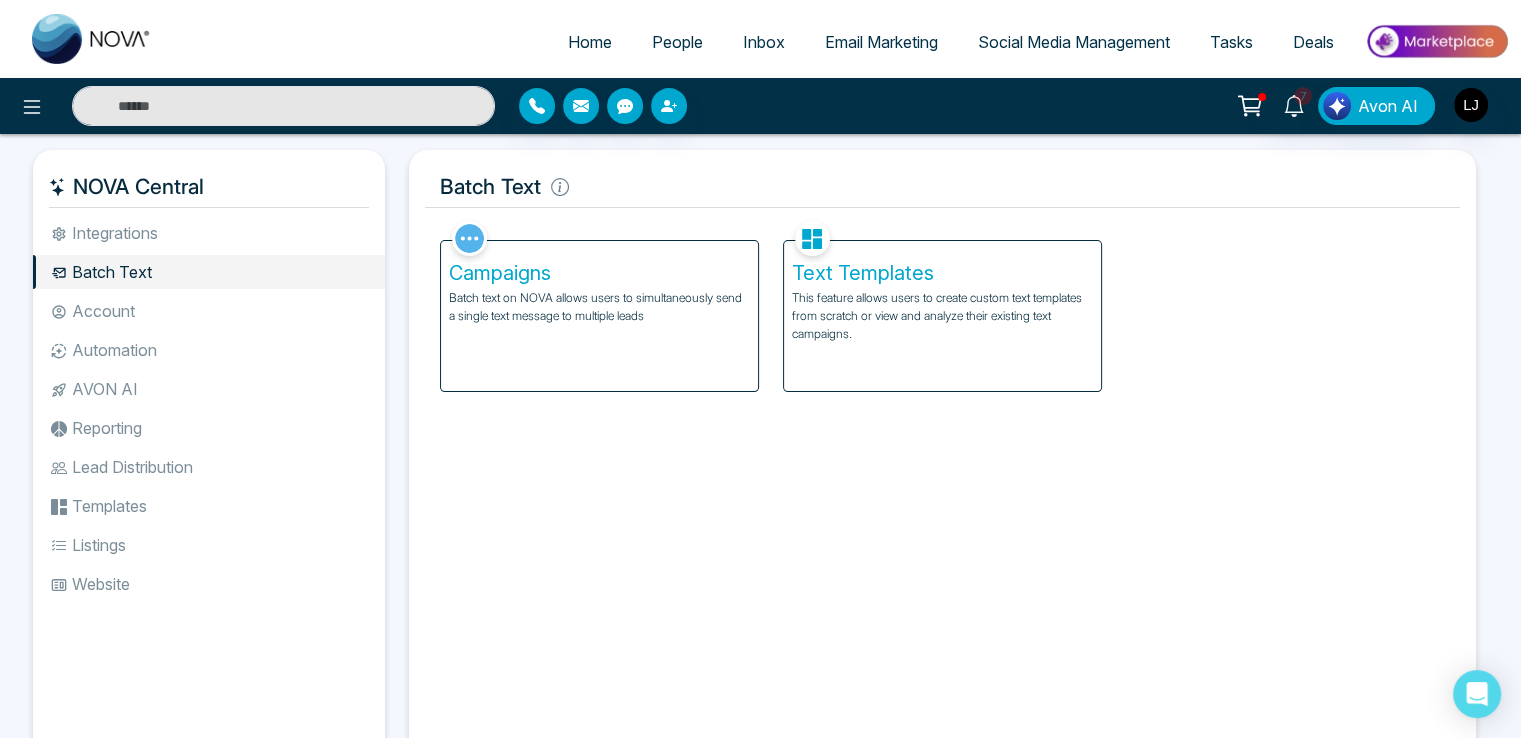 click on "Account" at bounding box center (209, 311) 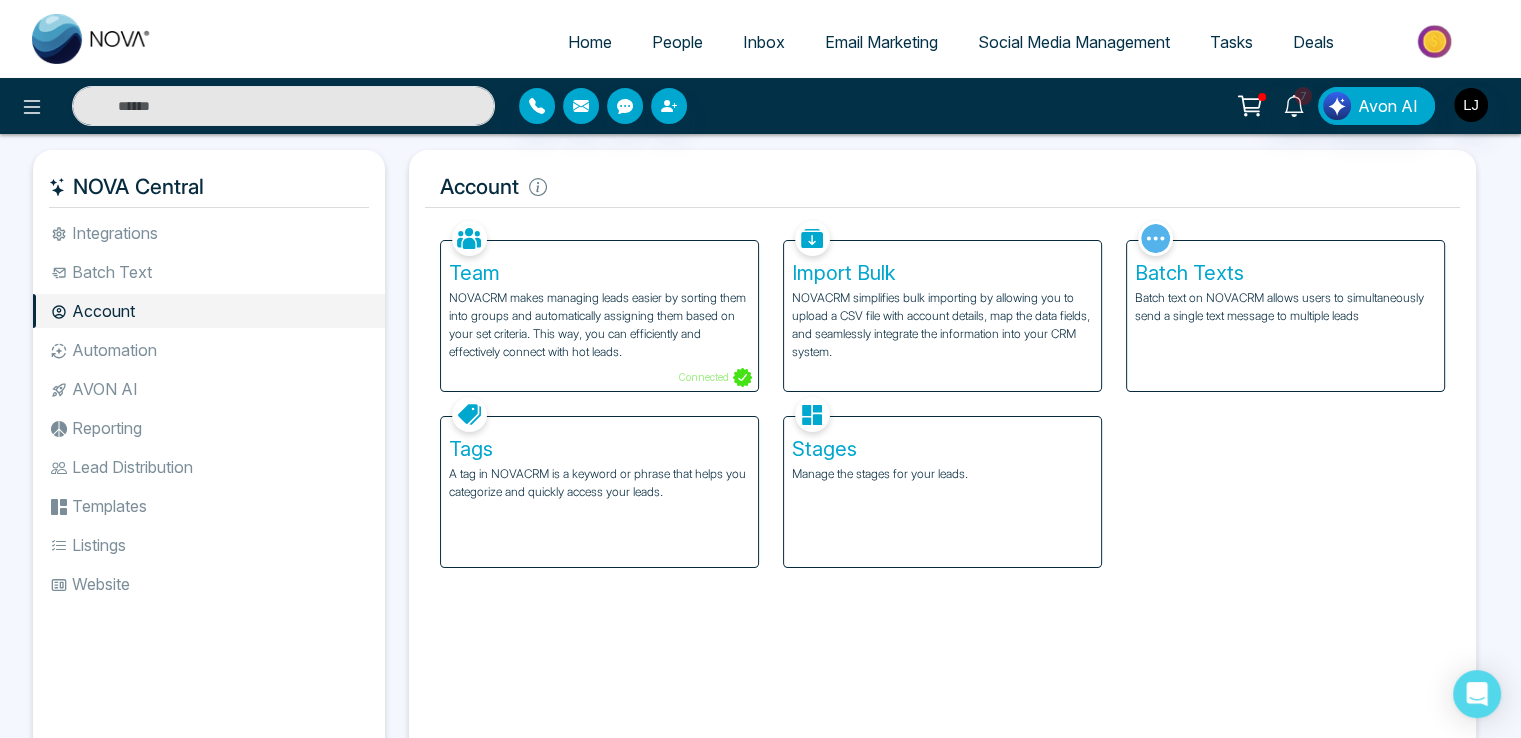 click on "Batch Text" at bounding box center (209, 272) 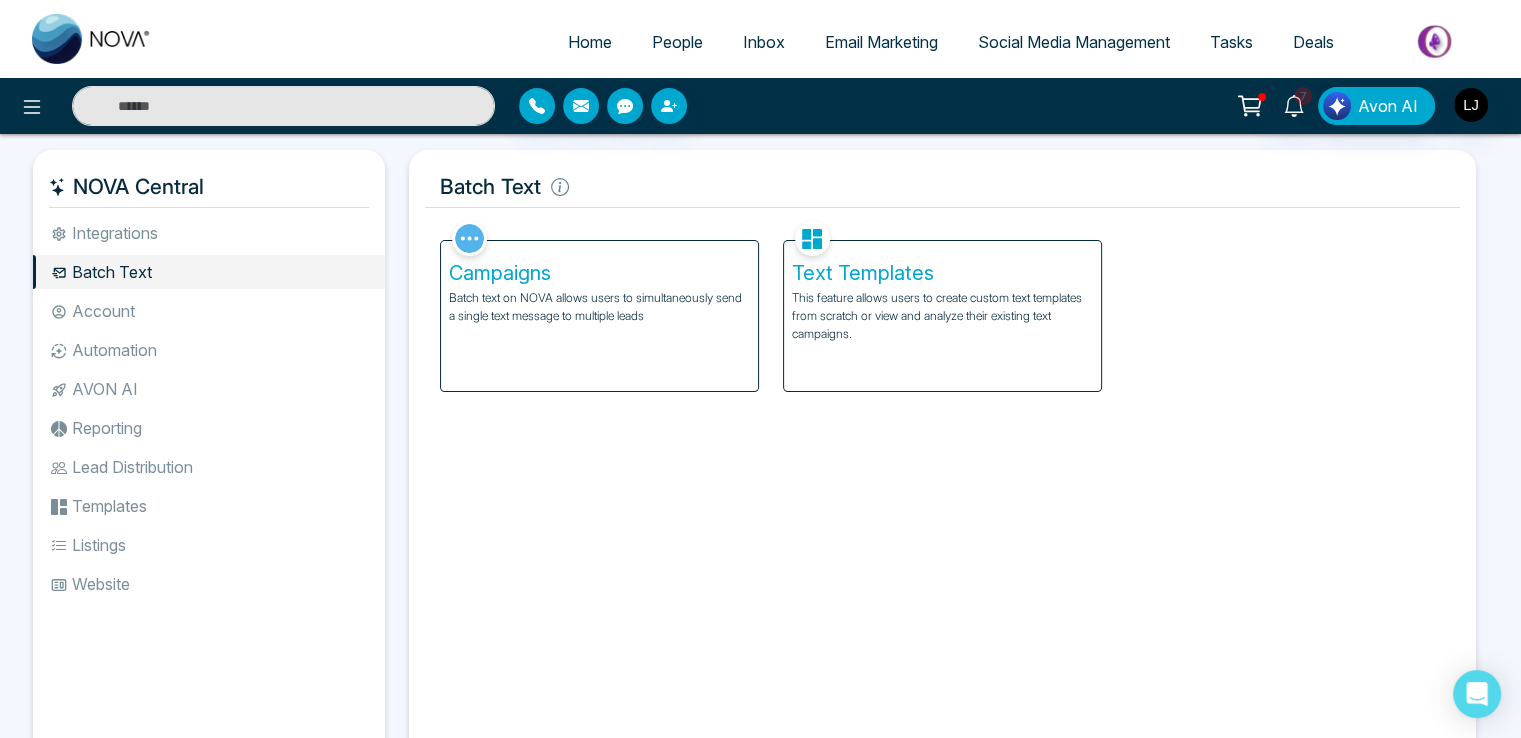 click on "Account" at bounding box center [209, 311] 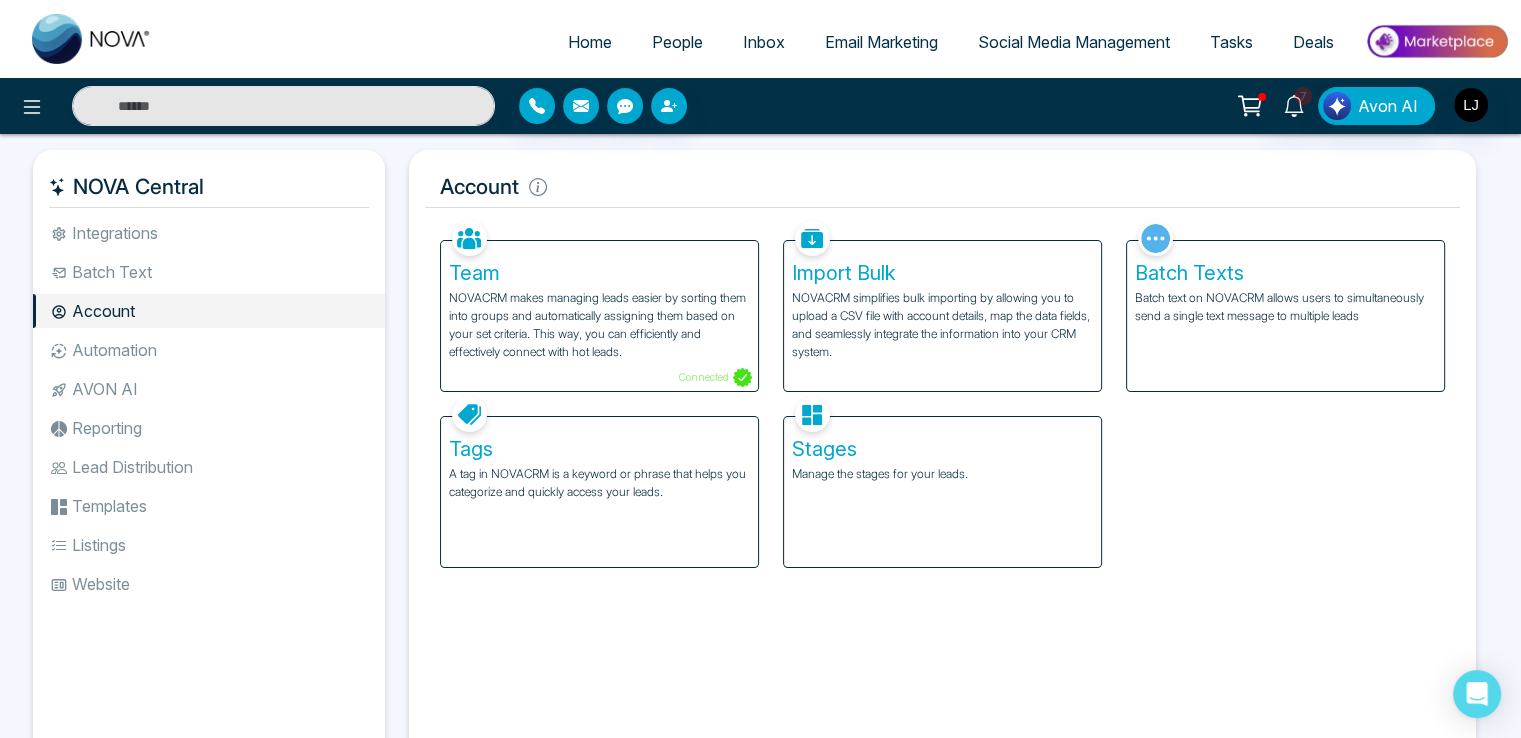 drag, startPoint x: 240, startPoint y: 33, endPoint x: 227, endPoint y: 1, distance: 34.539833 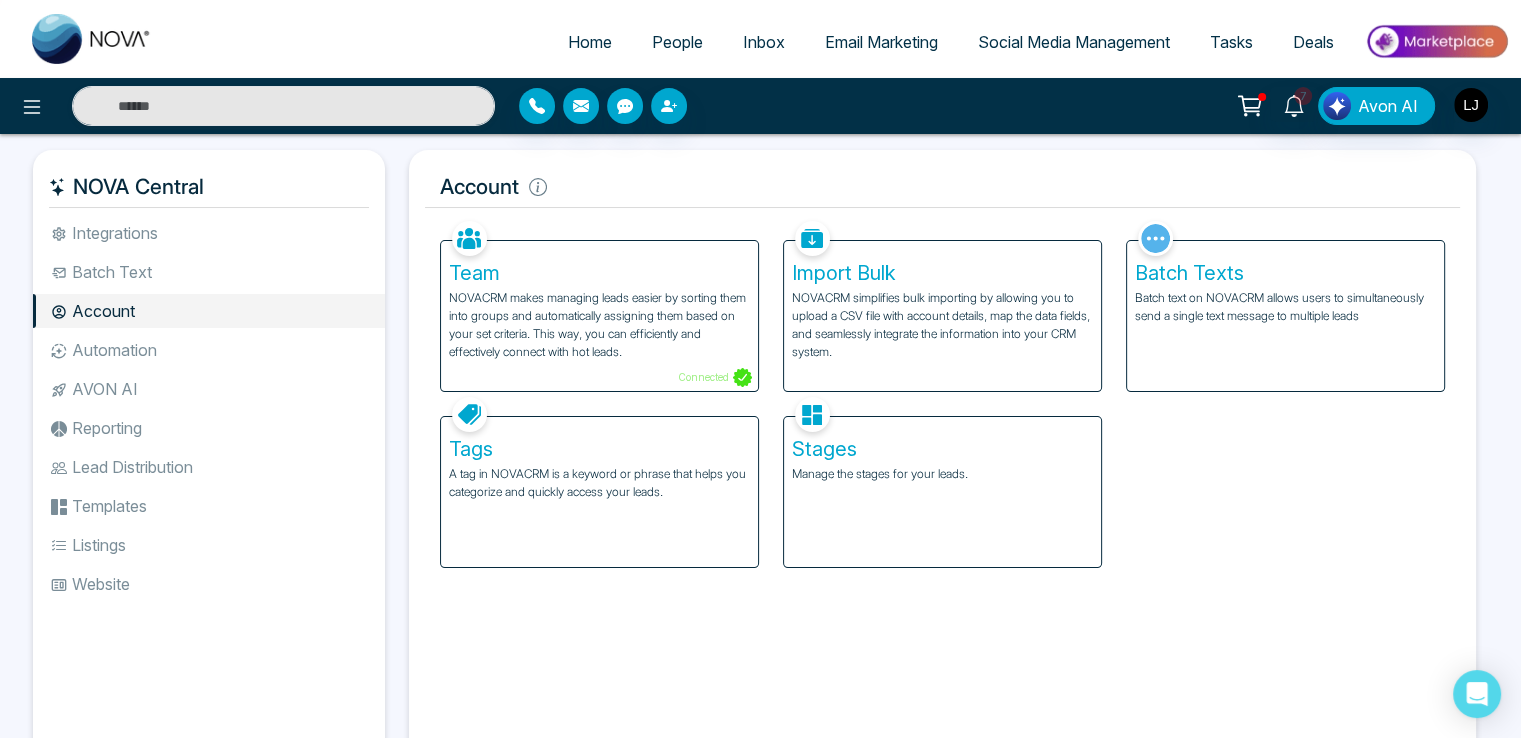 click on "Home People Inbox Email Marketing Social Media Management Tasks Deals" at bounding box center [840, 43] 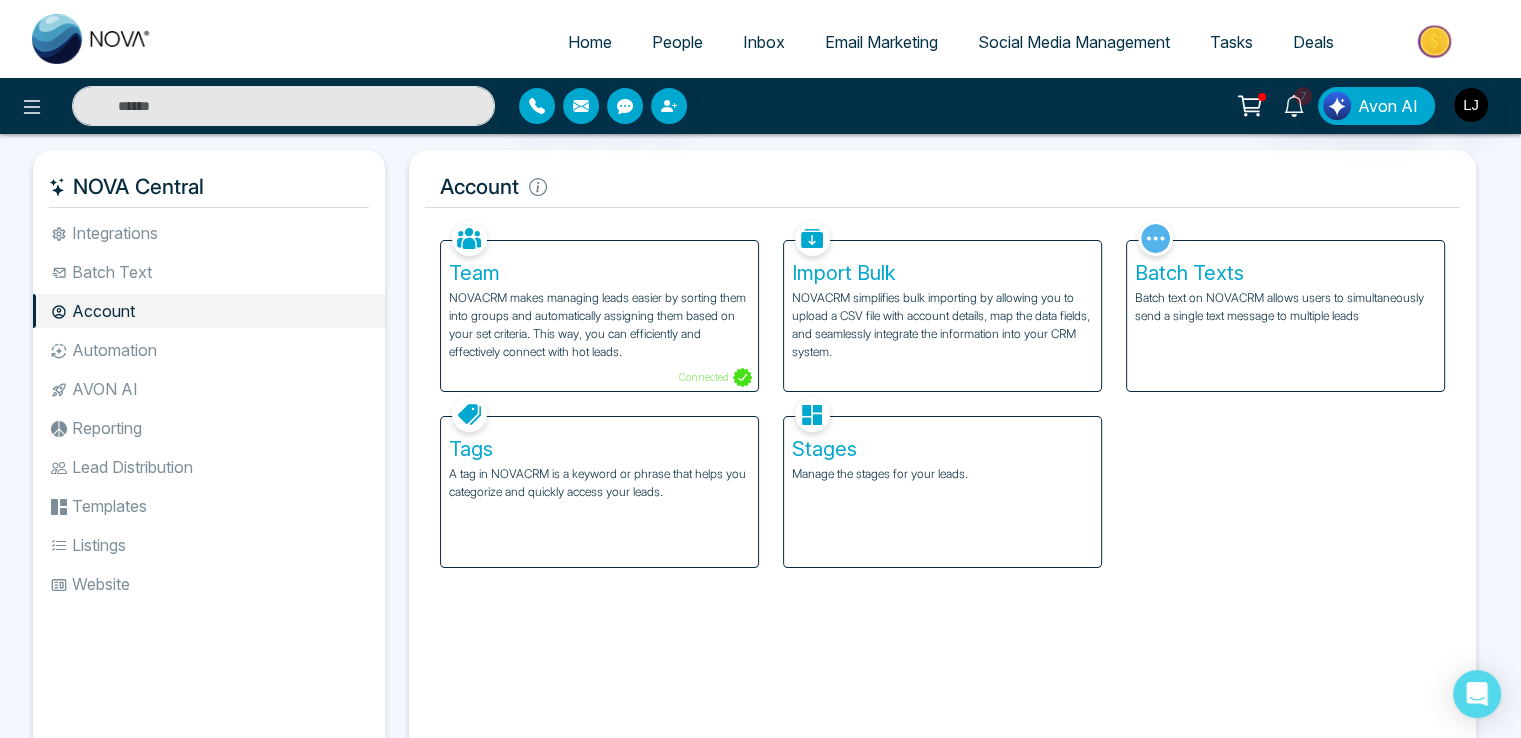 click on "Batch Texts Batch text on NOVACRM allows users to simultaneously send a single text message to multiple leads" at bounding box center (1285, 316) 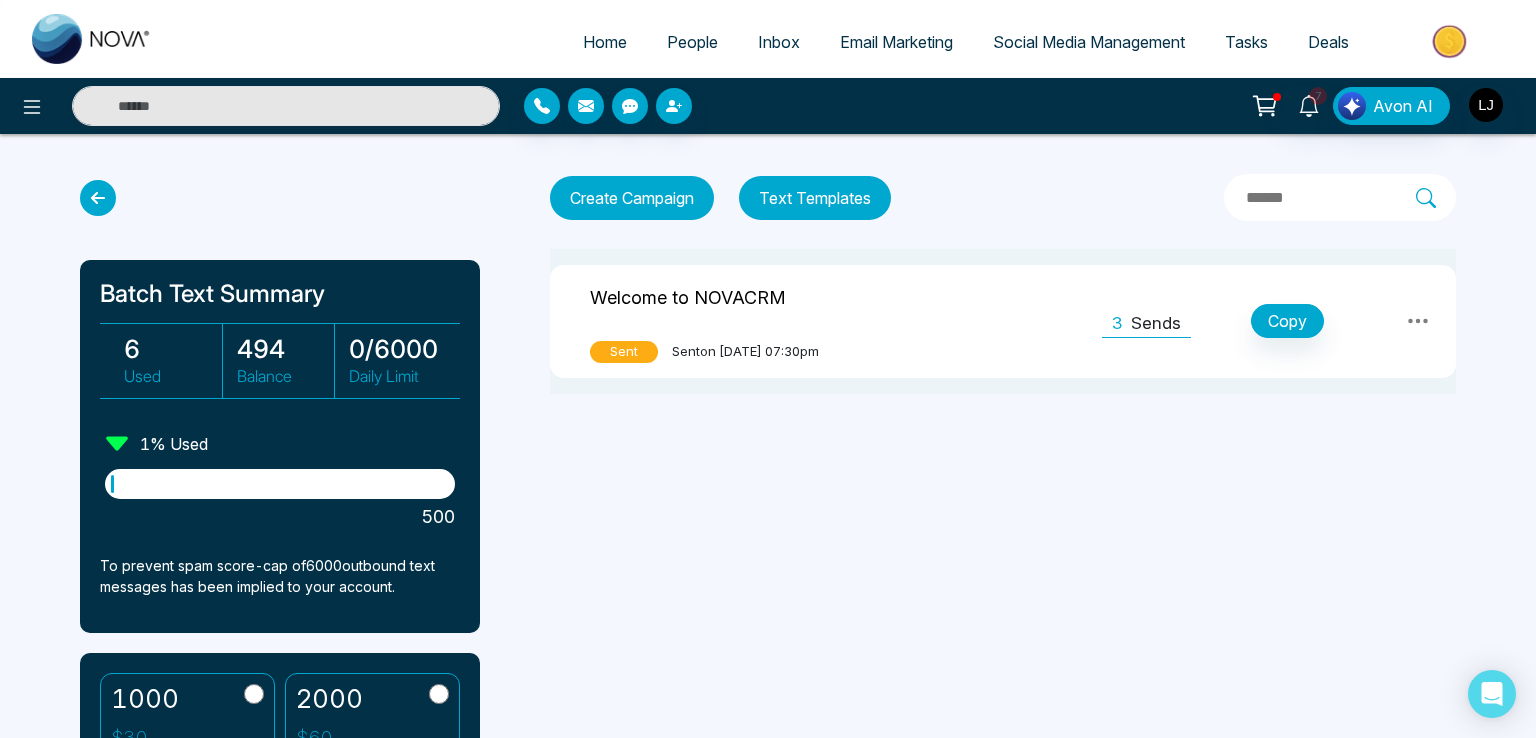 drag, startPoint x: 624, startPoint y: 203, endPoint x: 796, endPoint y: 201, distance: 172.01163 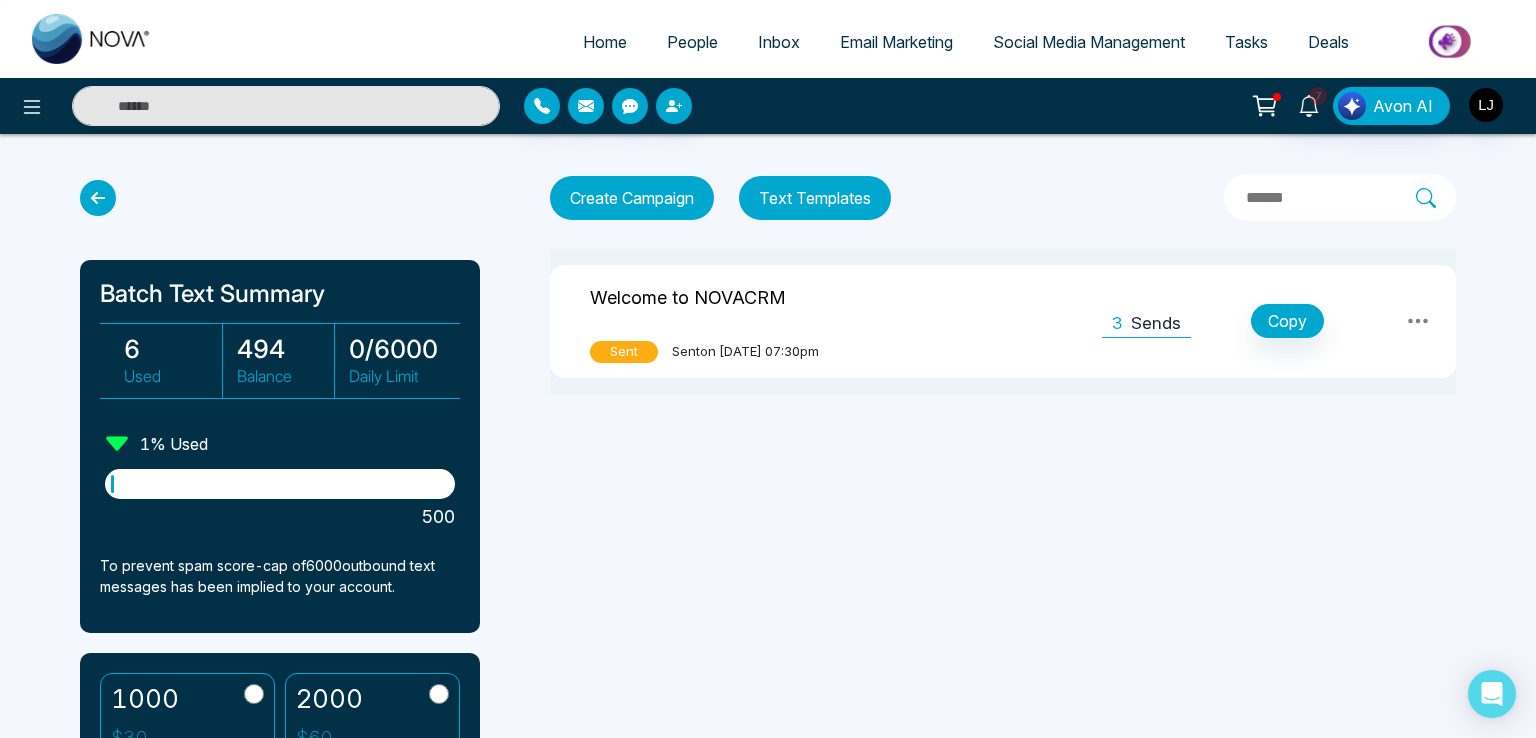 click on "Create Campaign Text Templates" at bounding box center (720, 197) 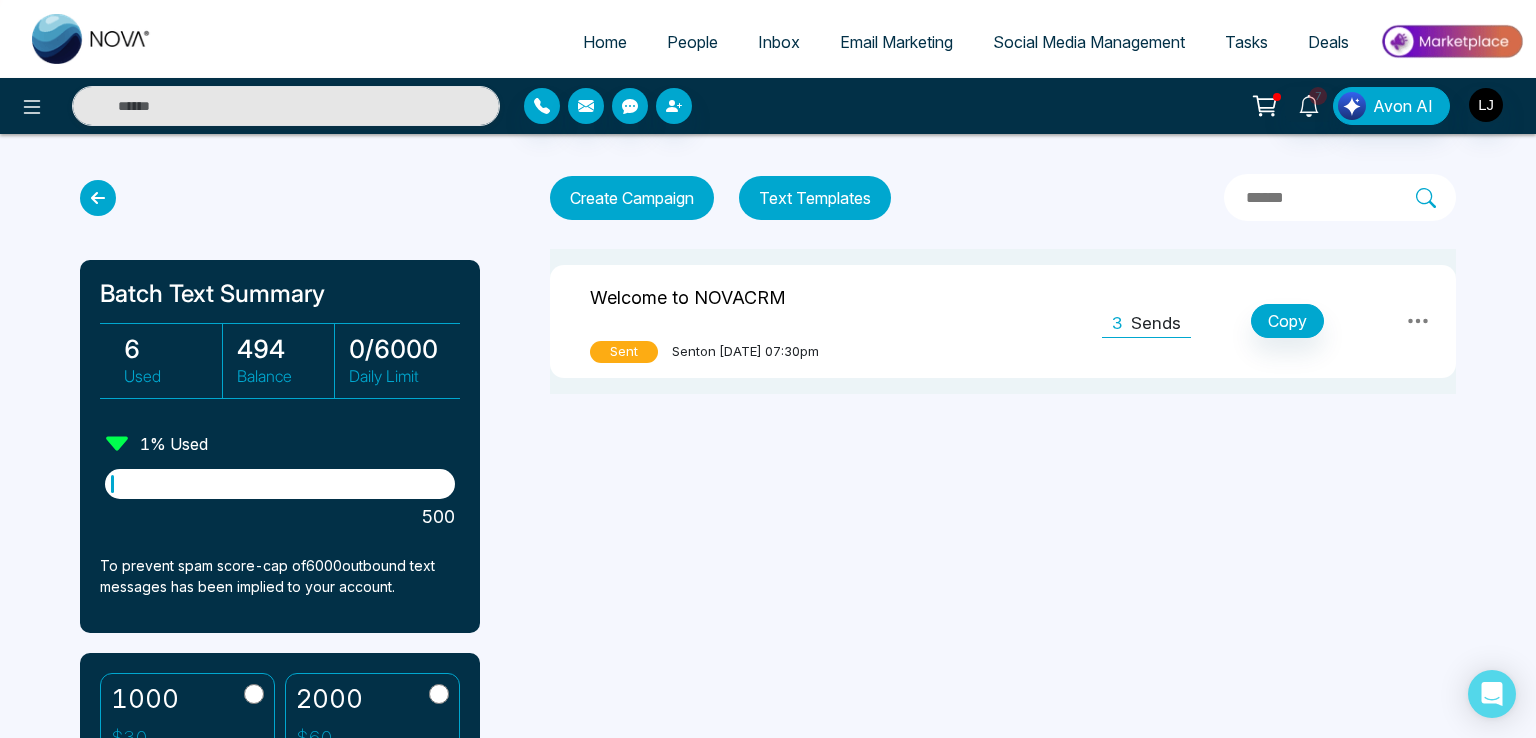 click on "Text Templates" at bounding box center [815, 198] 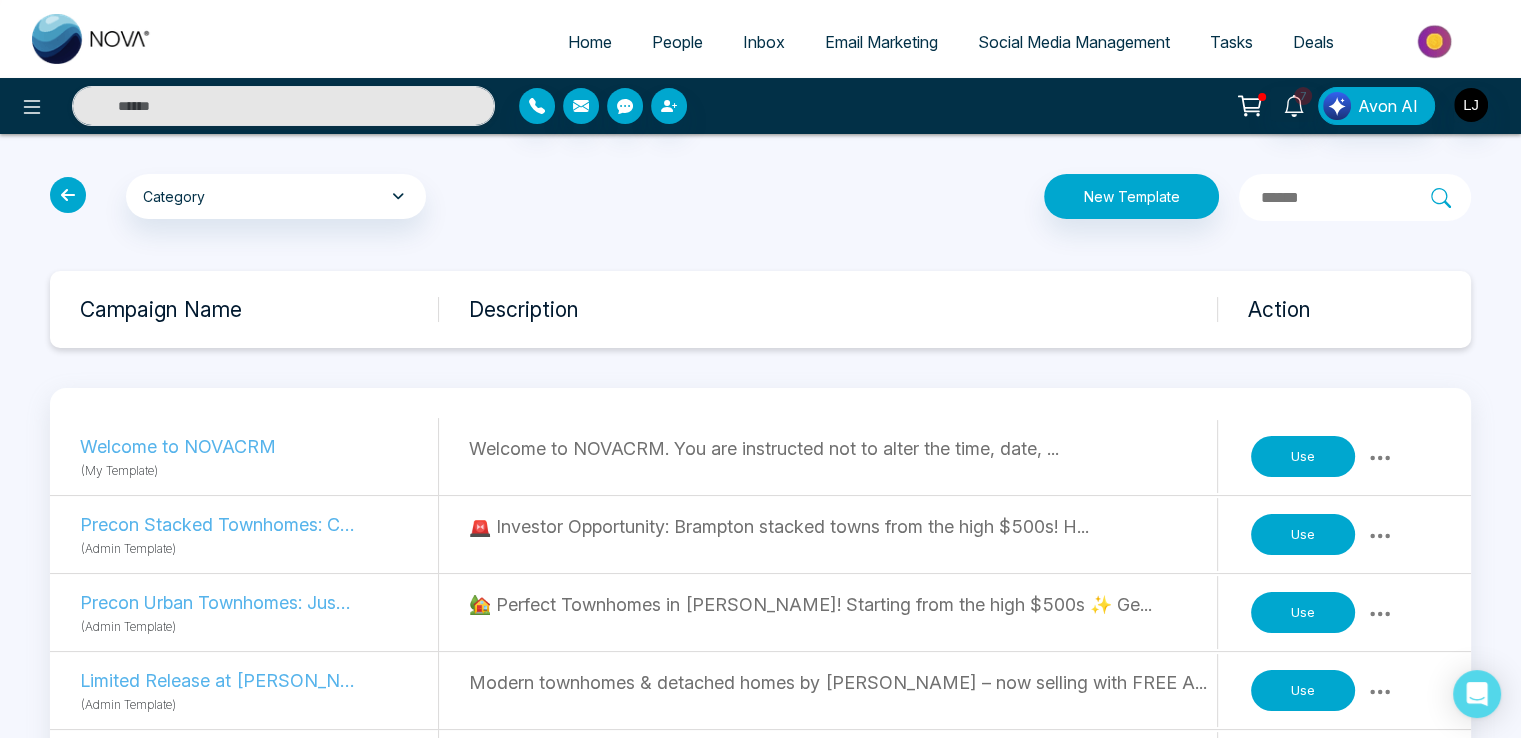 click at bounding box center (1345, 198) 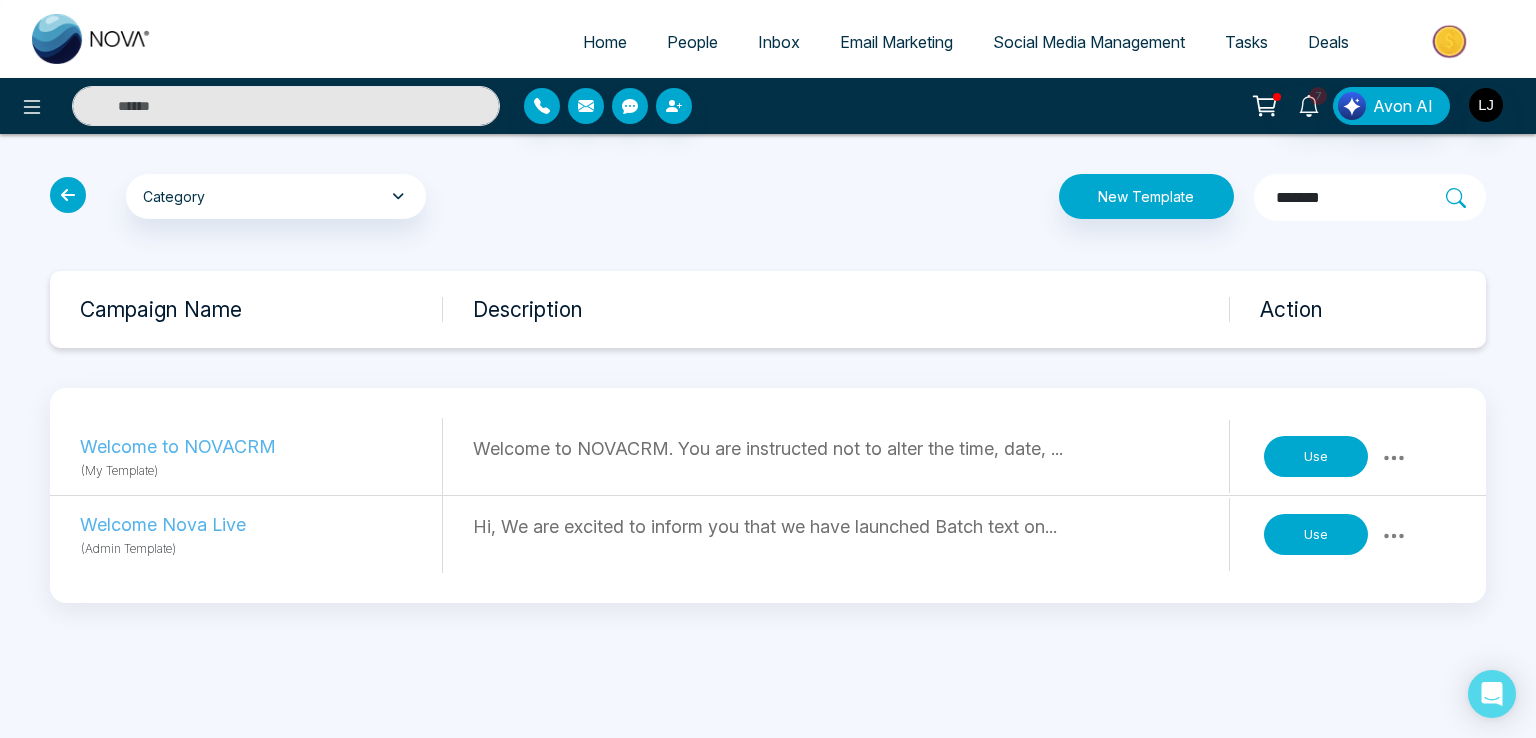 type on "*******" 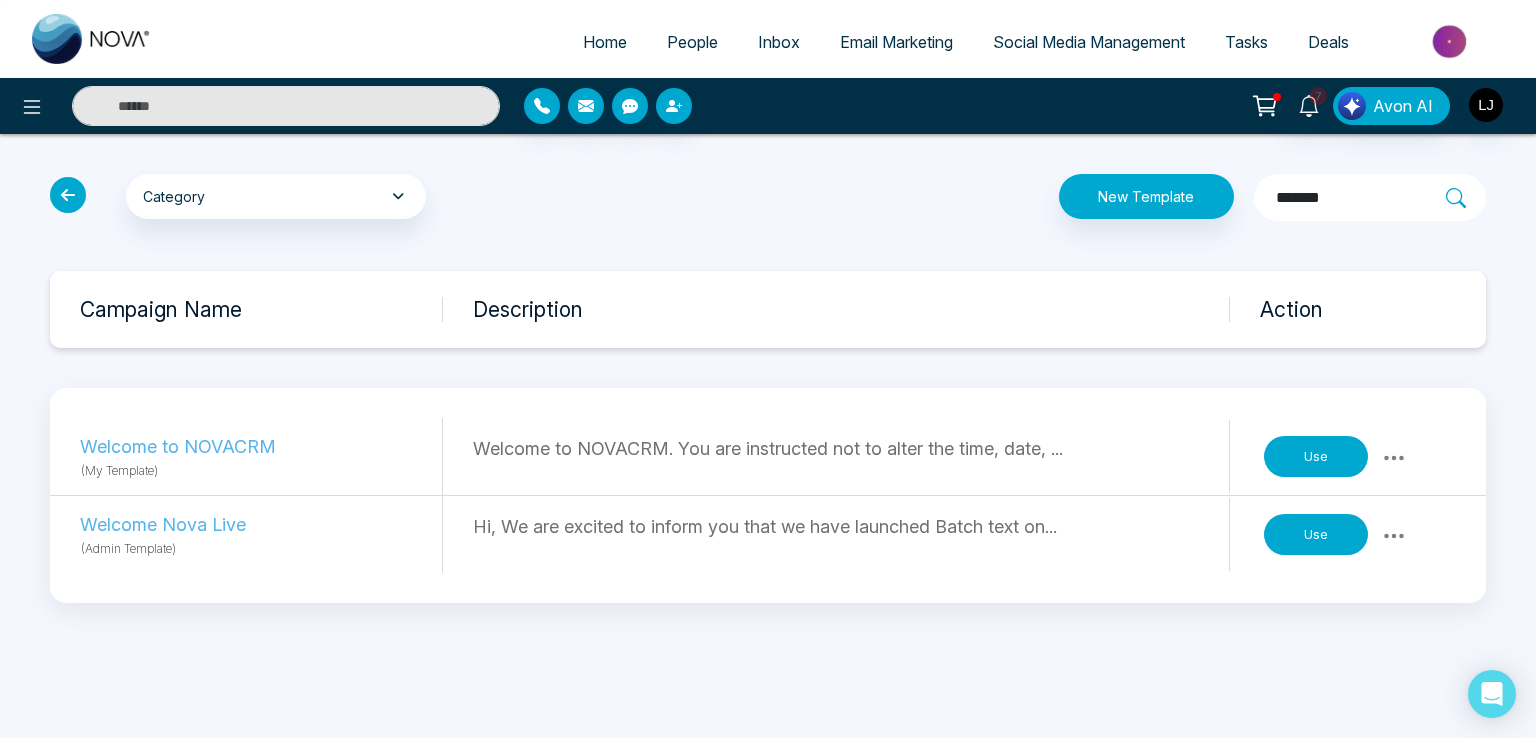 click on "People" at bounding box center [692, 42] 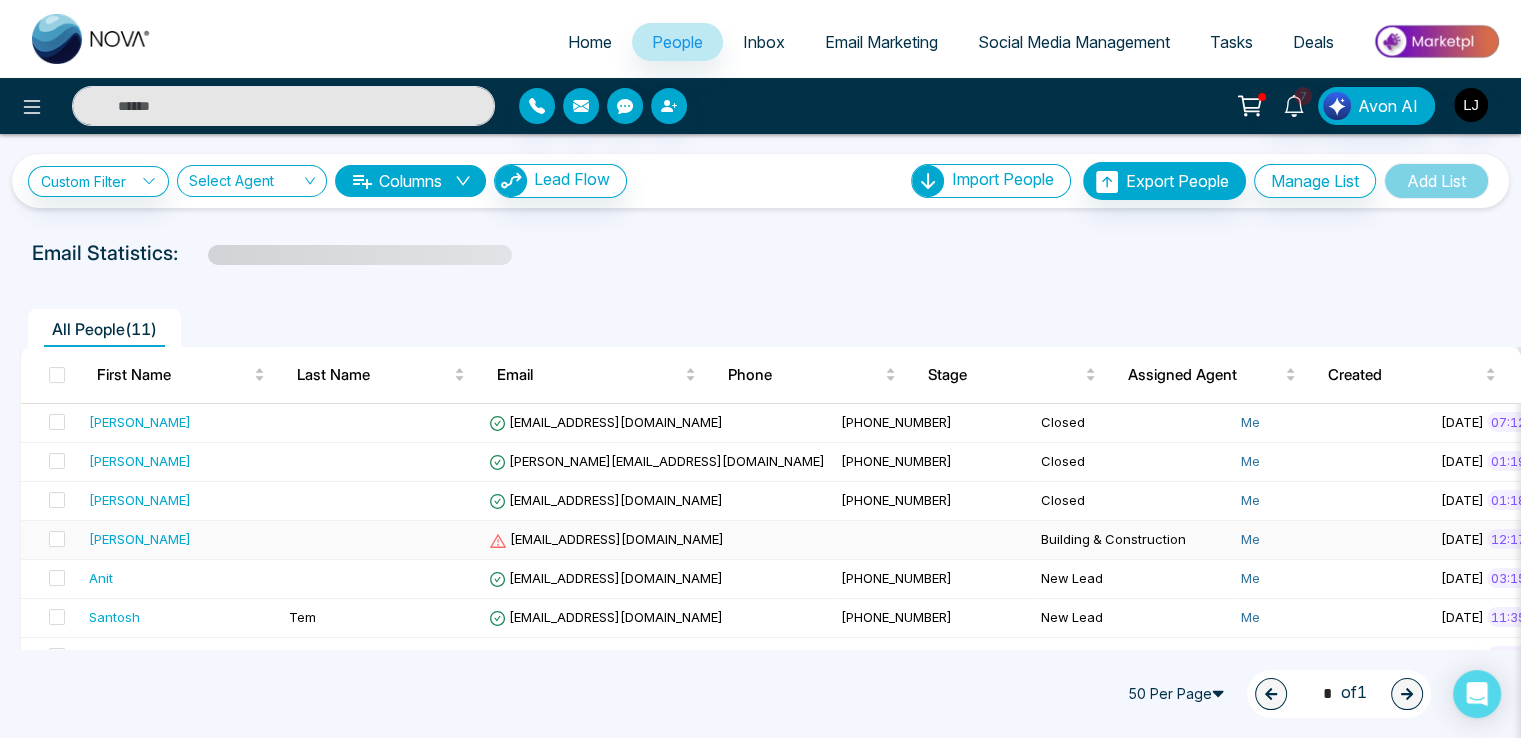 click on "[EMAIL_ADDRESS][DOMAIN_NAME]" at bounding box center (657, 540) 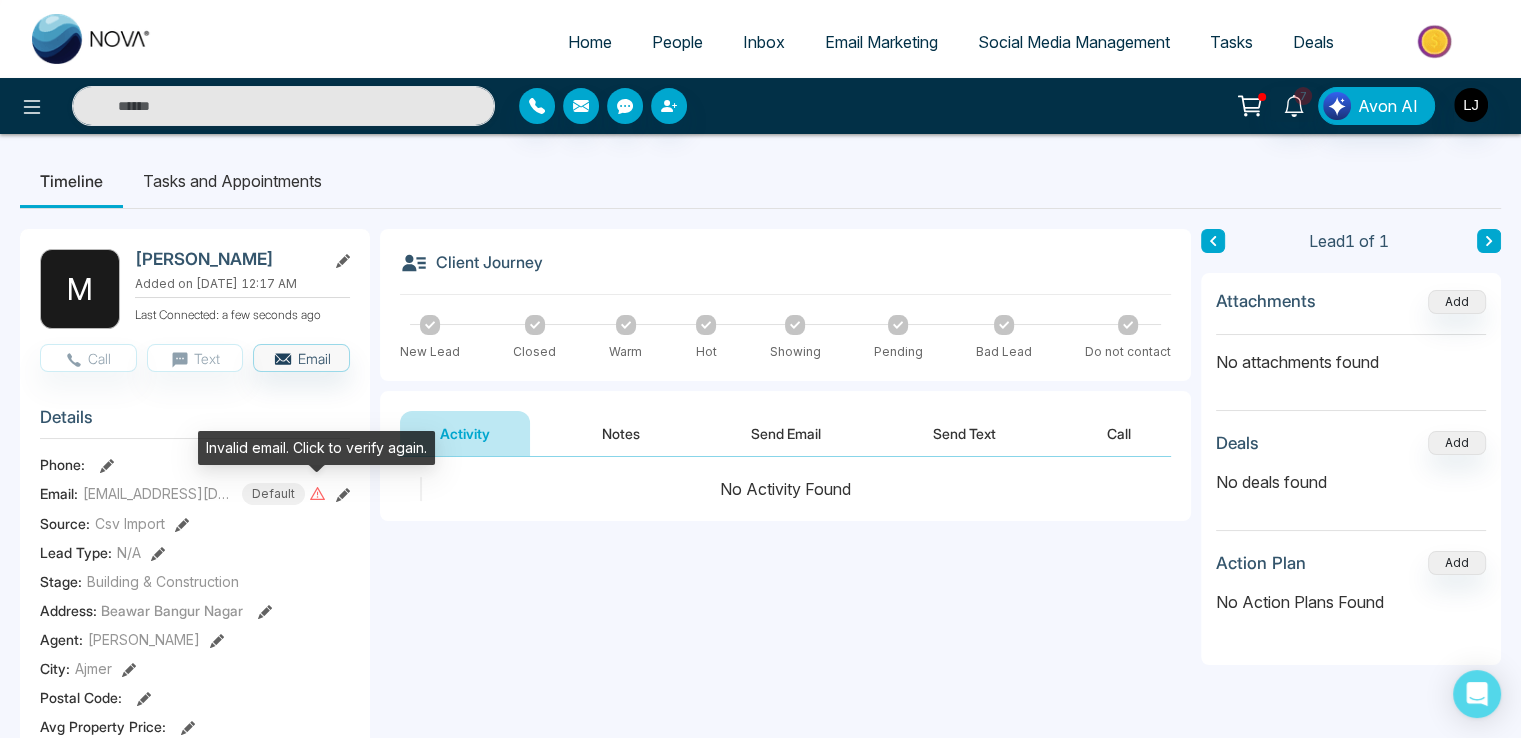 click 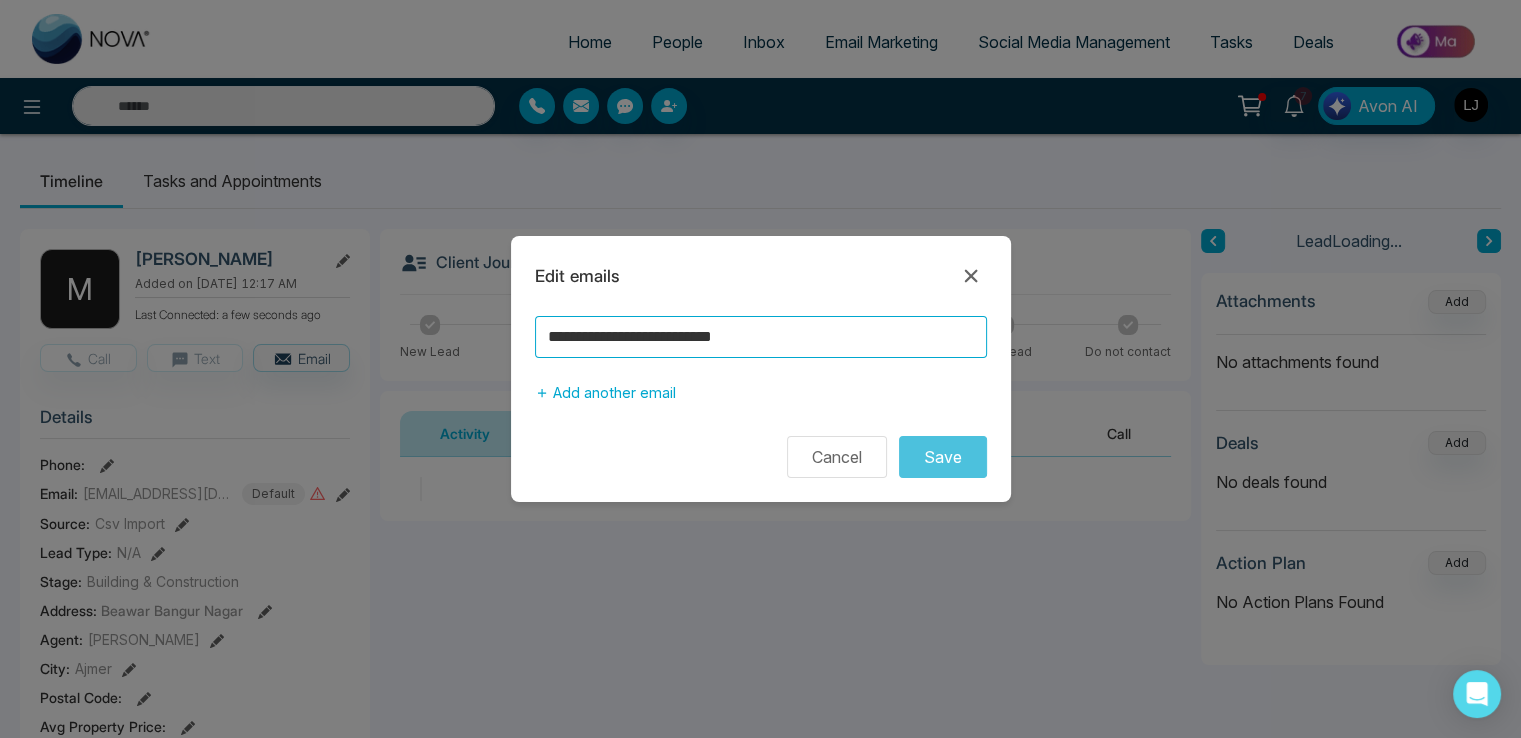 drag, startPoint x: 828, startPoint y: 331, endPoint x: 458, endPoint y: 319, distance: 370.19455 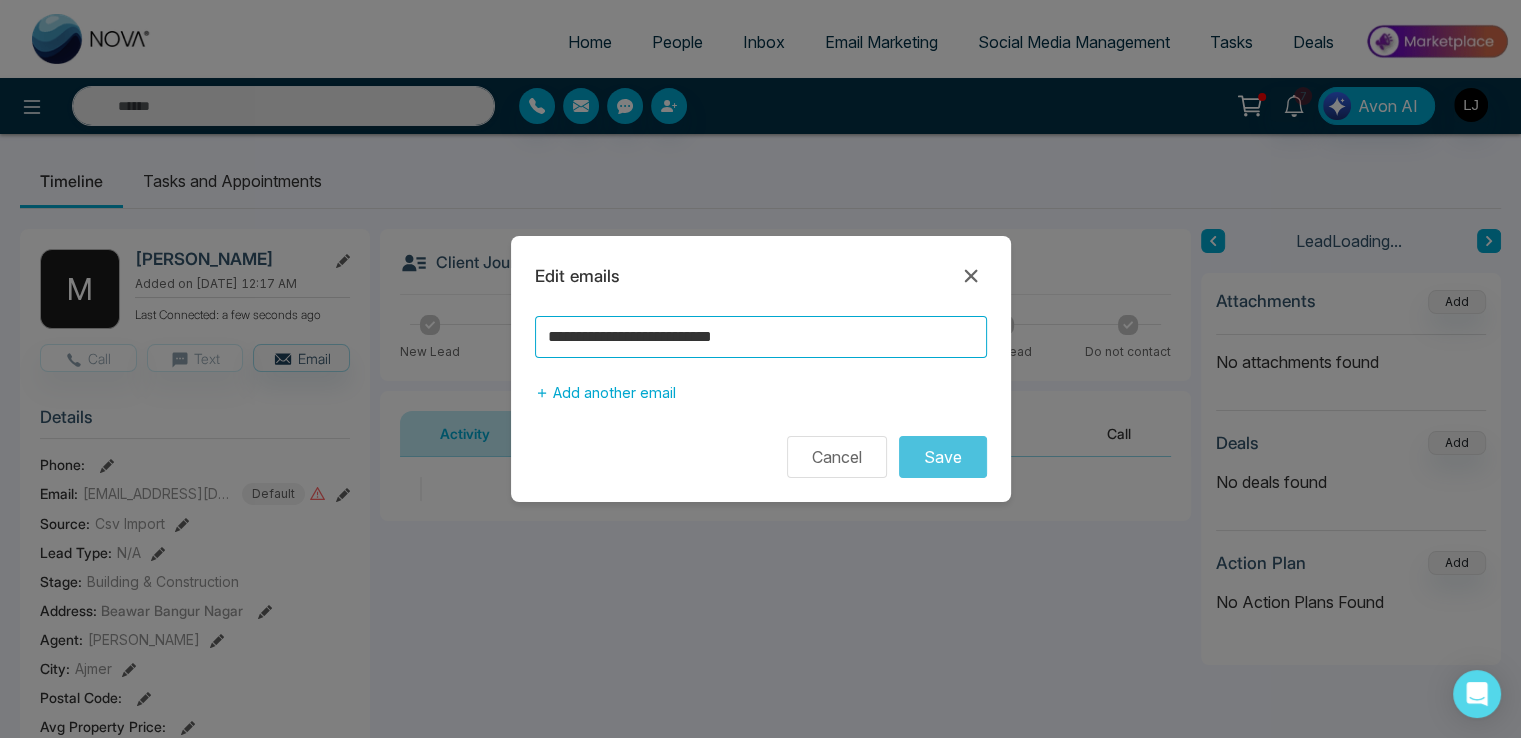 click on "**********" at bounding box center [760, 369] 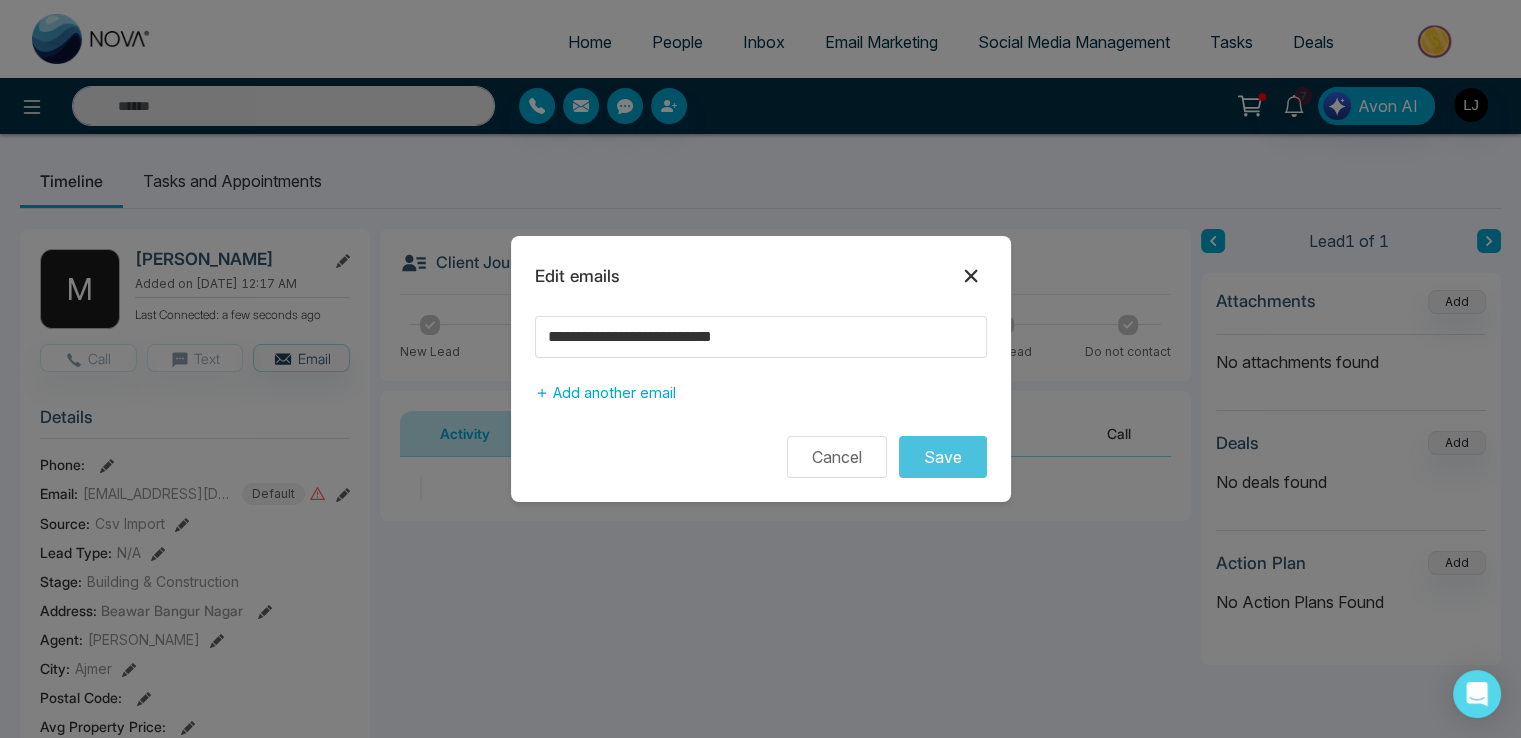 click 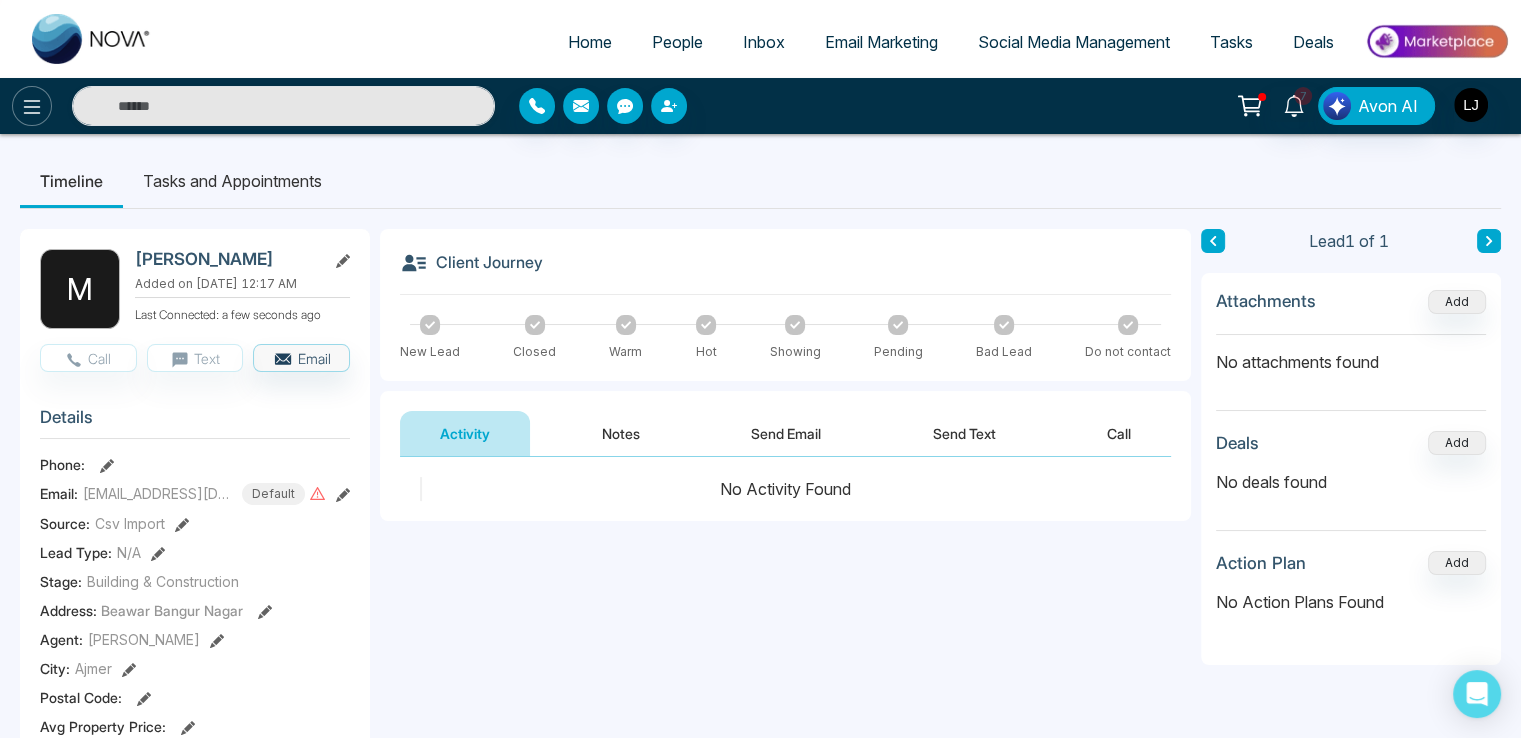 click 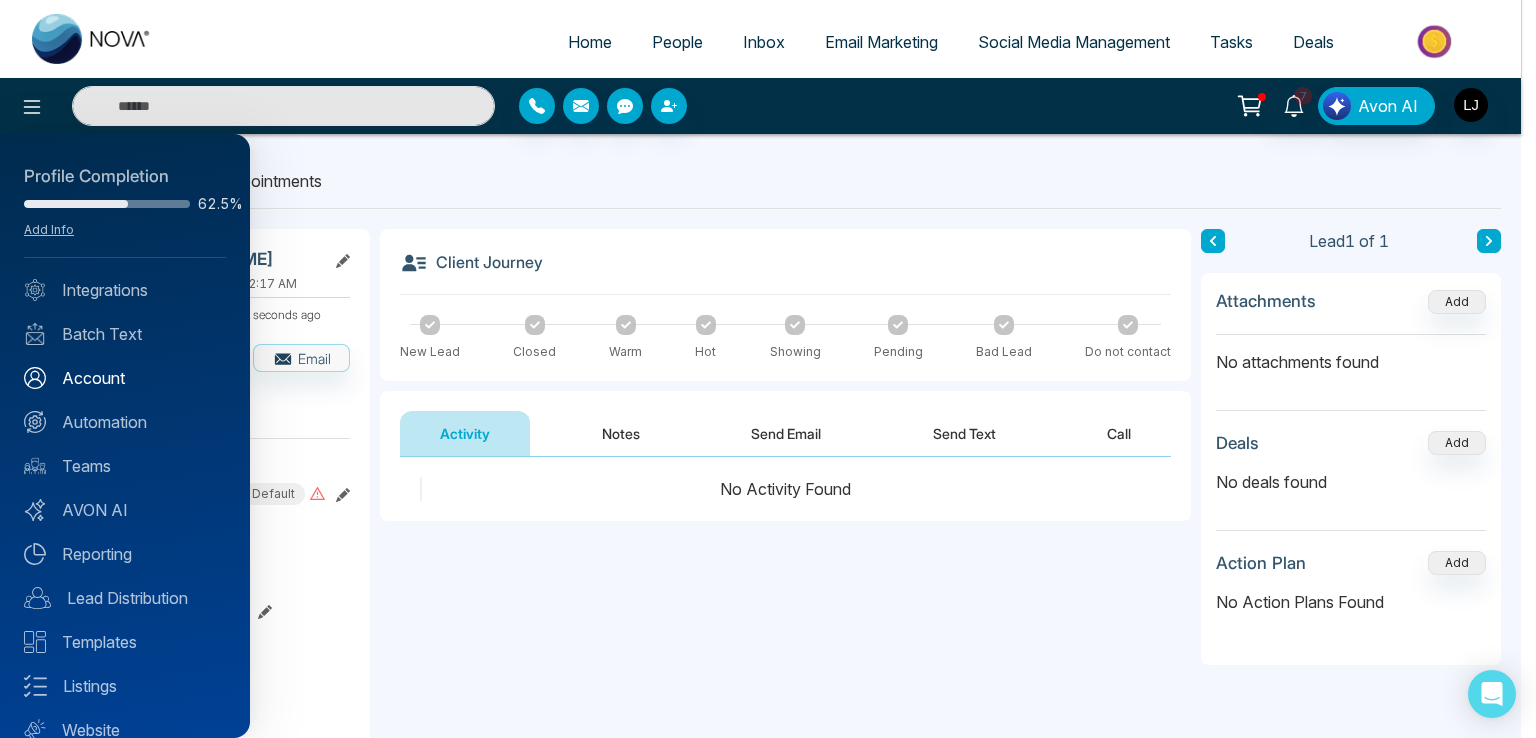 click on "Account" at bounding box center (125, 378) 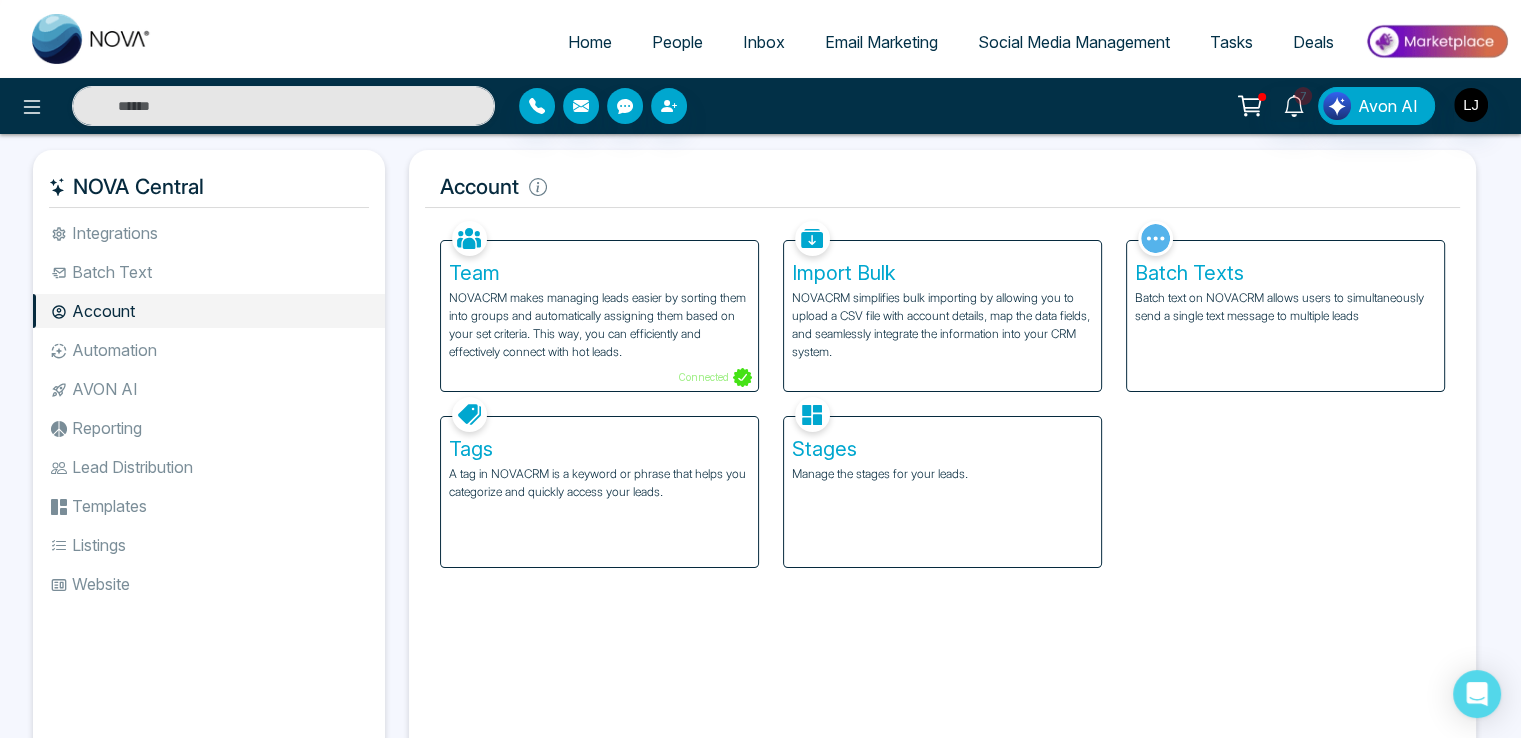 click on "Social Media Management" at bounding box center (1074, 42) 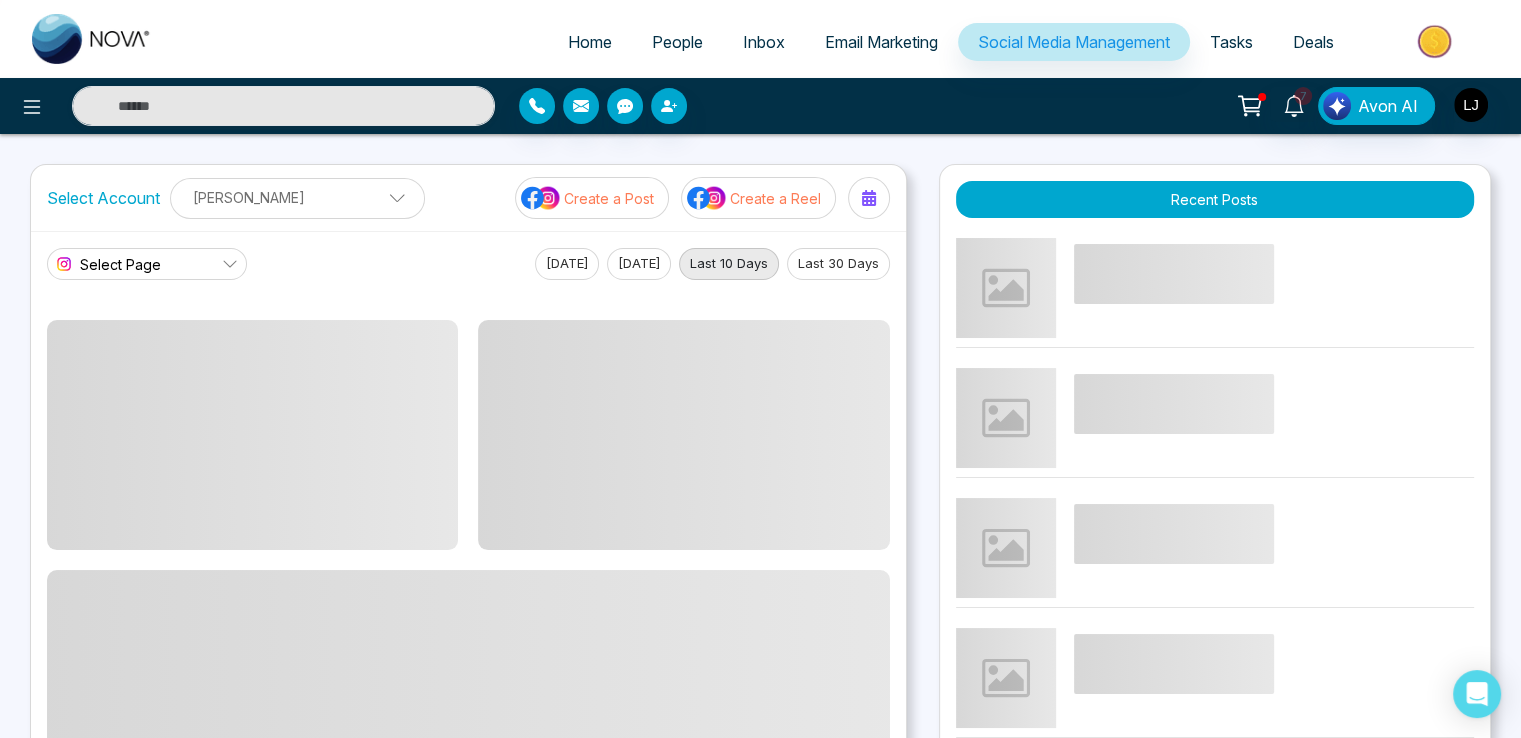 click on "[PERSON_NAME]" at bounding box center [297, 197] 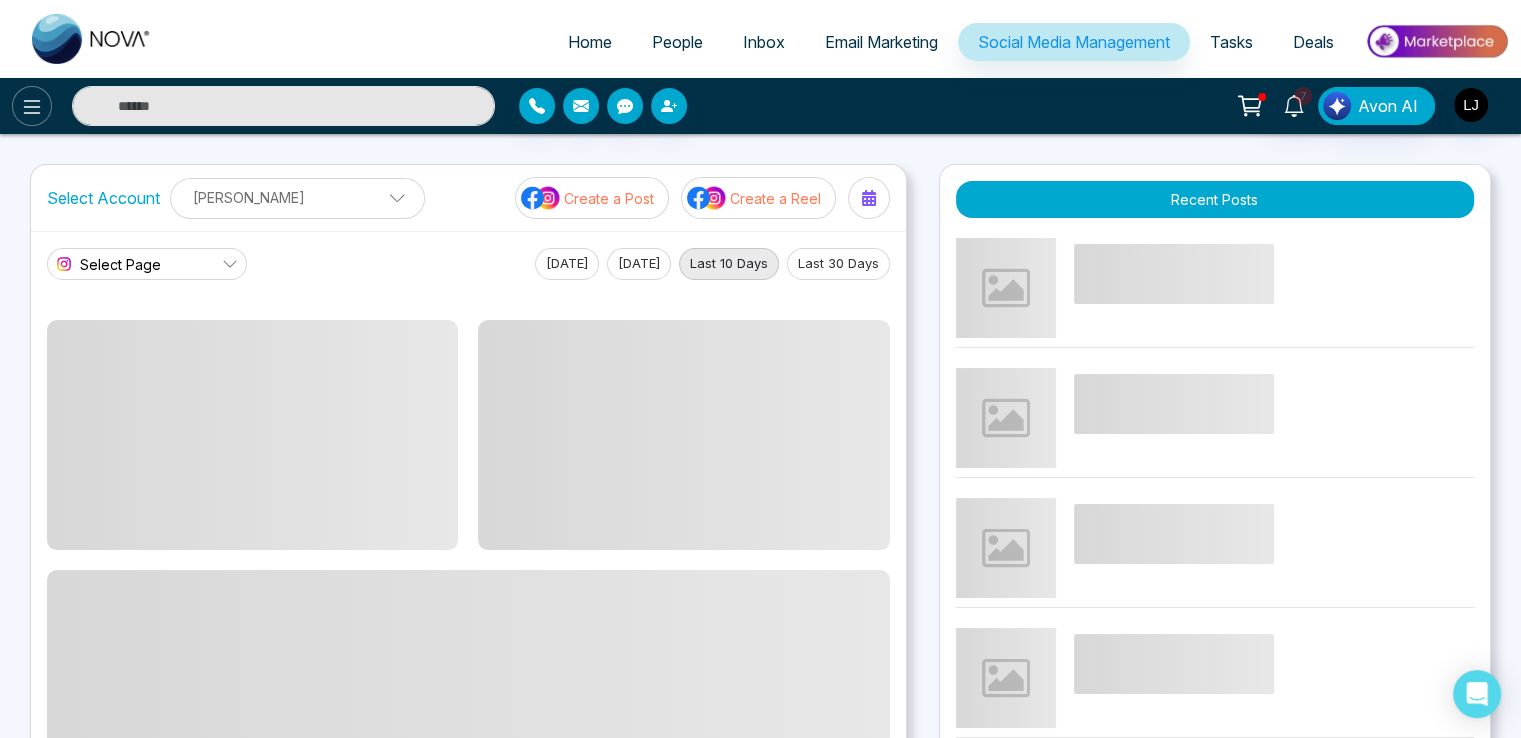 click at bounding box center [32, 106] 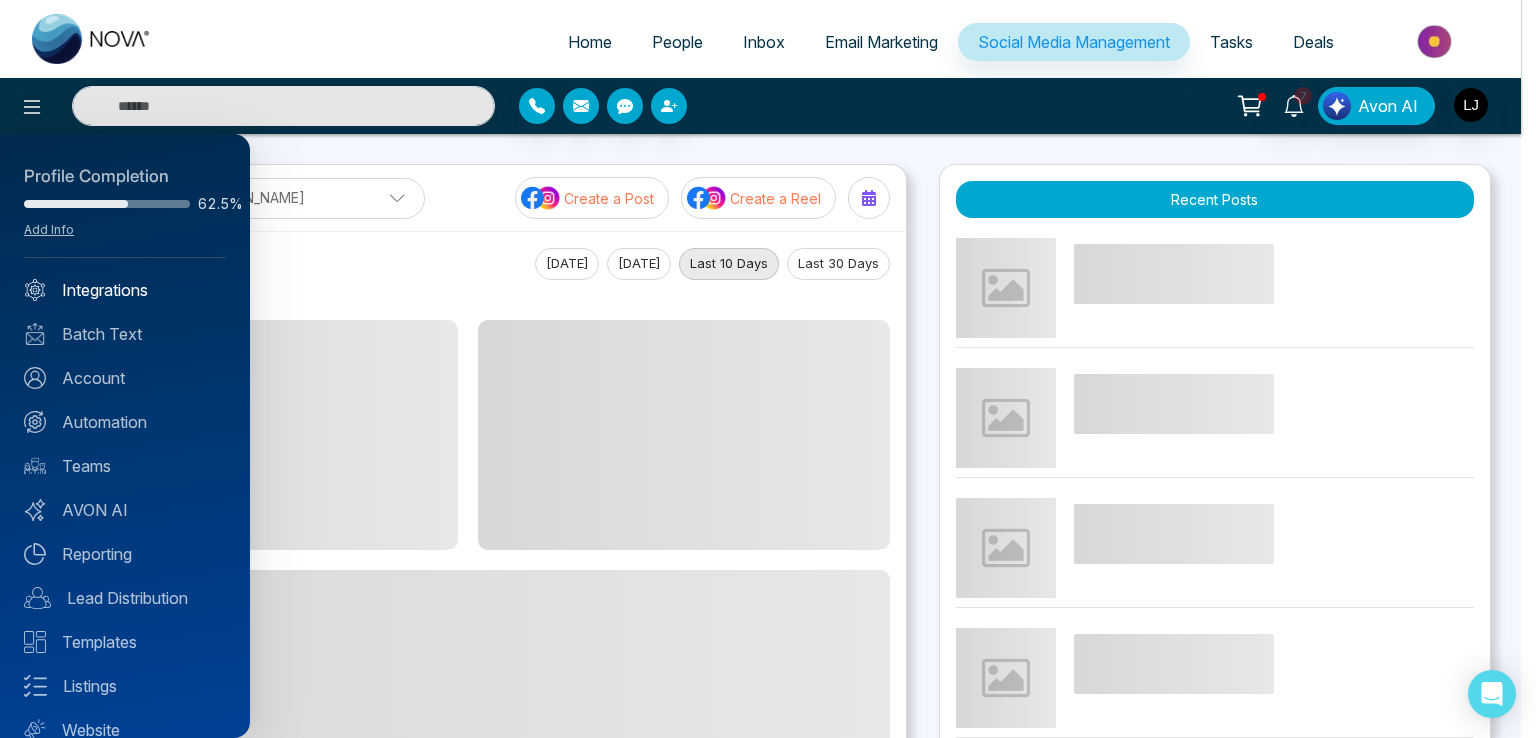 click on "Integrations" at bounding box center (125, 290) 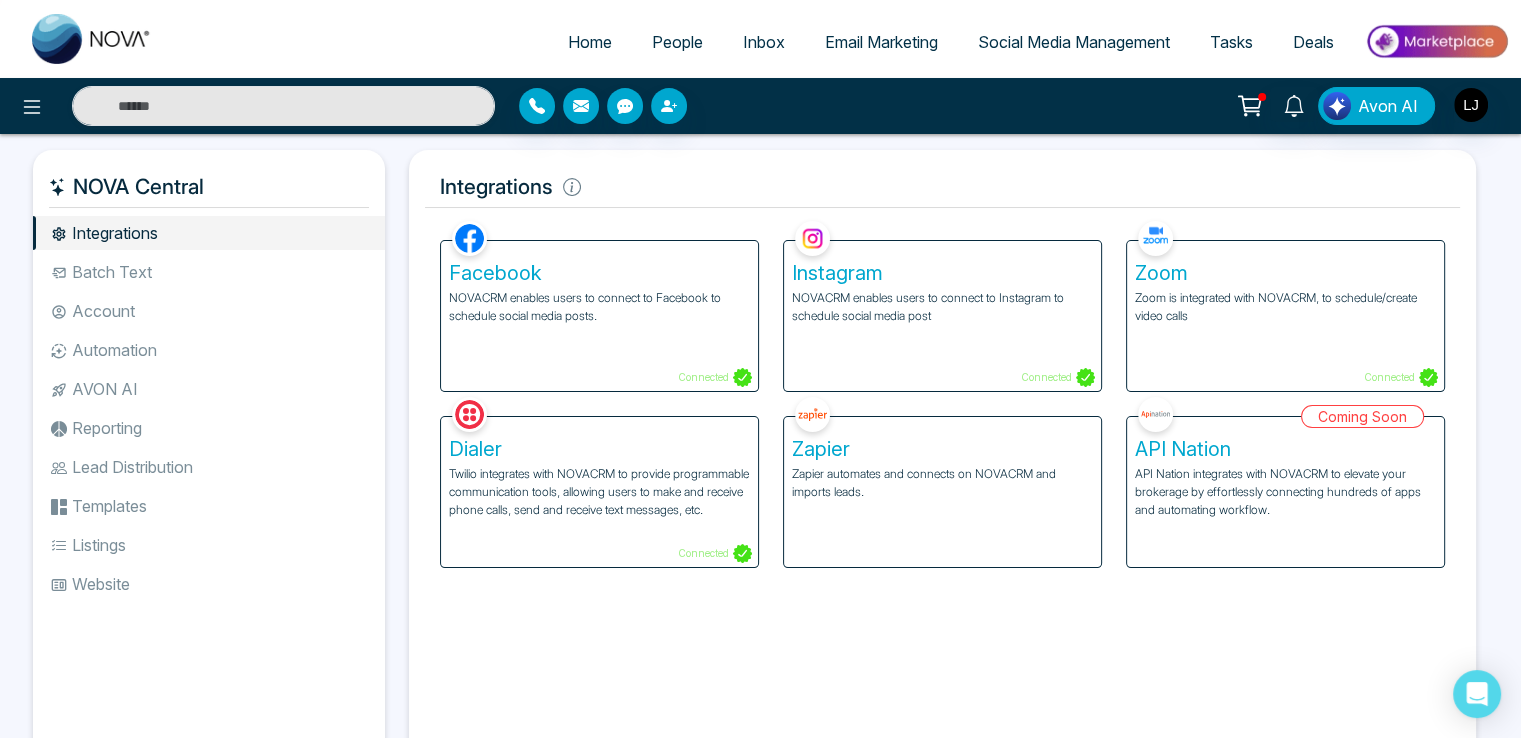 click on "NOVACRM enables users to connect to Facebook to schedule social media  posts." at bounding box center (599, 307) 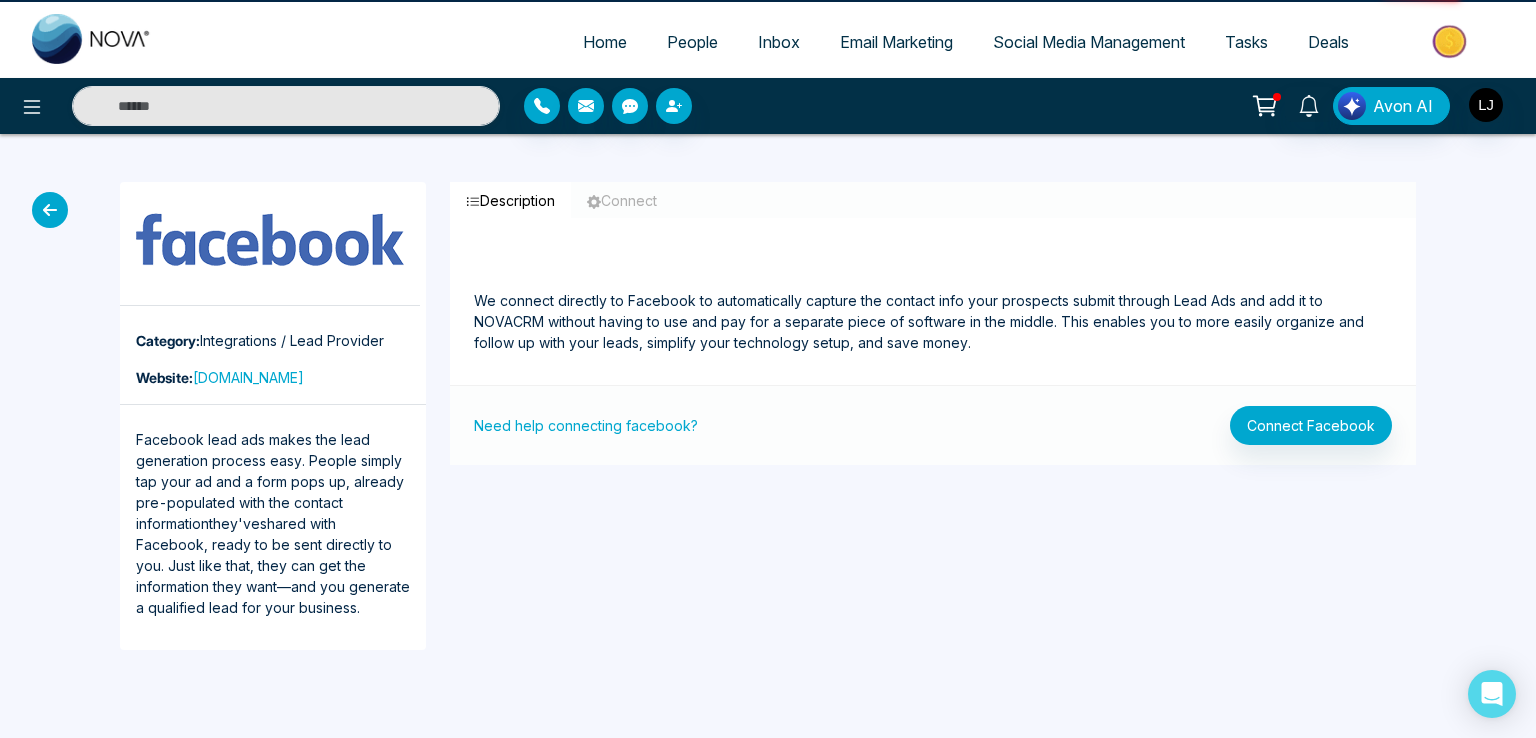 click on "We connect directly to Facebook to automatically capture the contact info your prospects submit through Lead Ads and add it to NOVACRM without having to use and pay for a separate piece of software in the middle. This enables you to more easily organize and follow up with your leads, simplify your technology setup, and save money." at bounding box center [933, 297] 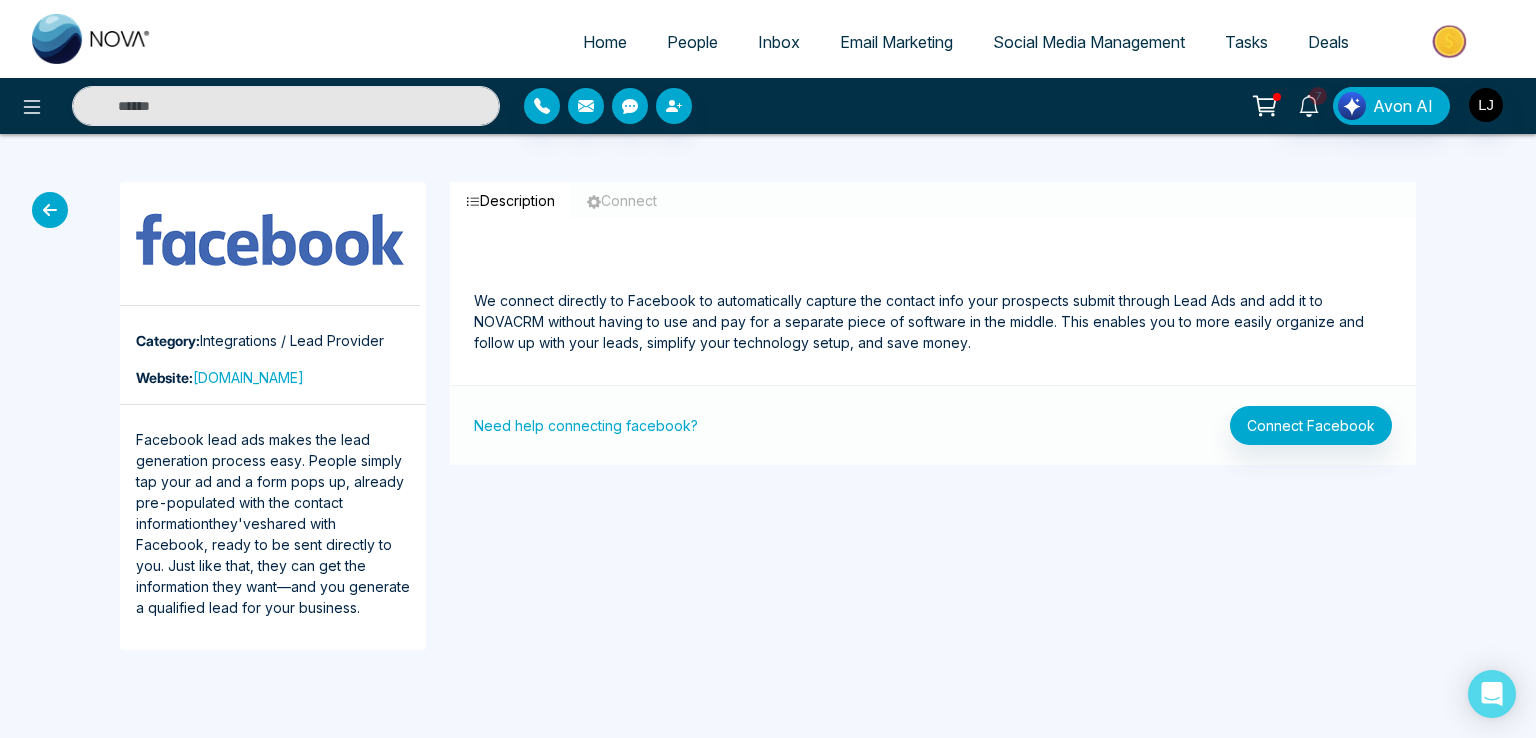 click on "Connect" at bounding box center [622, 200] 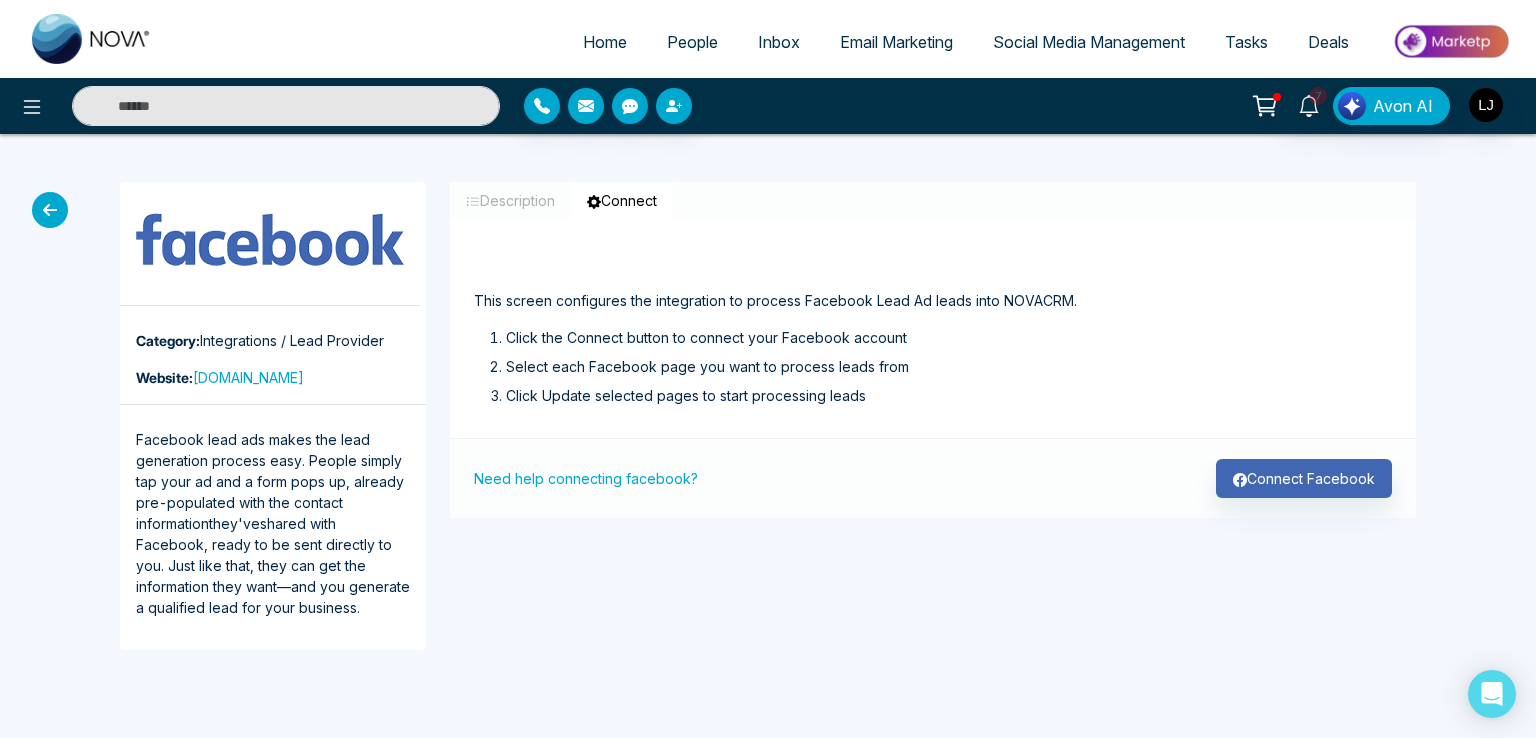click on "Description" at bounding box center [510, 200] 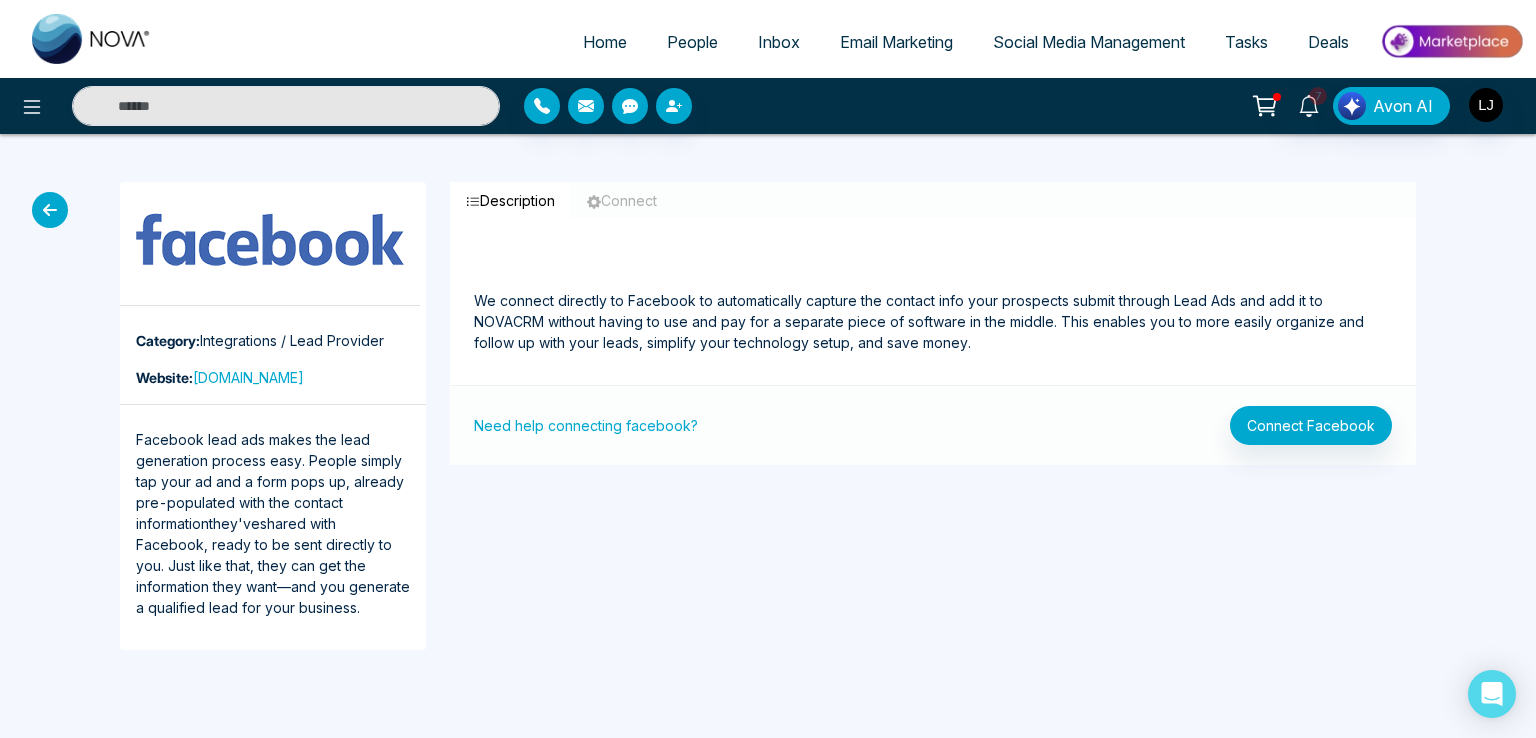 click at bounding box center [50, 210] 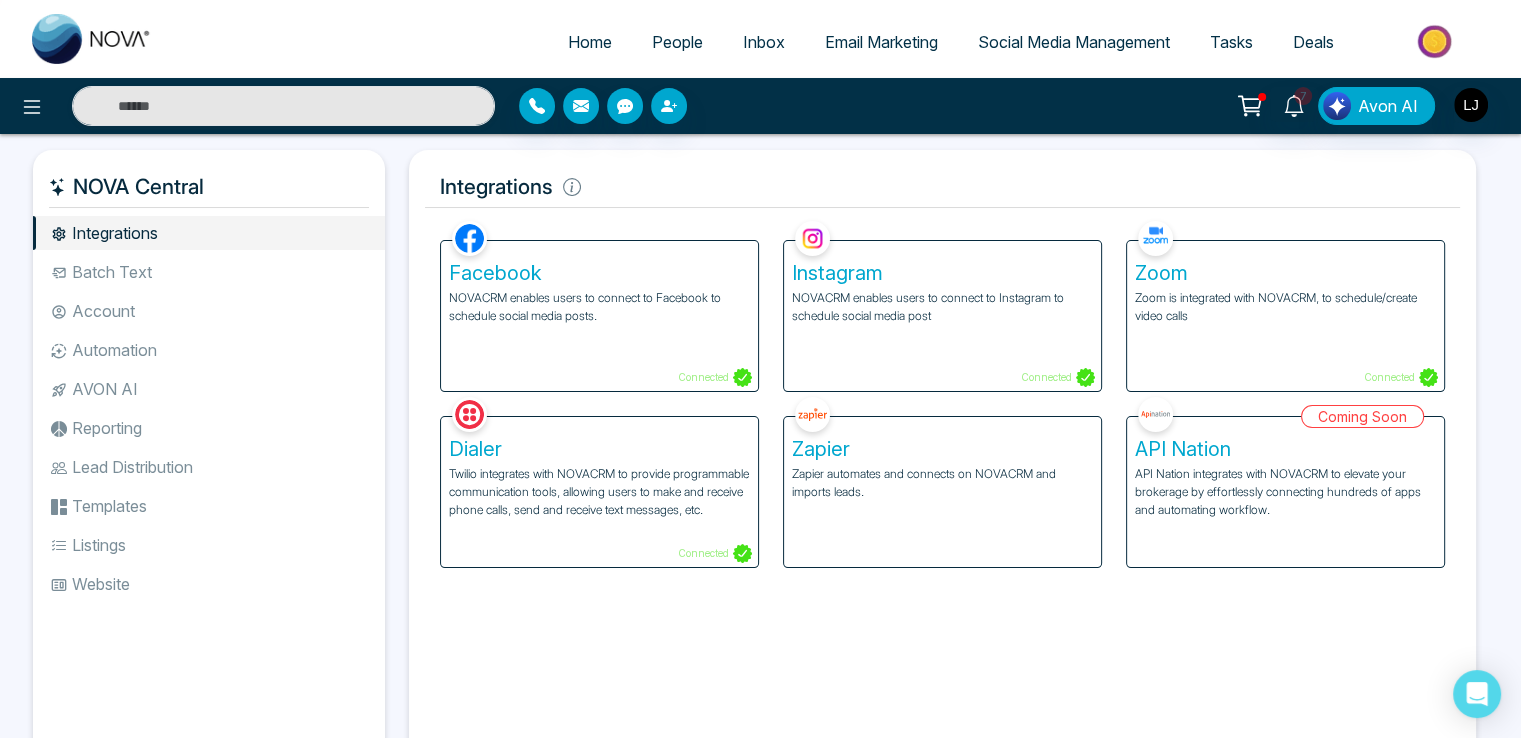 click on "NOVACRM enables users to connect to Facebook to schedule social media  posts." at bounding box center (599, 307) 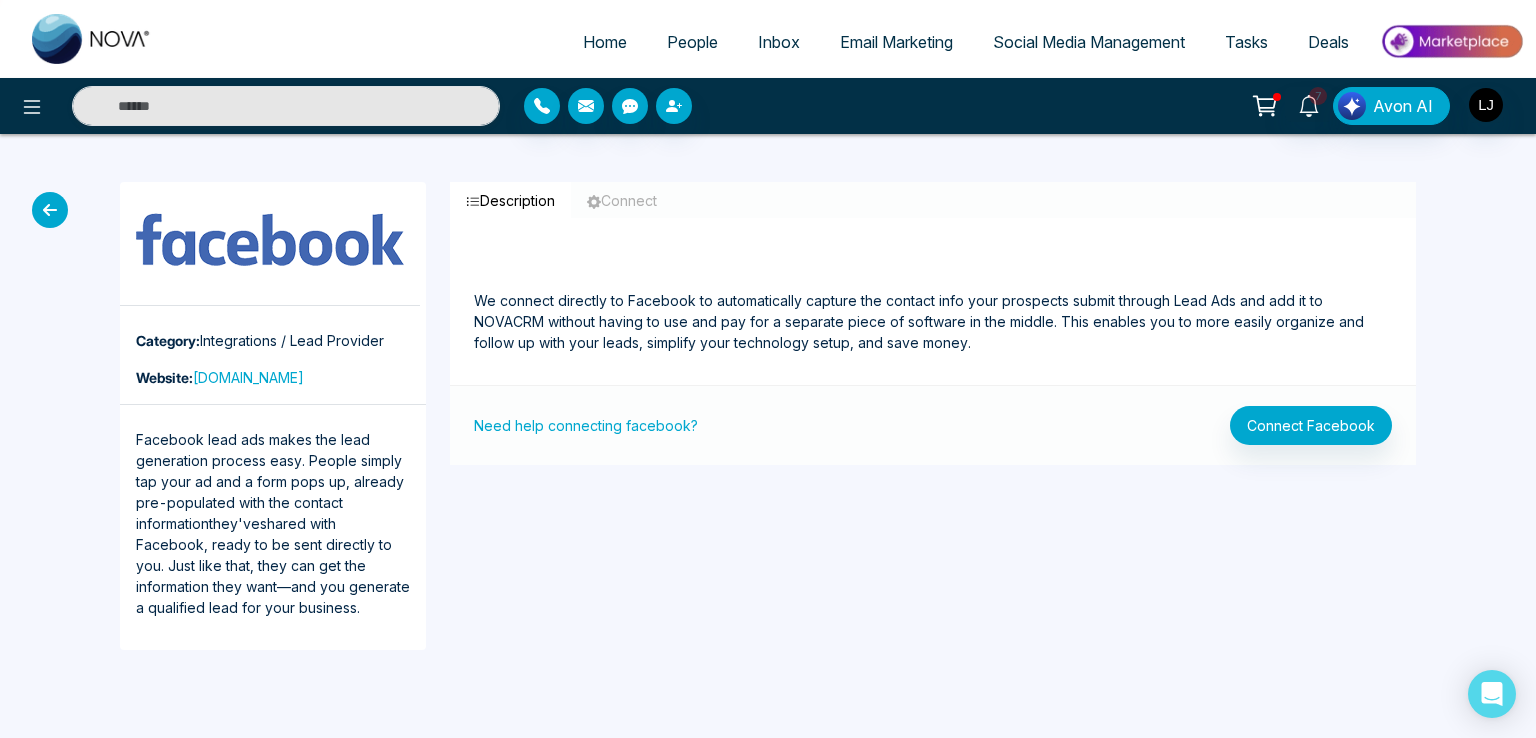 click at bounding box center [50, 210] 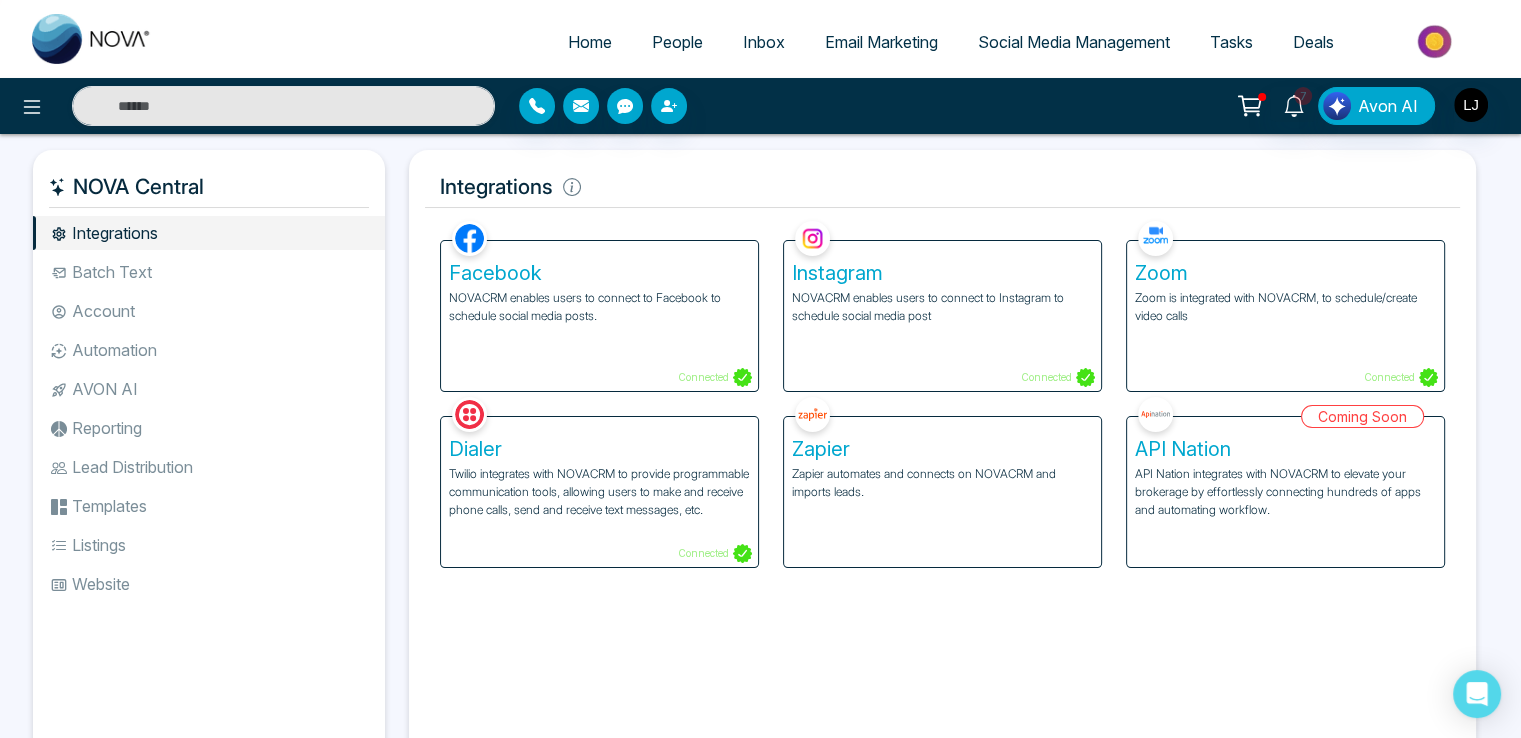 click on "Social Media Management" at bounding box center (1074, 42) 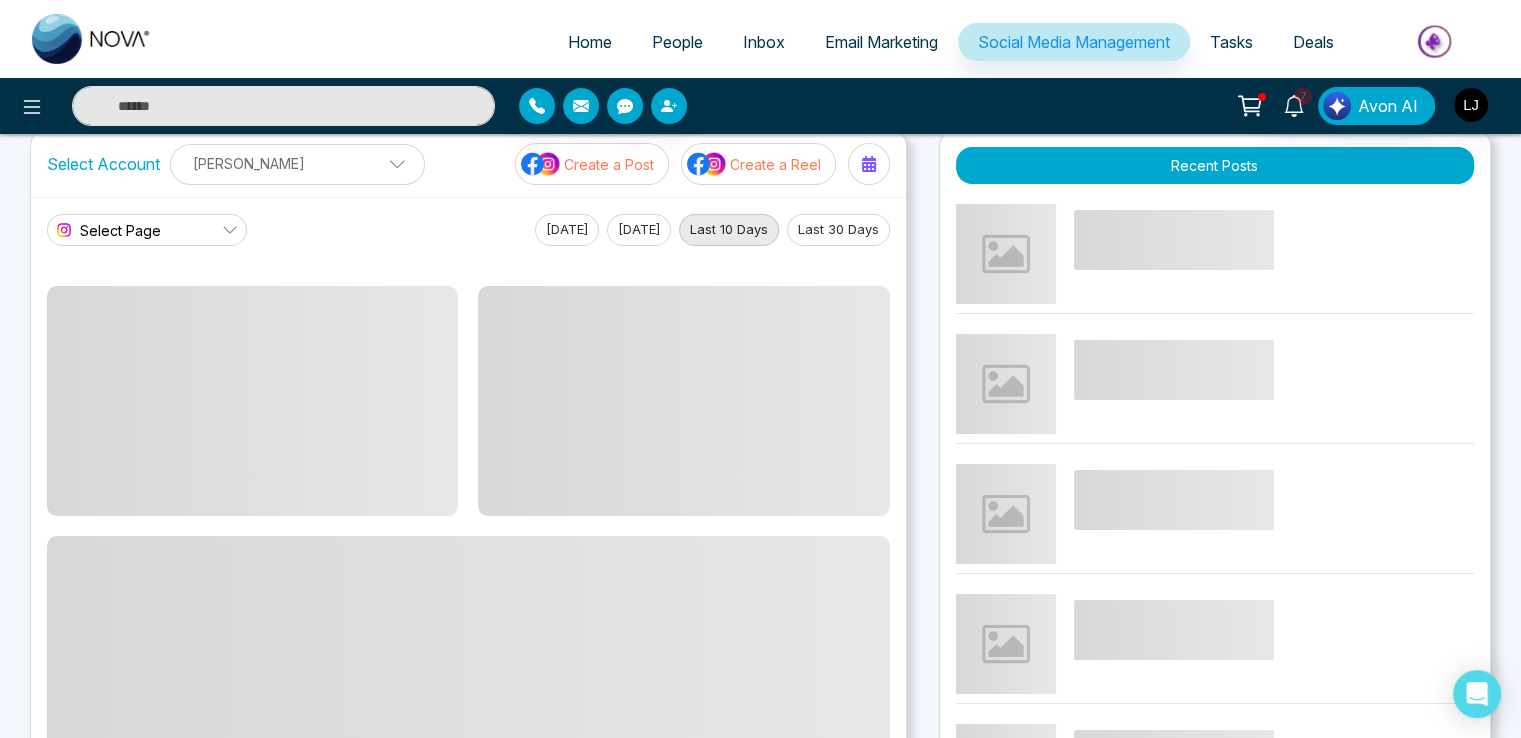 scroll, scrollTop: 0, scrollLeft: 0, axis: both 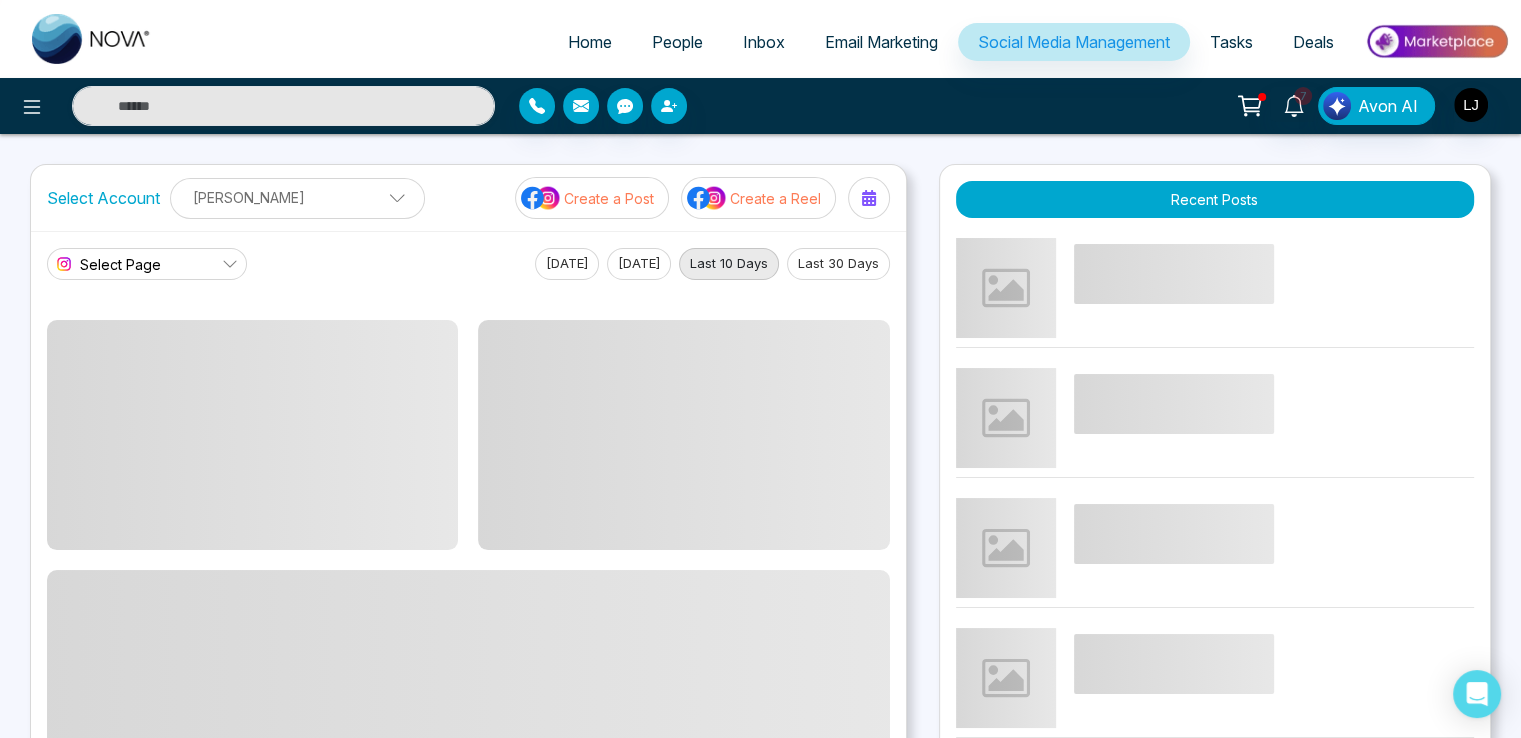 click on "Select Page" at bounding box center (147, 264) 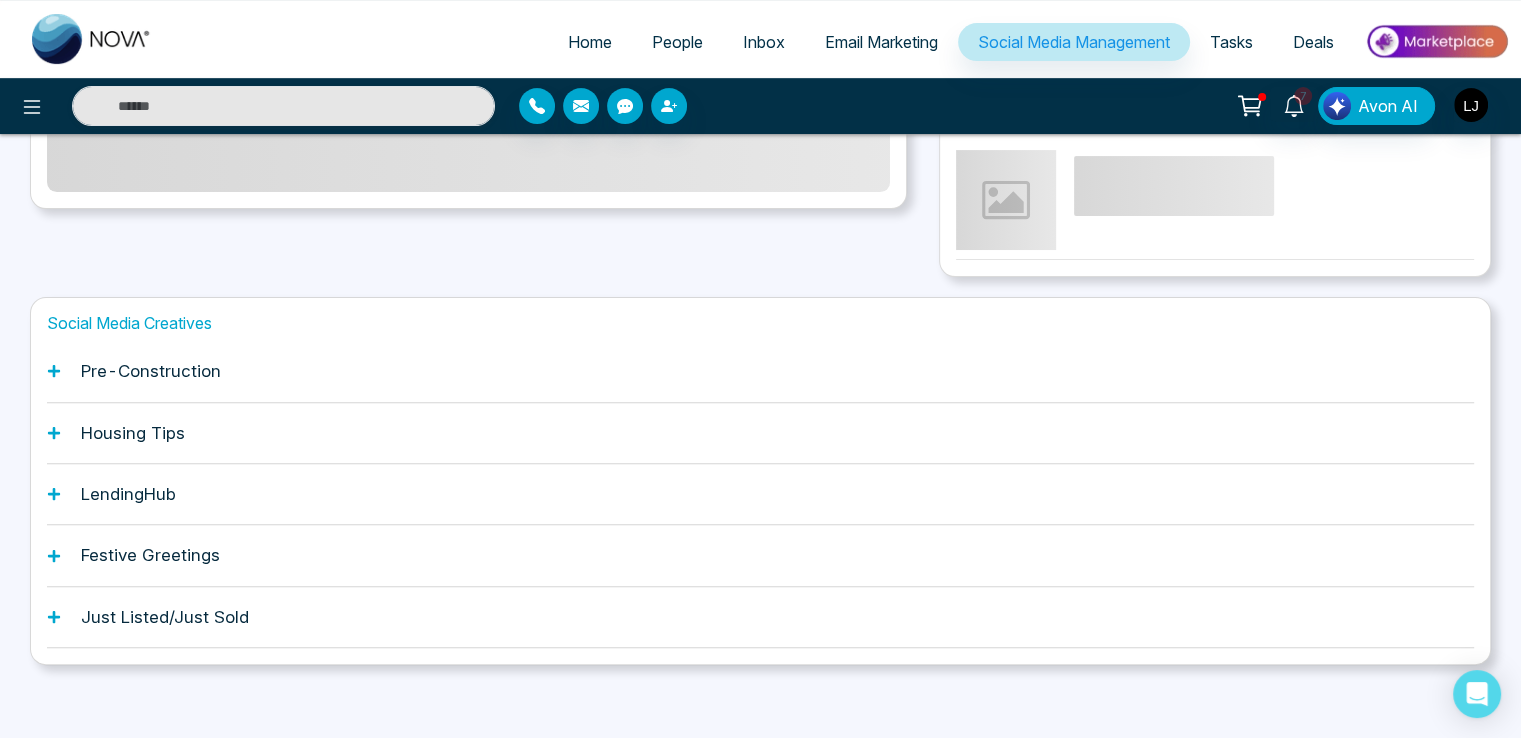 scroll, scrollTop: 613, scrollLeft: 0, axis: vertical 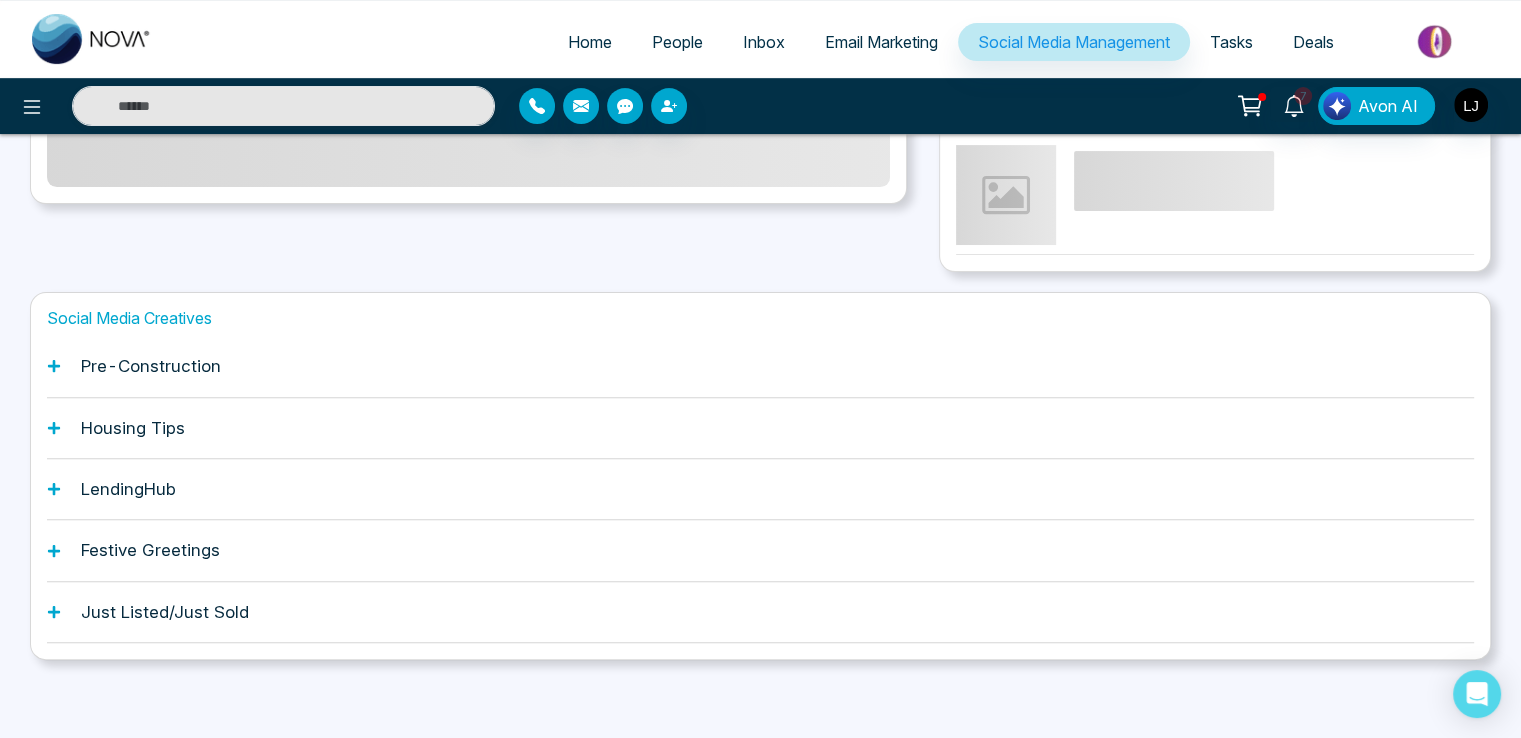 click on "Pre-Construction" at bounding box center [760, 366] 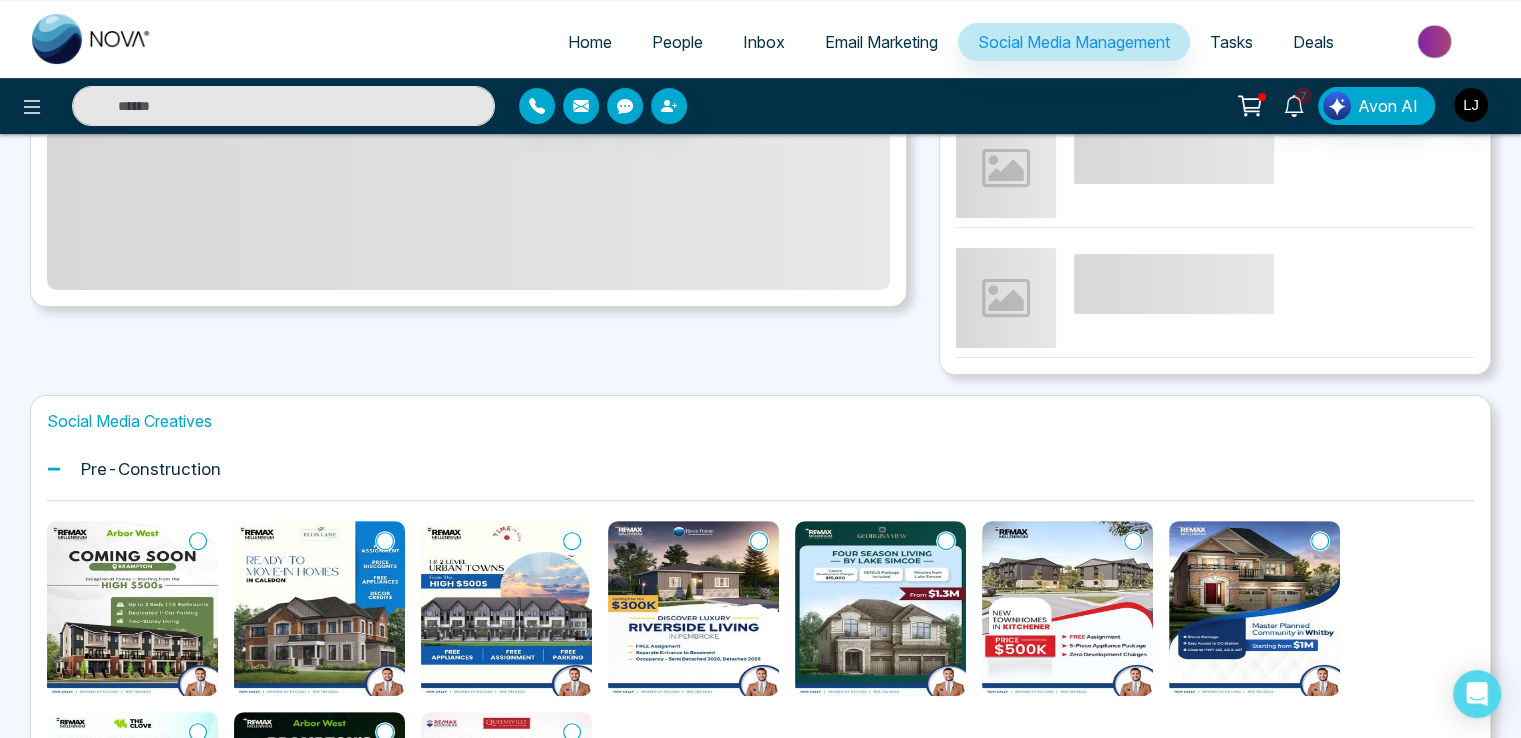 scroll, scrollTop: 513, scrollLeft: 0, axis: vertical 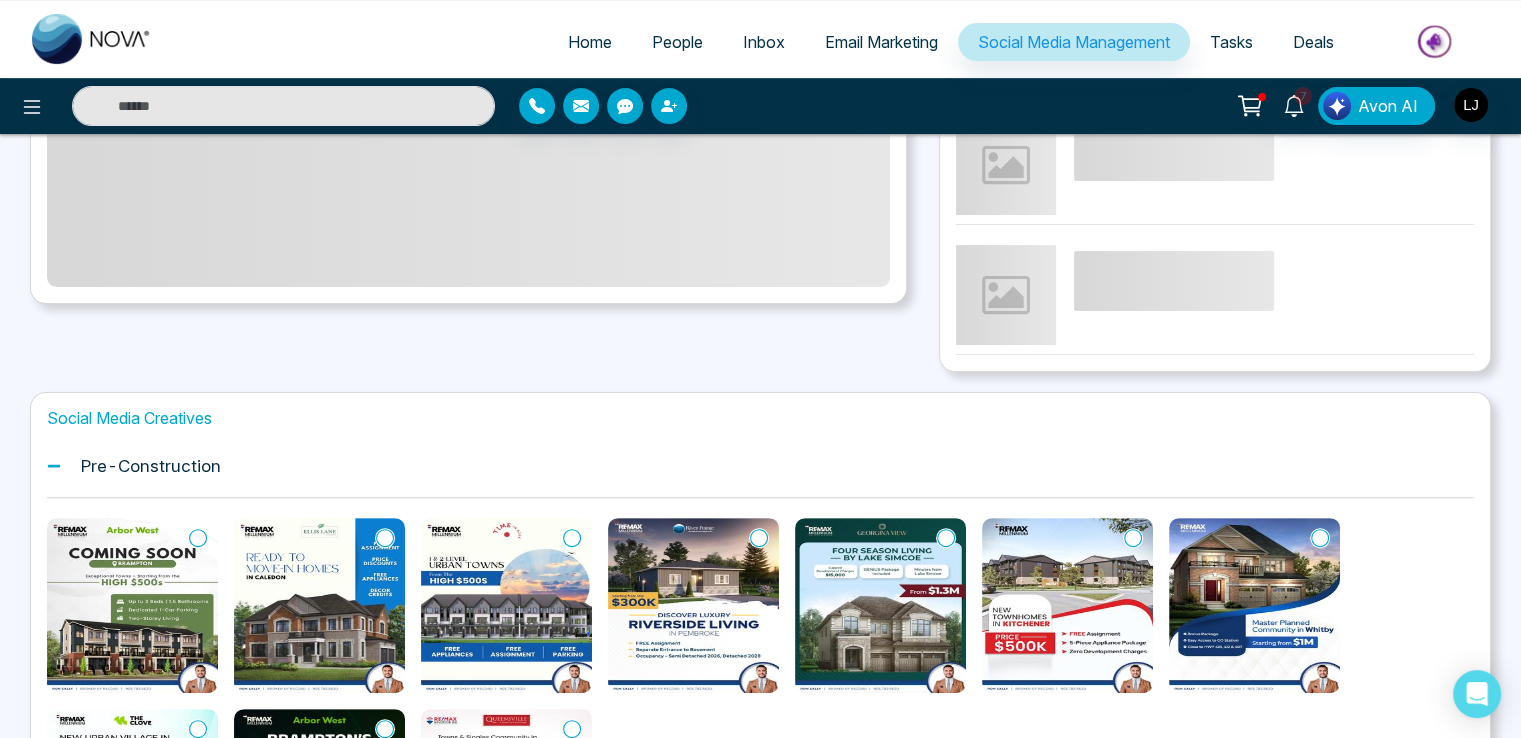 click 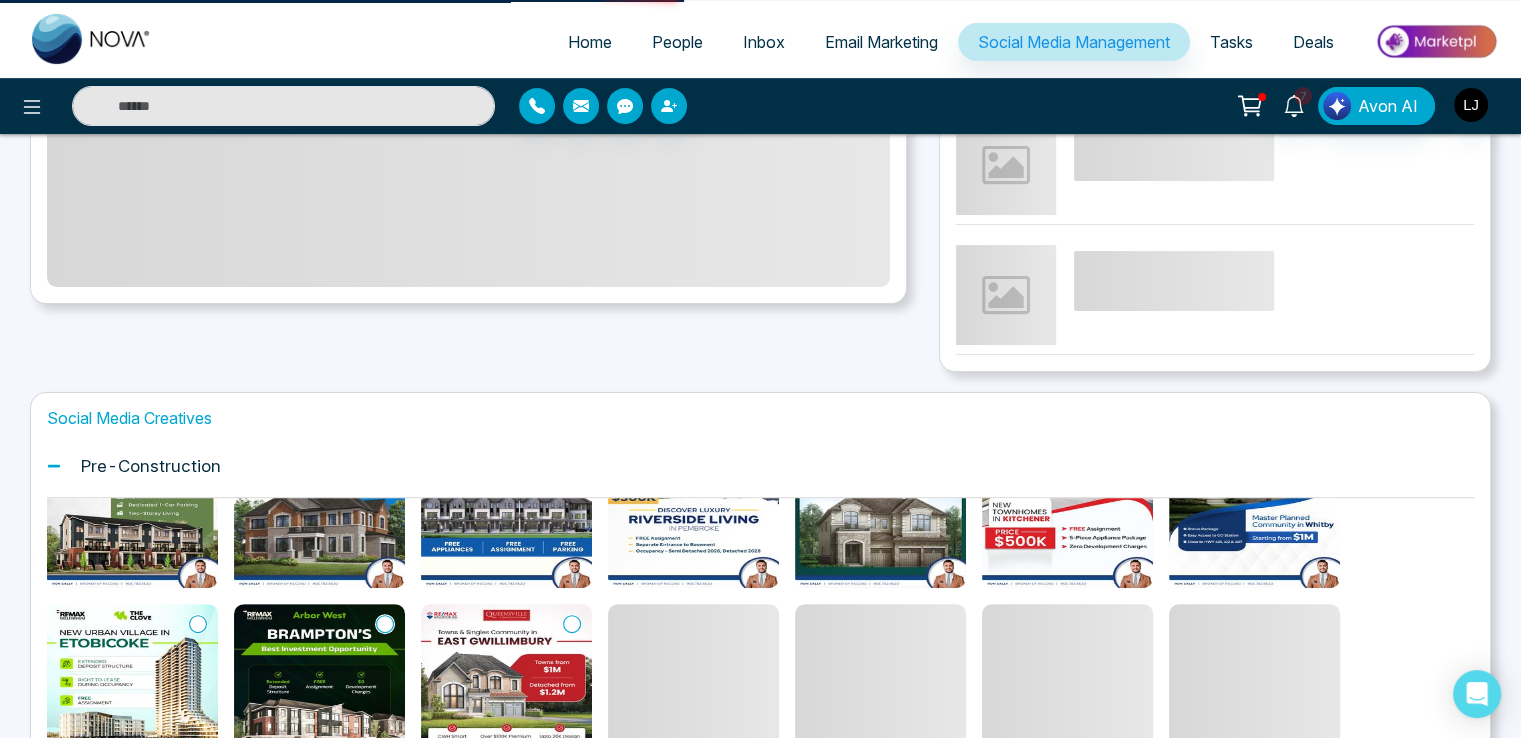 scroll, scrollTop: 106, scrollLeft: 0, axis: vertical 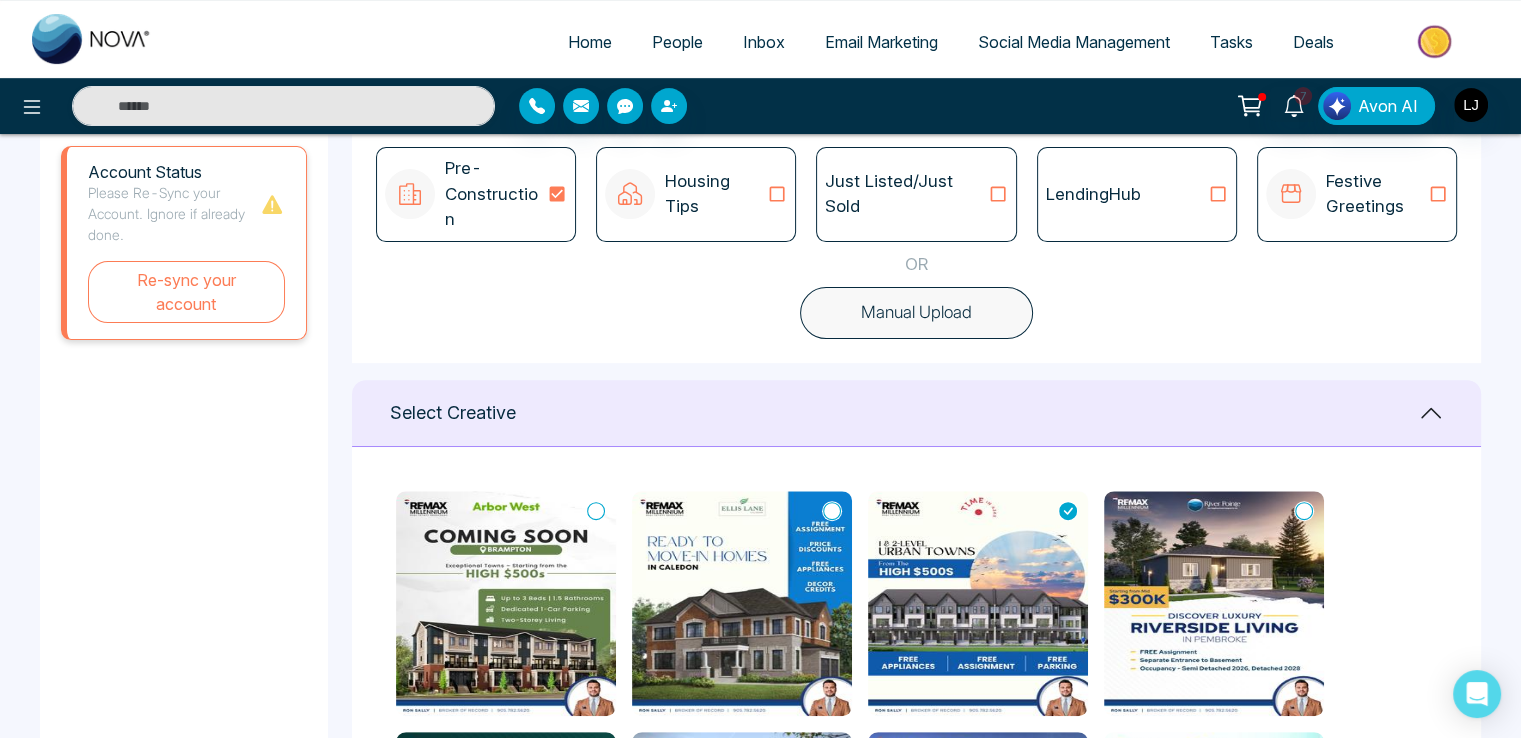 click 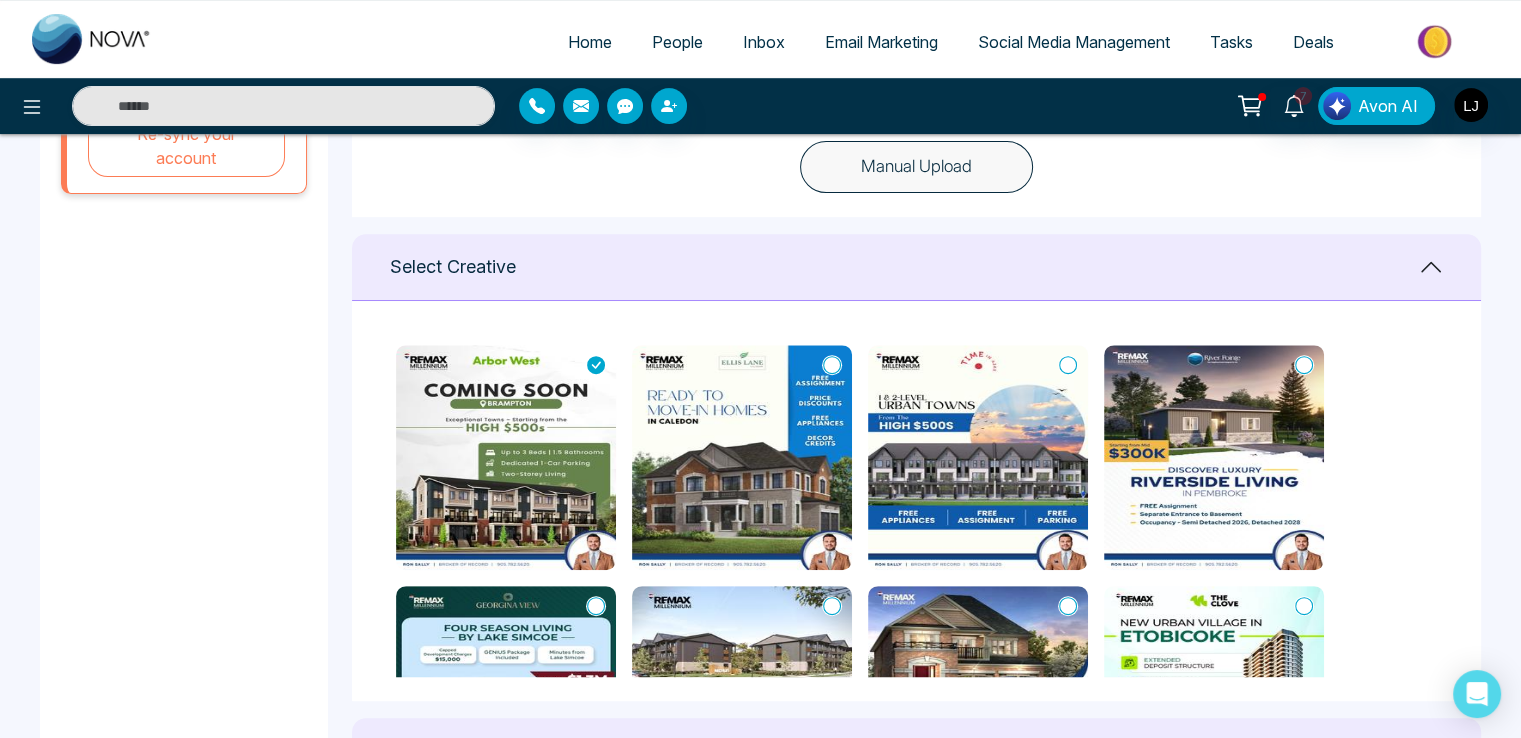 scroll, scrollTop: 800, scrollLeft: 0, axis: vertical 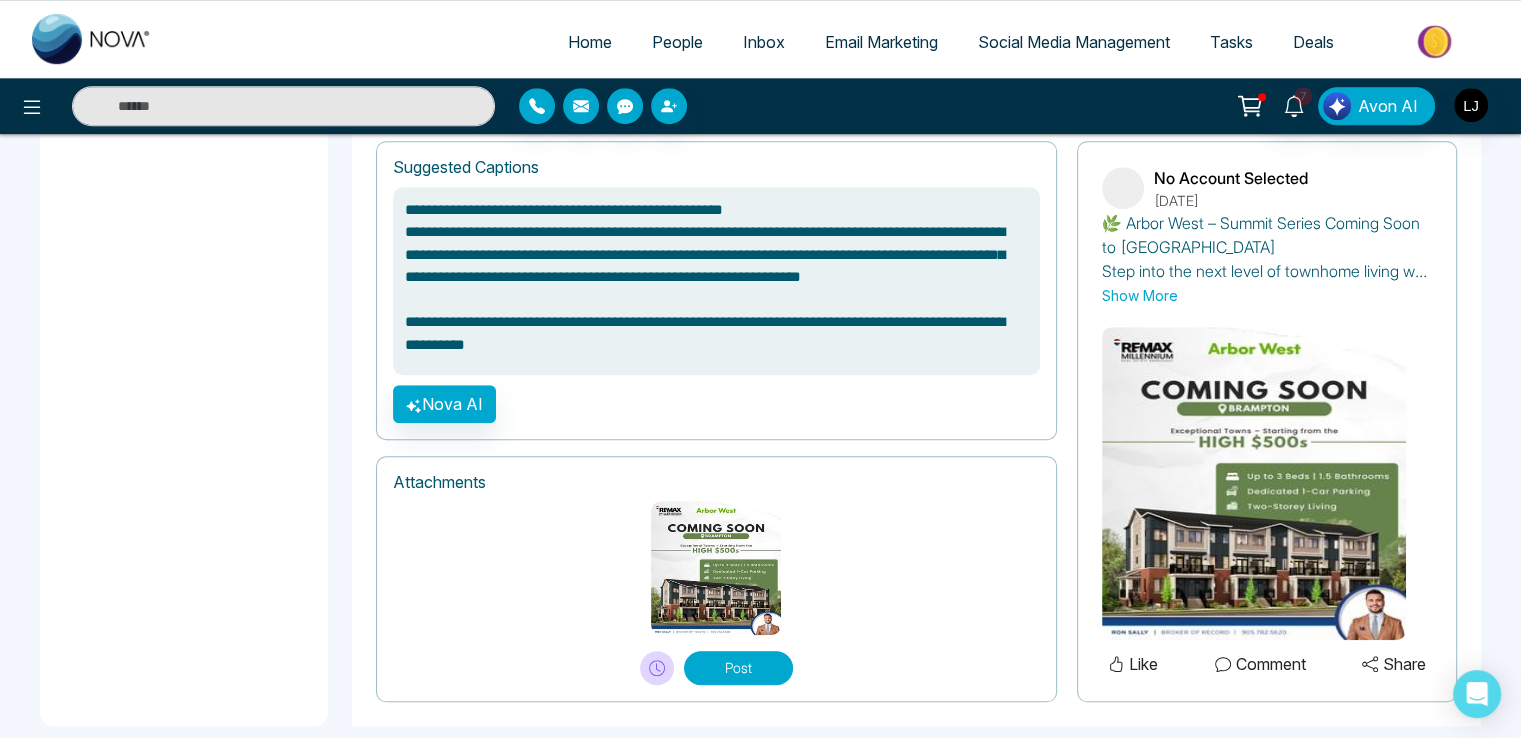 click on "Post" at bounding box center (738, 668) 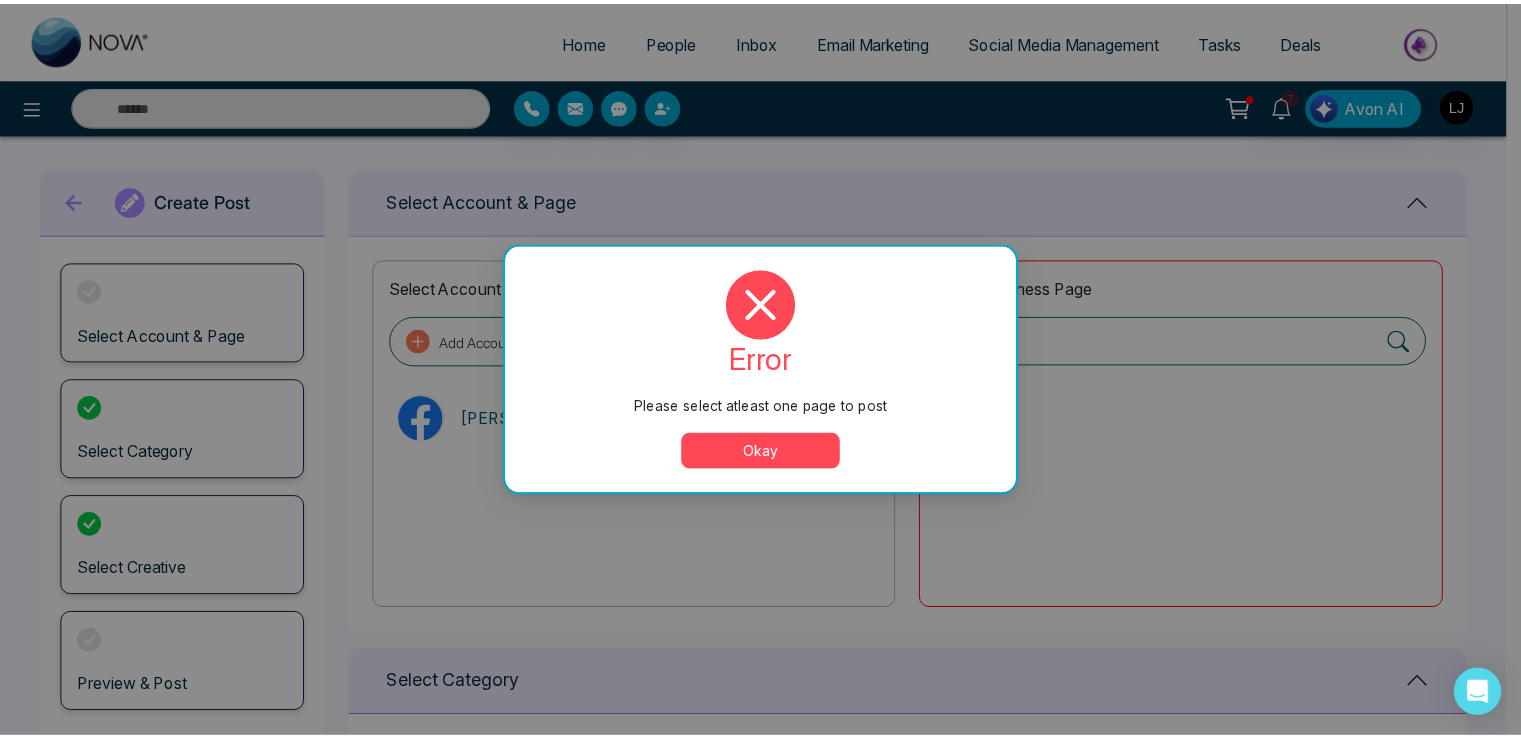 scroll, scrollTop: 0, scrollLeft: 0, axis: both 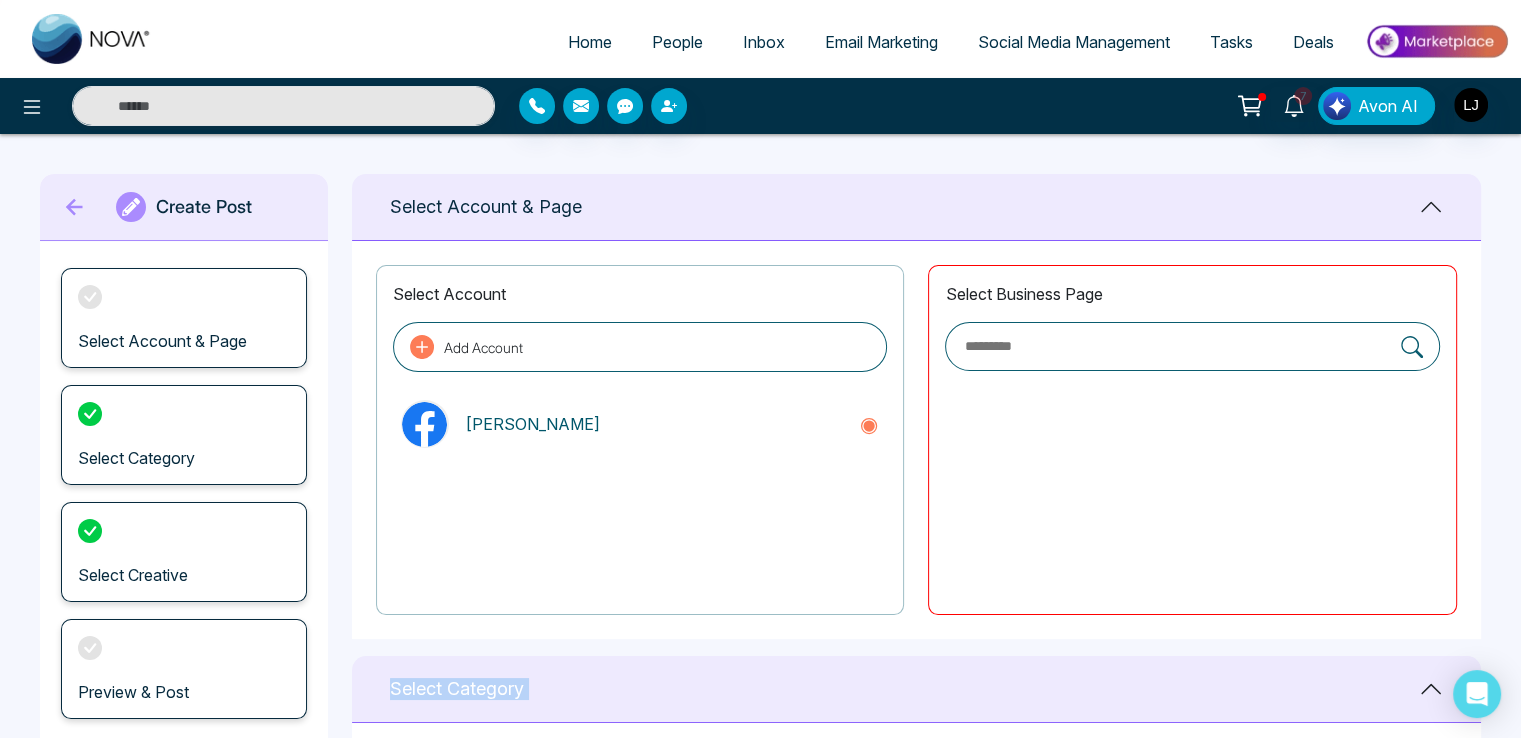 drag, startPoint x: 672, startPoint y: 411, endPoint x: 929, endPoint y: 399, distance: 257.28 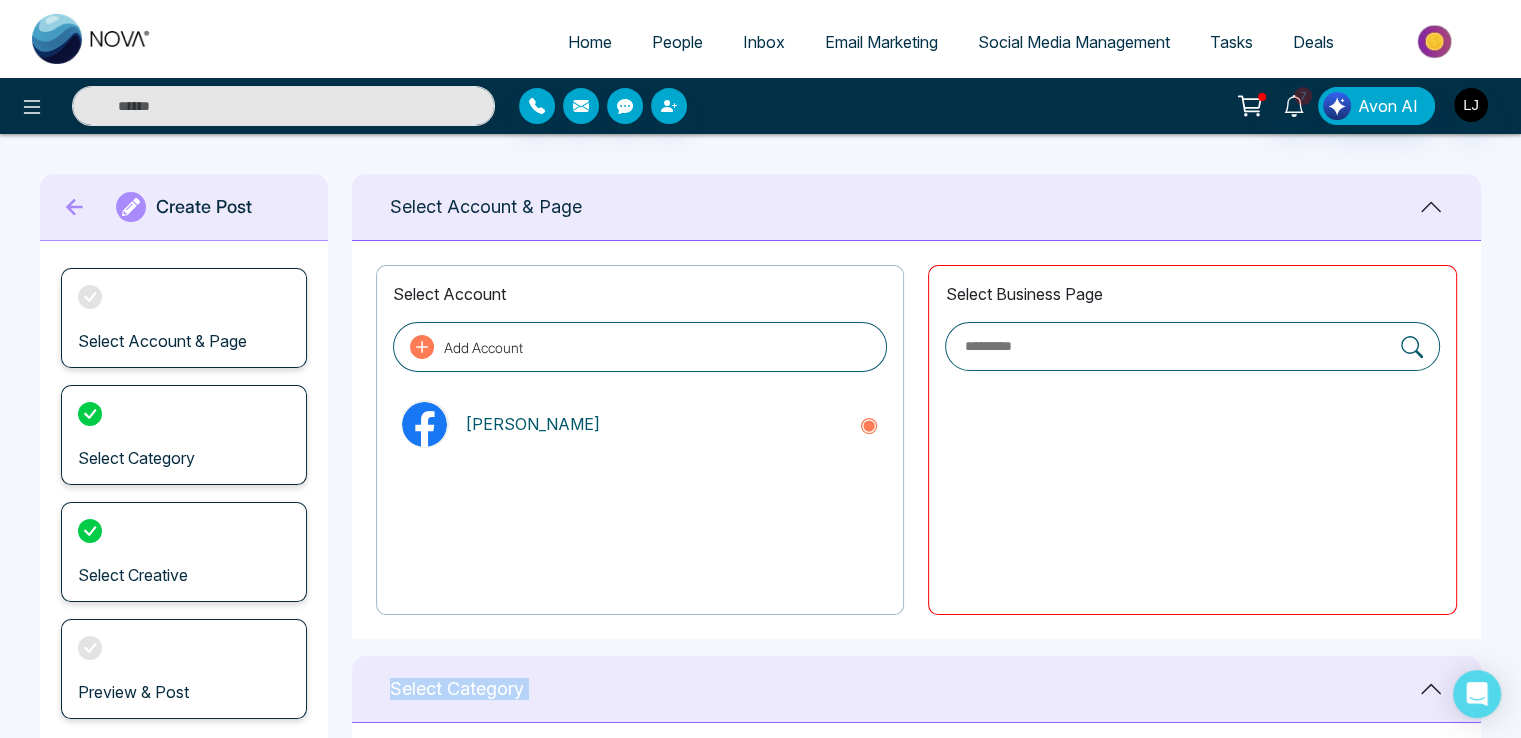 click at bounding box center [1192, 494] 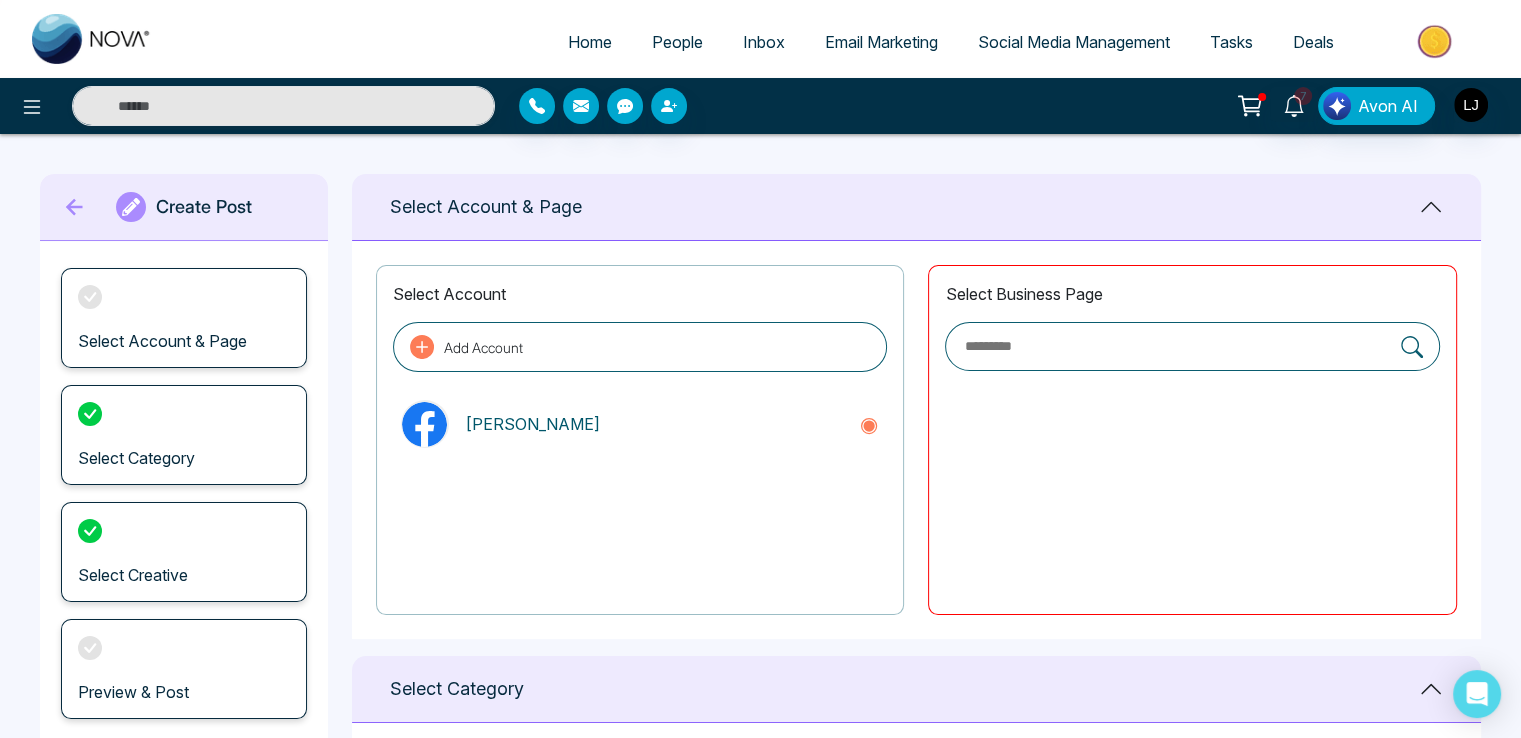 click at bounding box center [1192, 494] 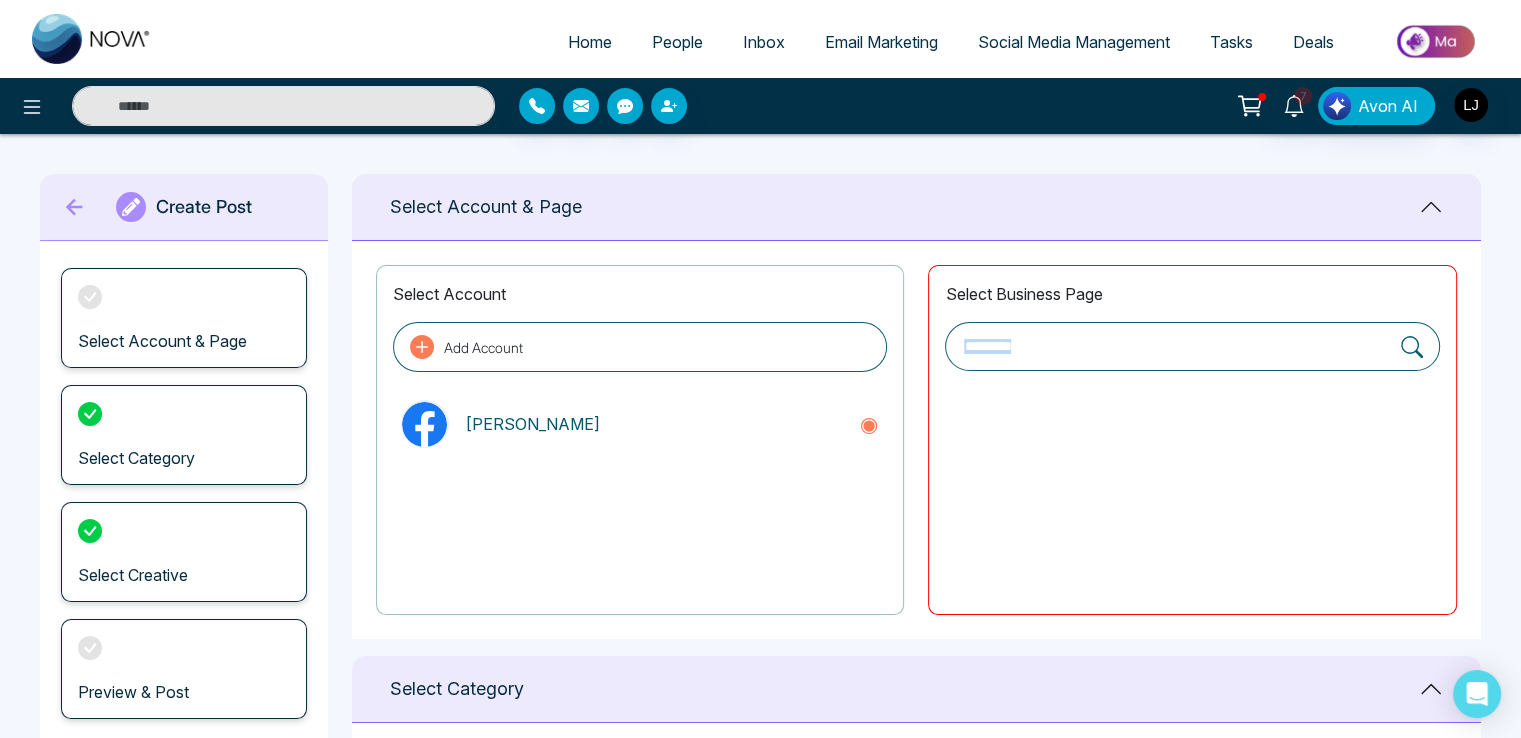 drag, startPoint x: 1111, startPoint y: 377, endPoint x: 1069, endPoint y: 428, distance: 66.068146 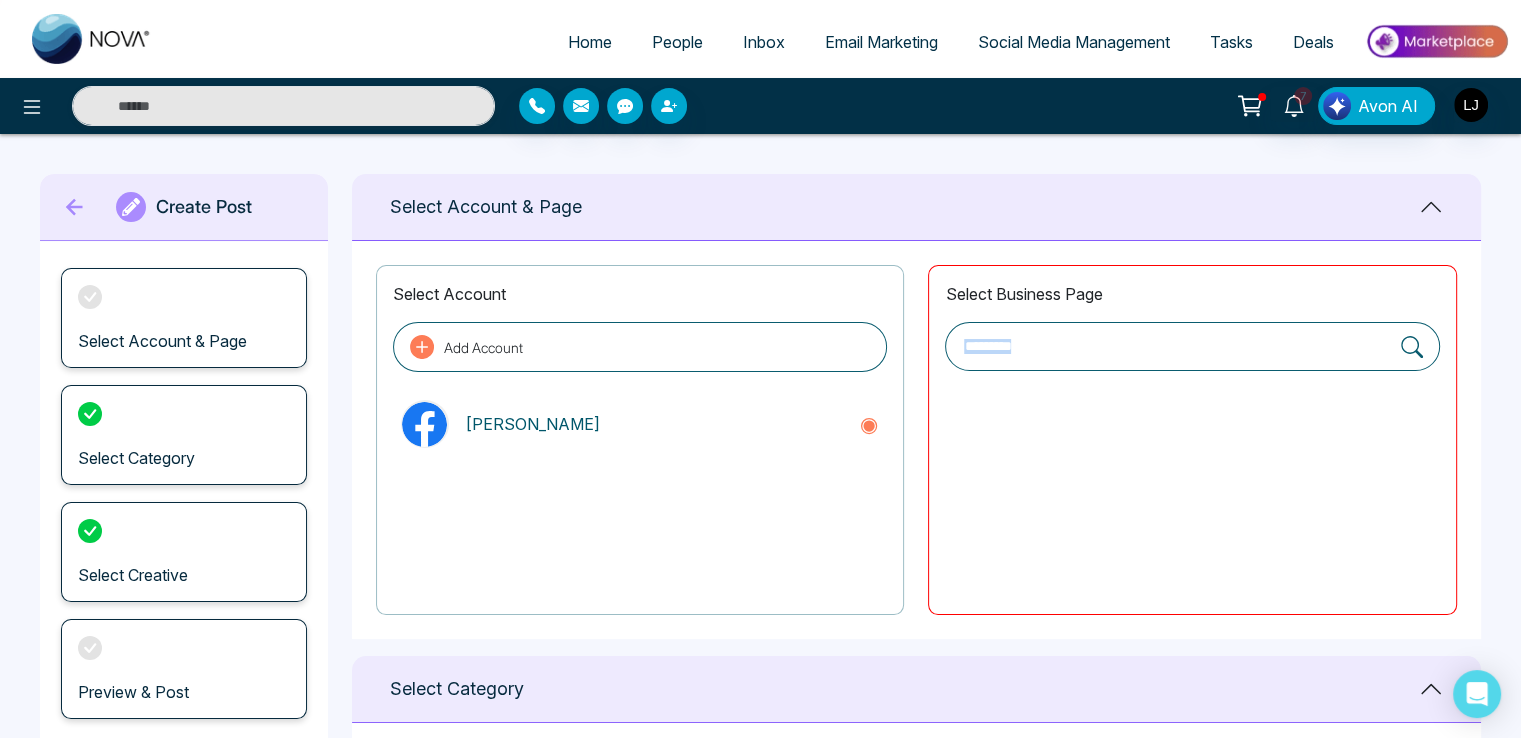 click on "Select Business Page" at bounding box center [1192, 440] 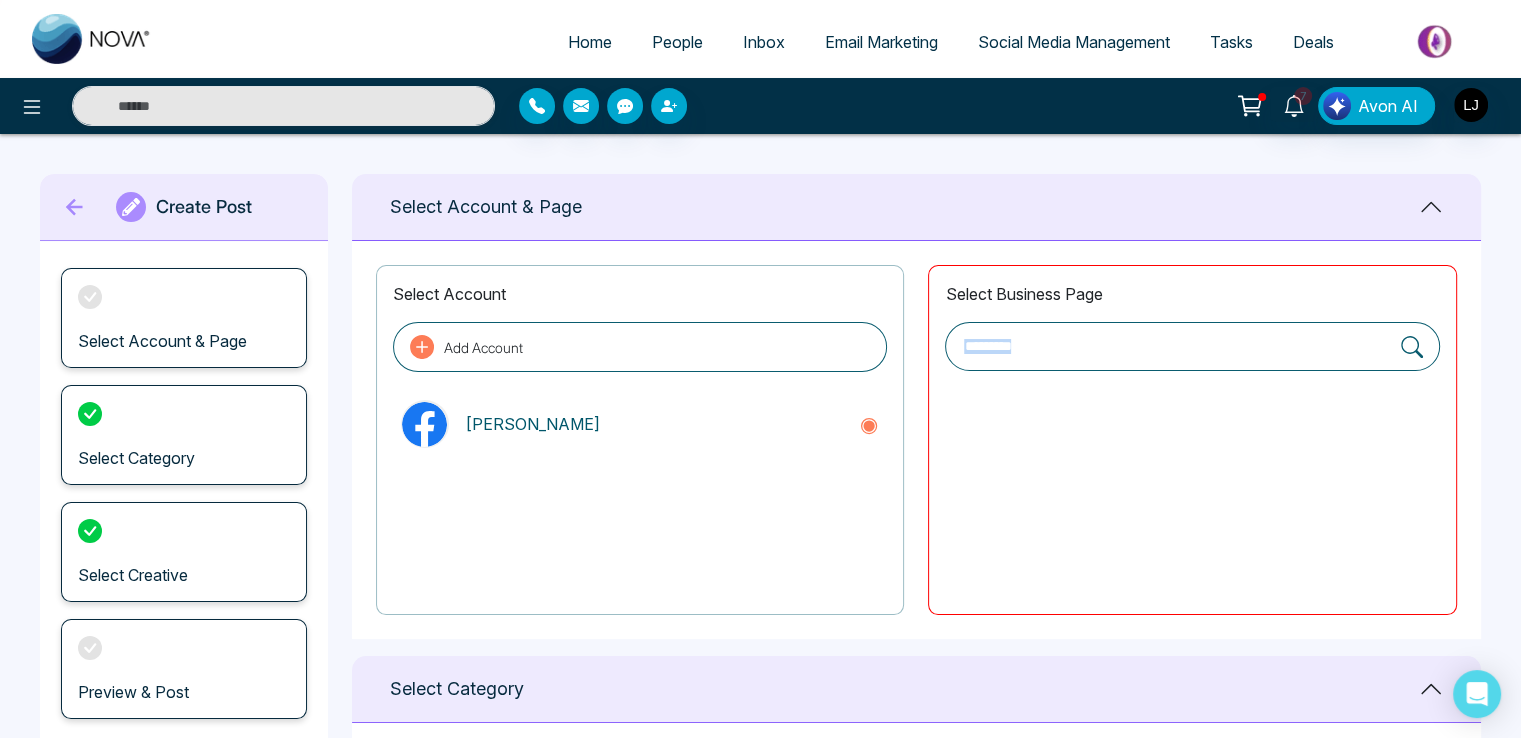click at bounding box center (1192, 494) 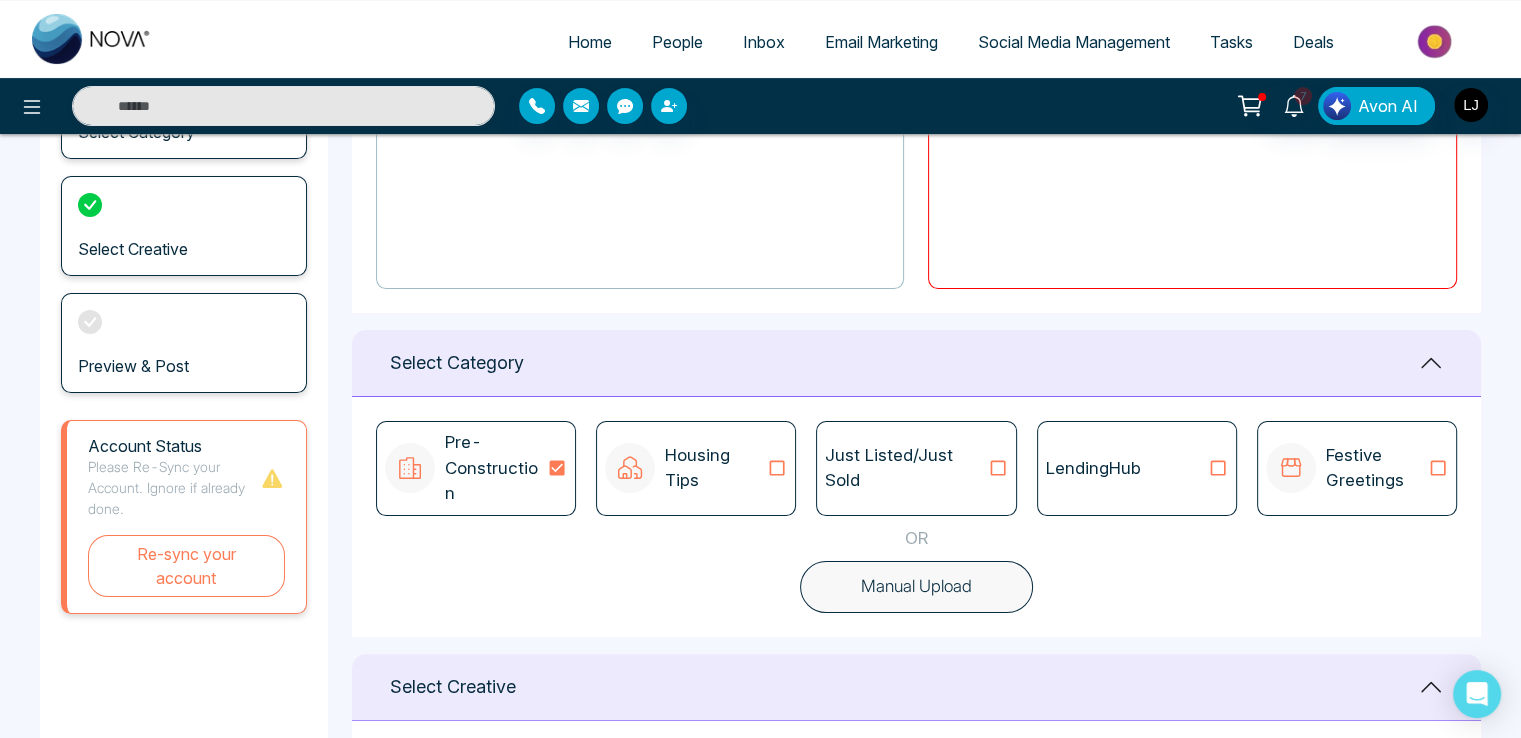 scroll, scrollTop: 700, scrollLeft: 0, axis: vertical 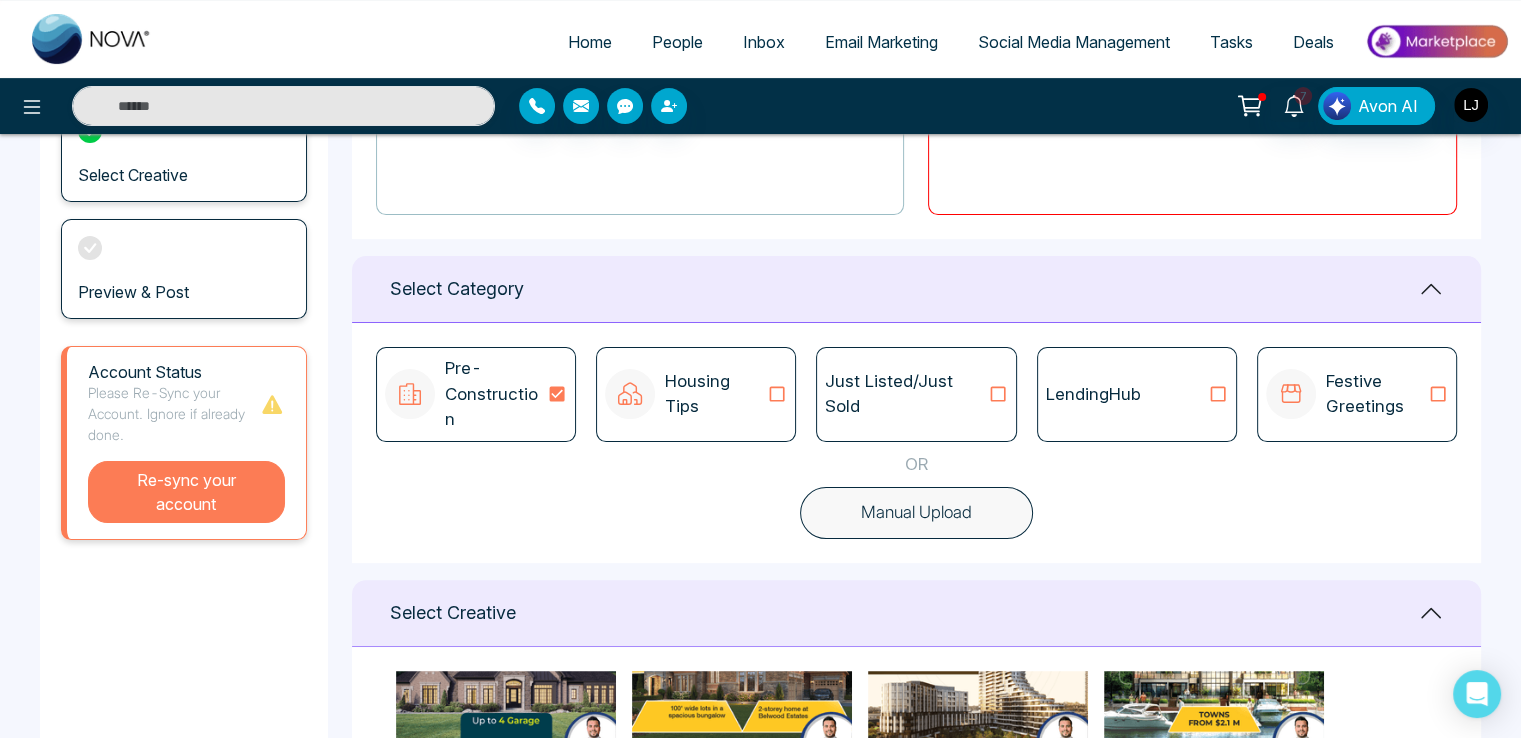 click on "Re-sync your account" at bounding box center [186, 492] 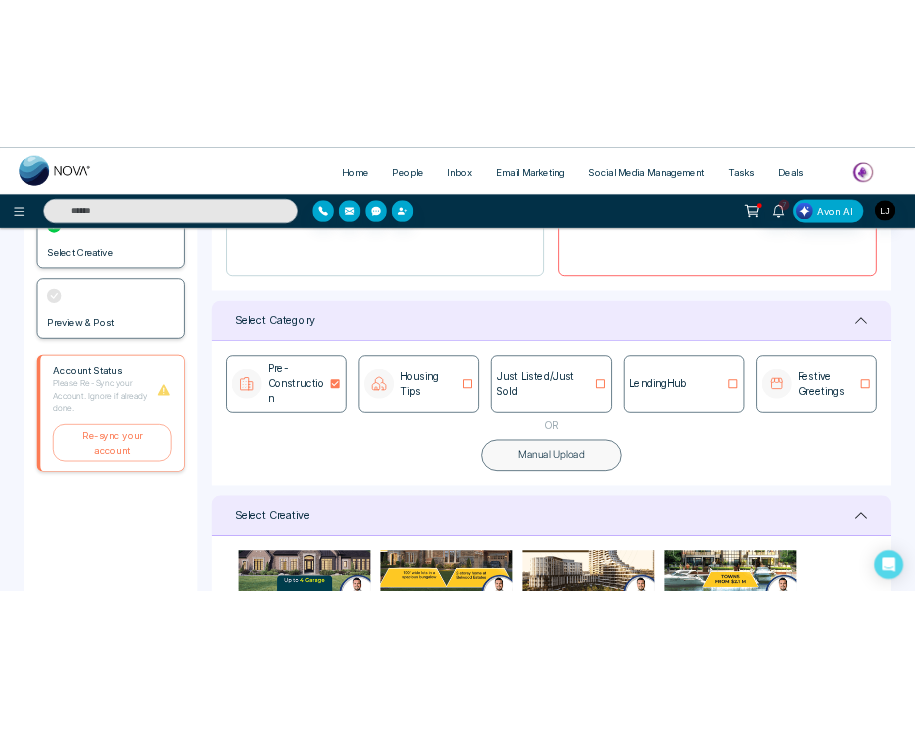 scroll, scrollTop: 500, scrollLeft: 0, axis: vertical 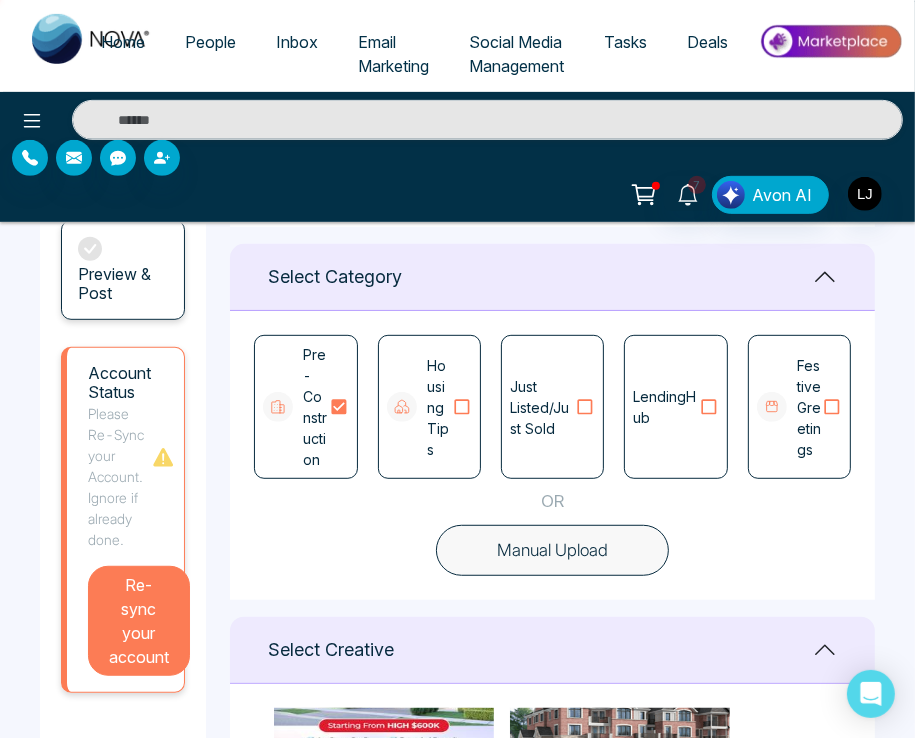 click on "Re-sync your account" at bounding box center (139, 621) 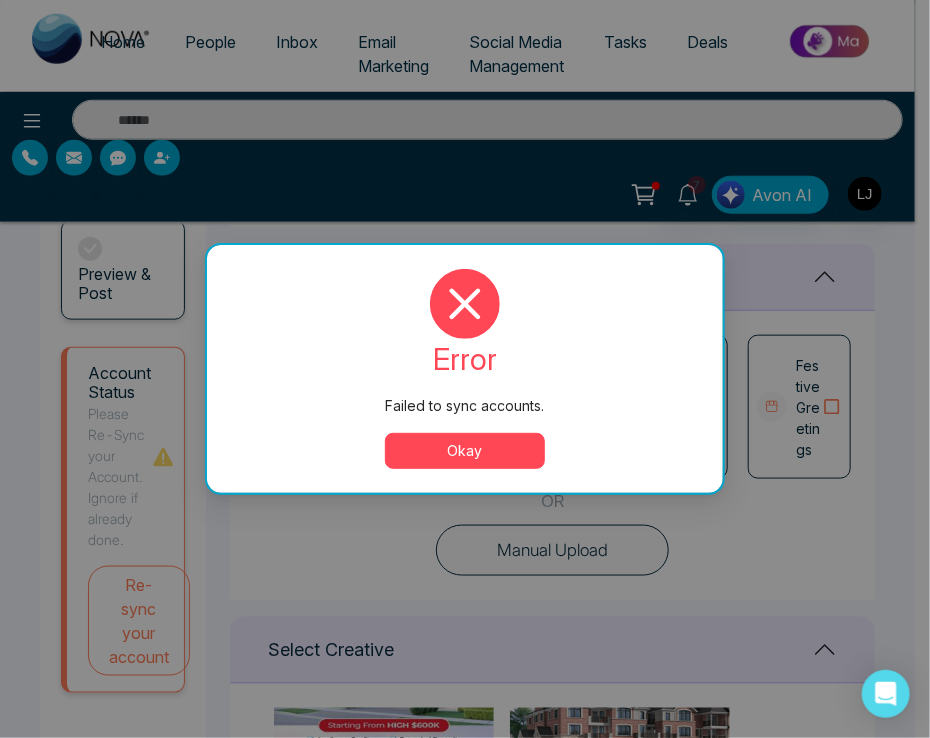 type on "**********" 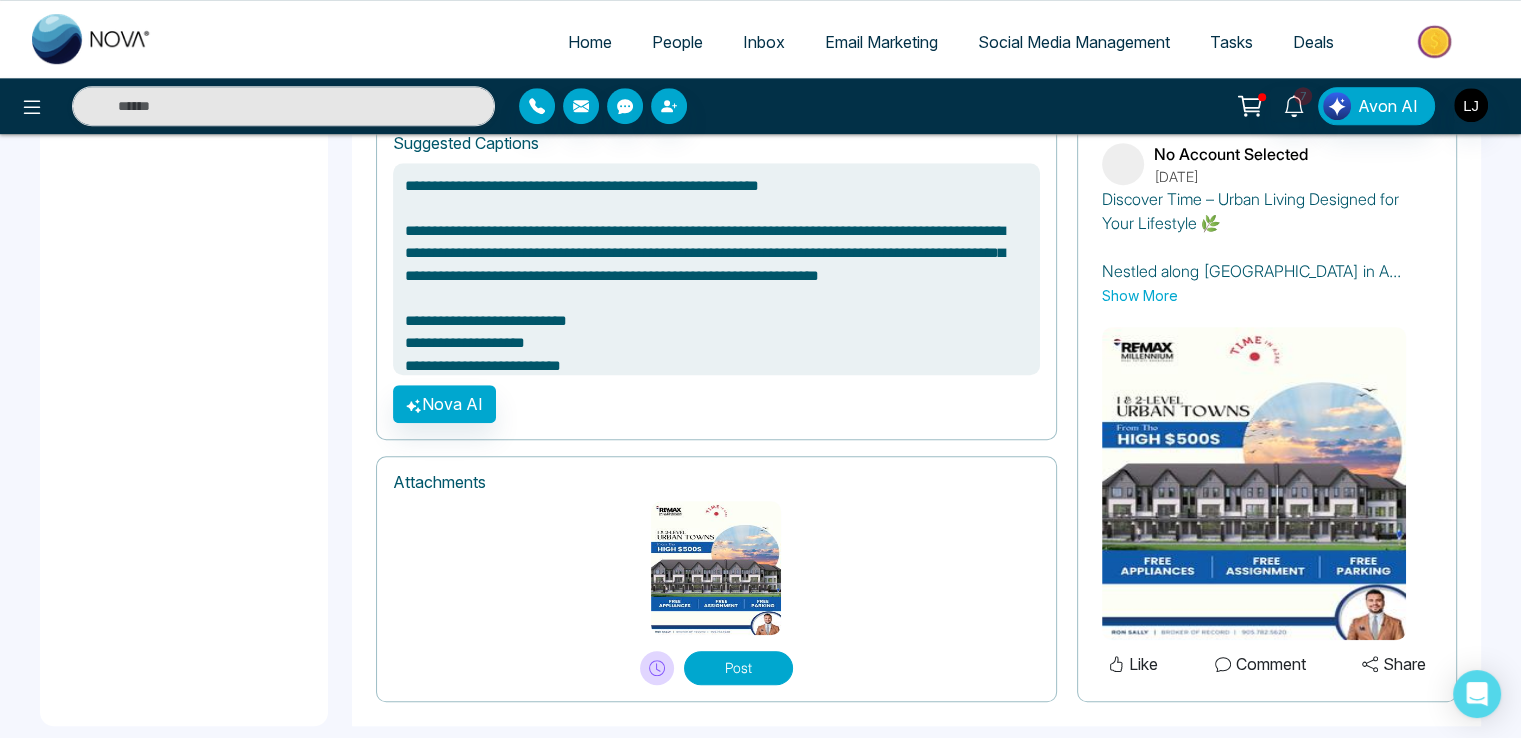 scroll, scrollTop: 1338, scrollLeft: 0, axis: vertical 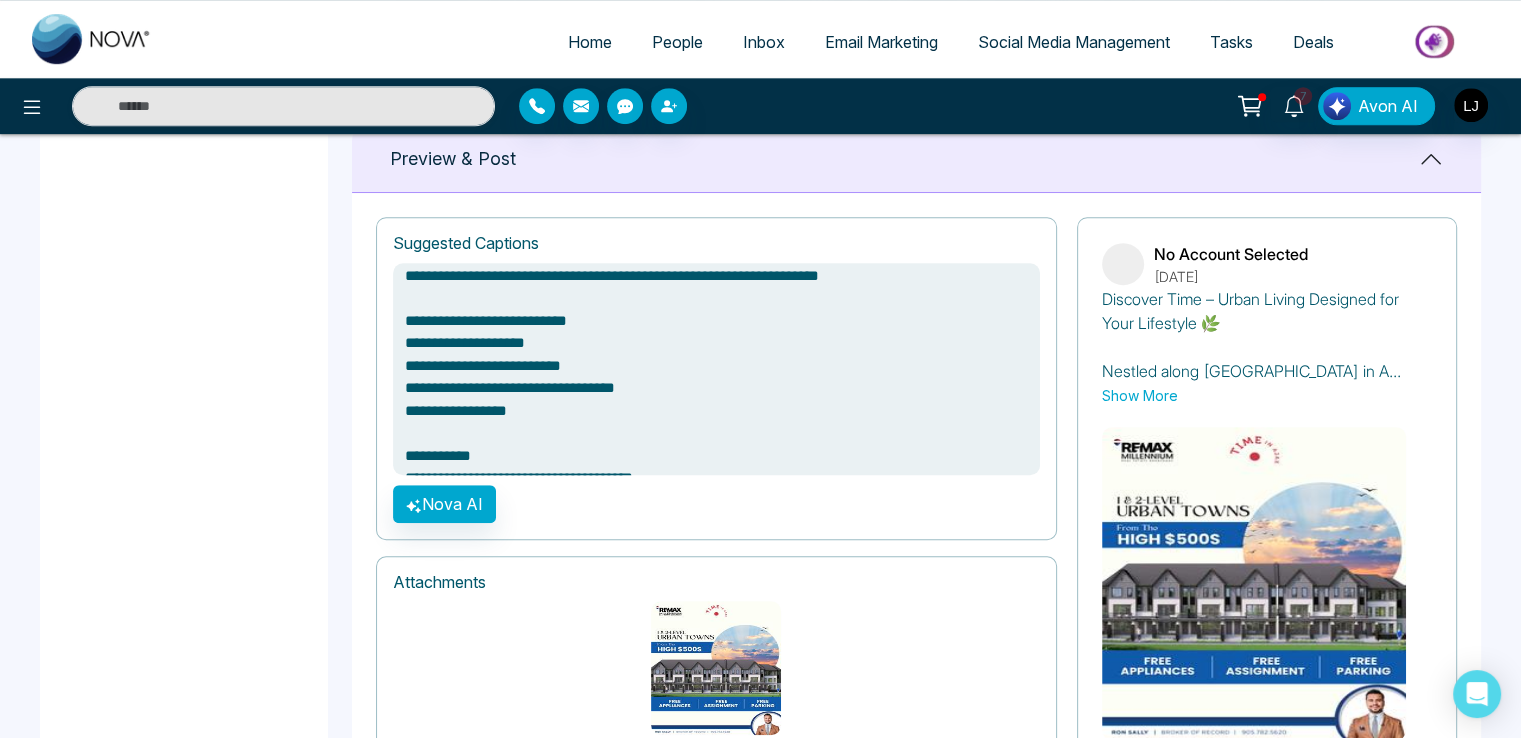 click on "Home" at bounding box center (590, 42) 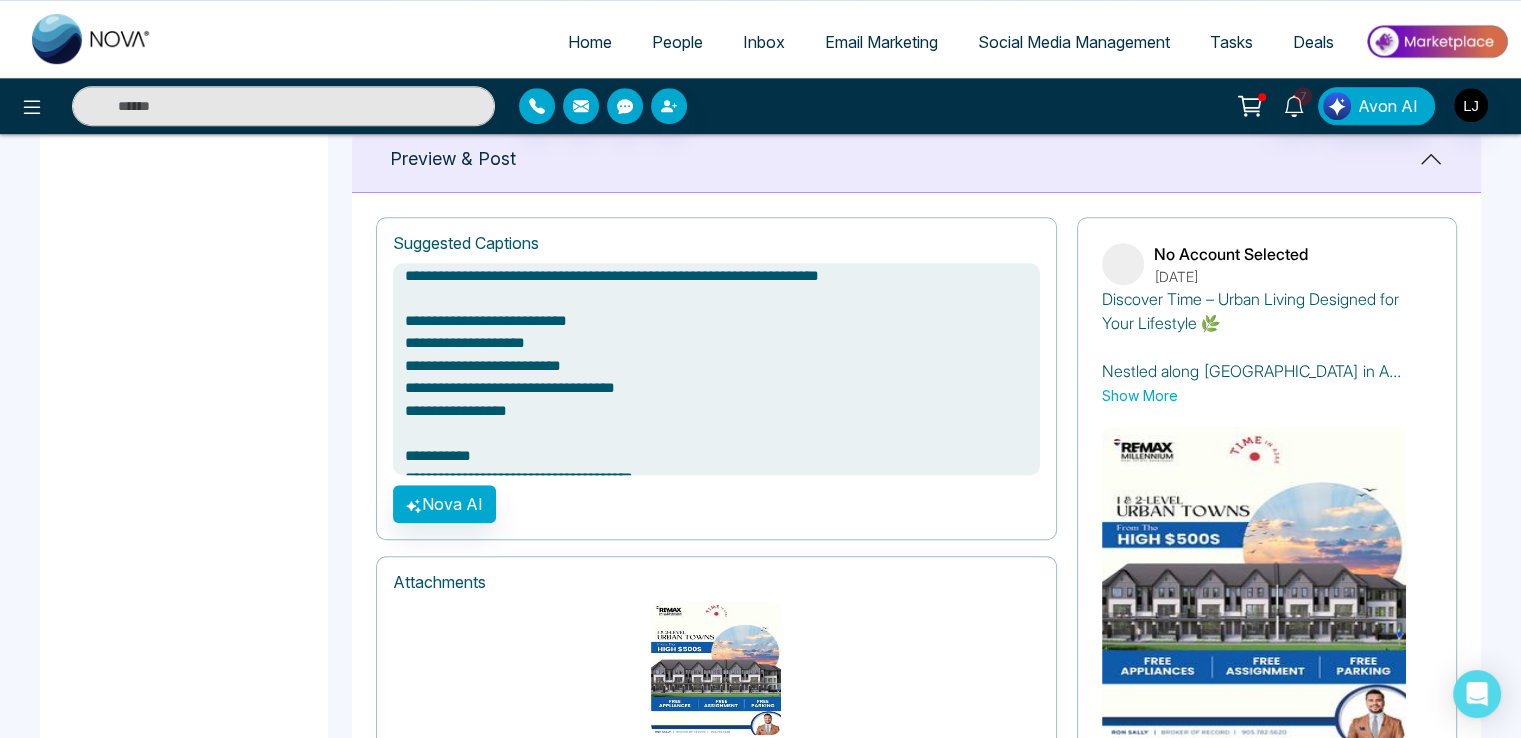 select on "*" 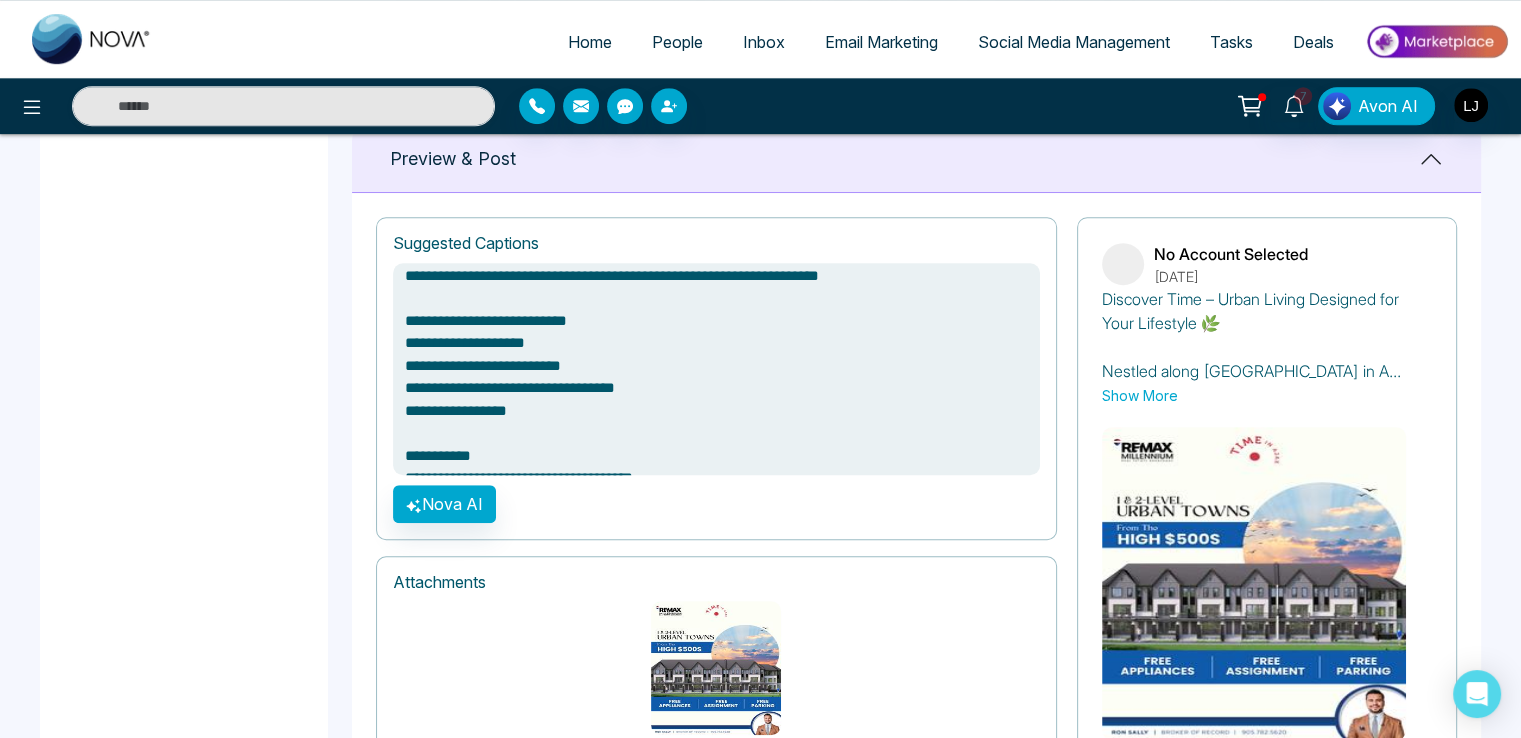 select on "*" 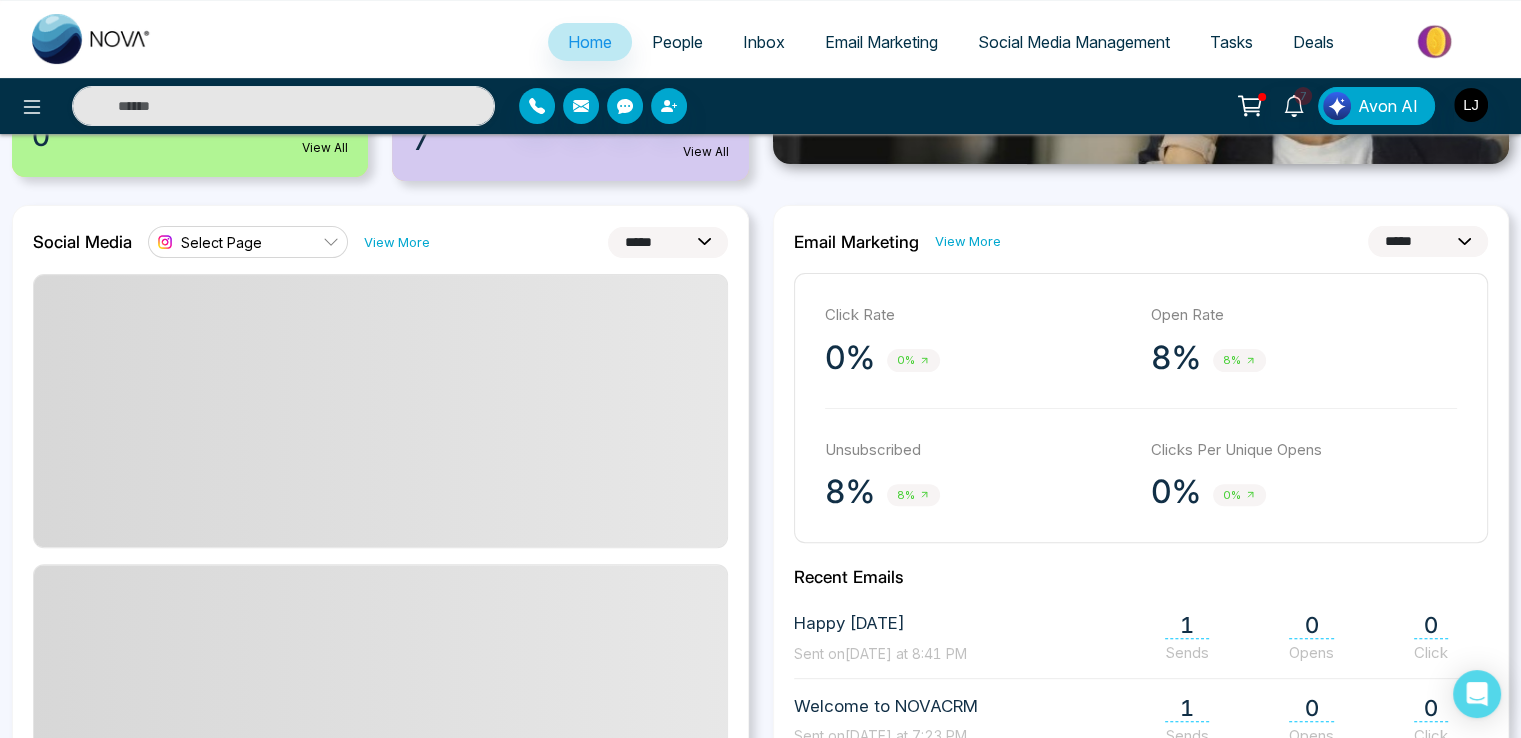 scroll, scrollTop: 416, scrollLeft: 0, axis: vertical 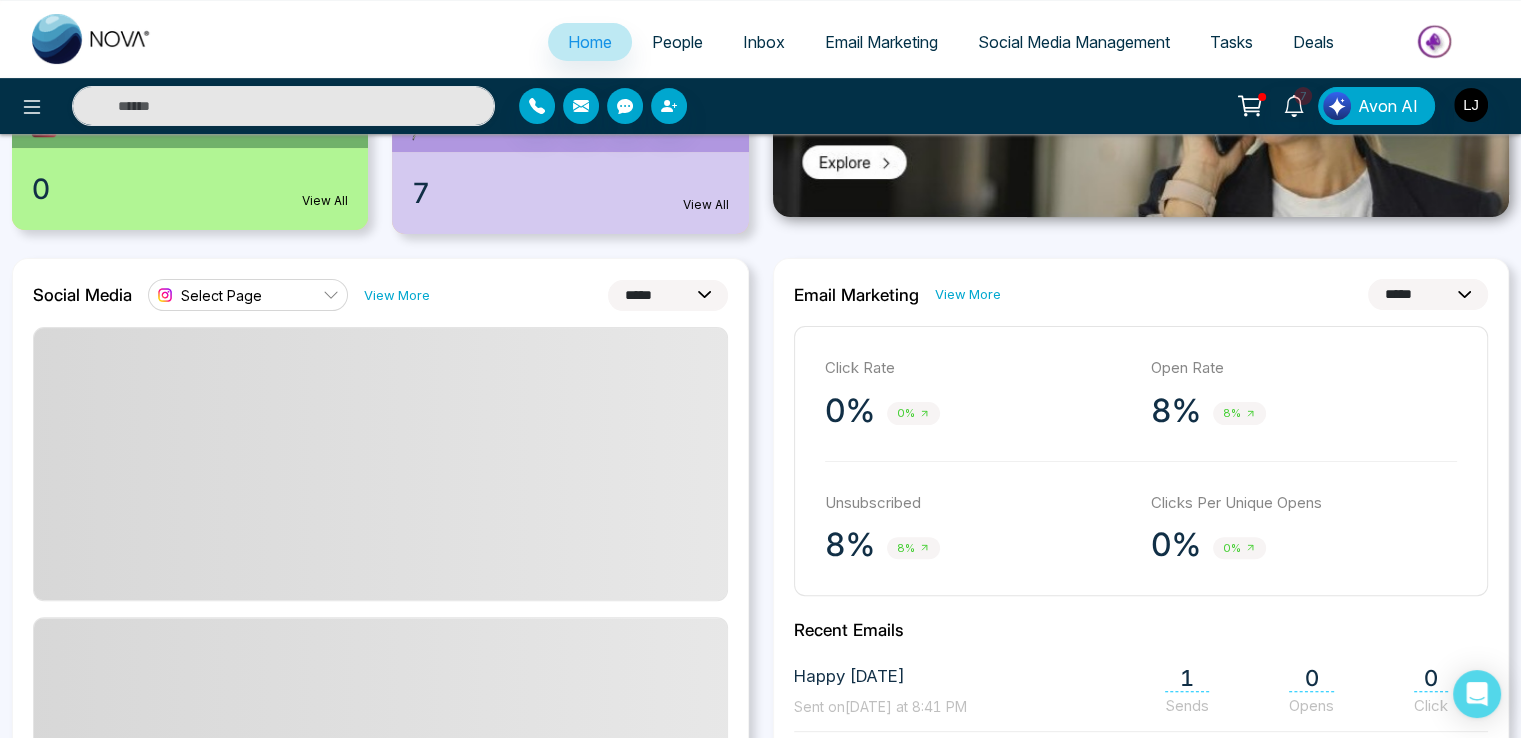 click on "**********" at bounding box center (668, 295) 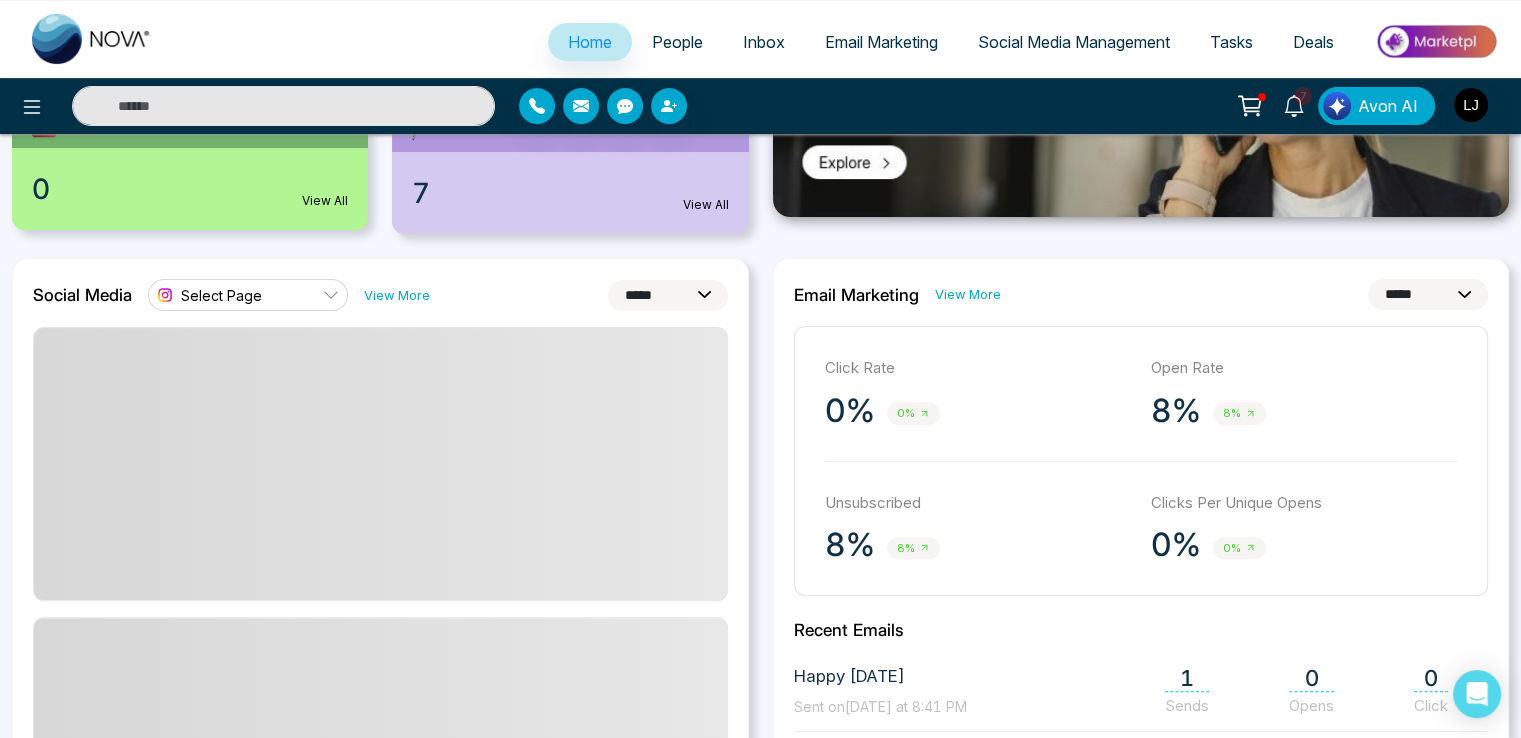 select on "**" 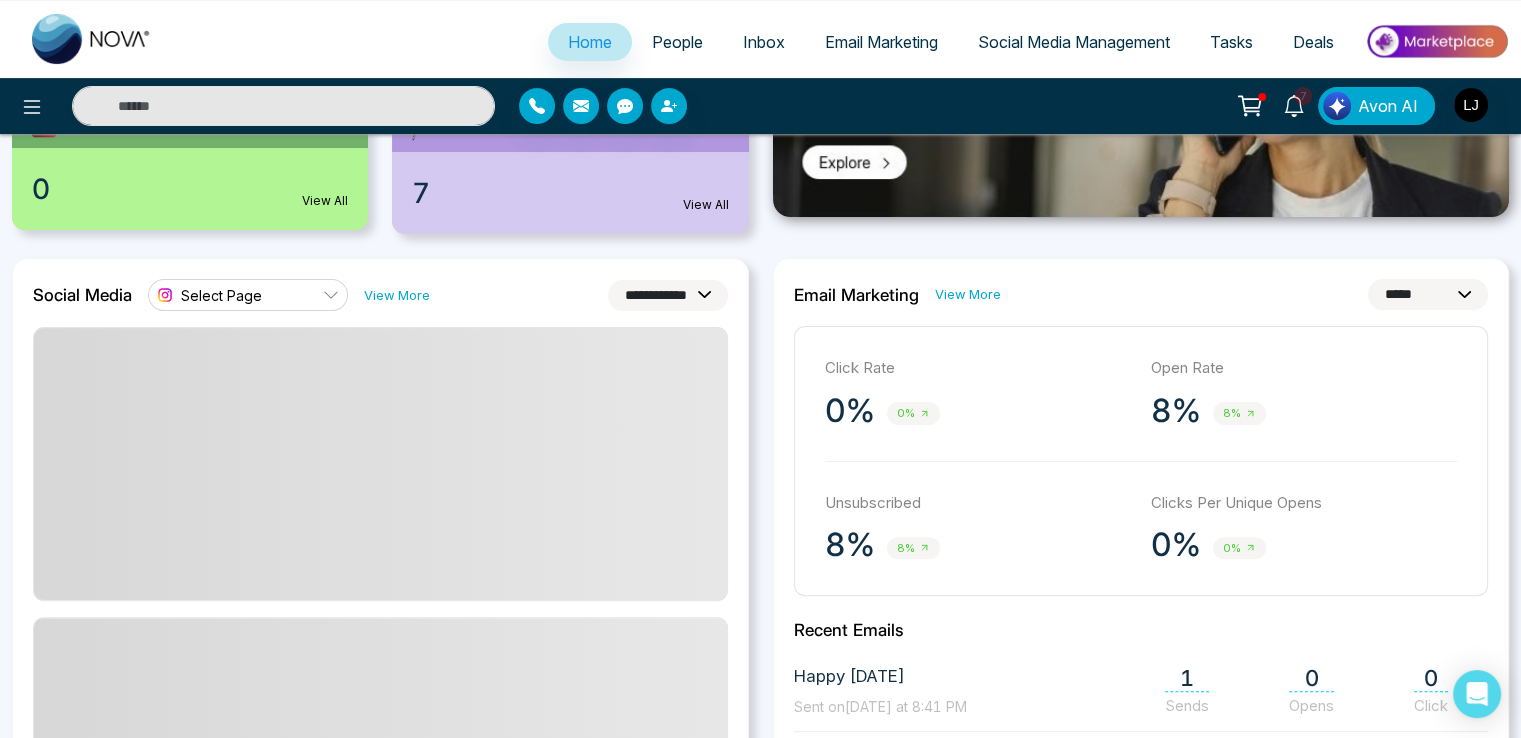 click on "**********" at bounding box center (668, 295) 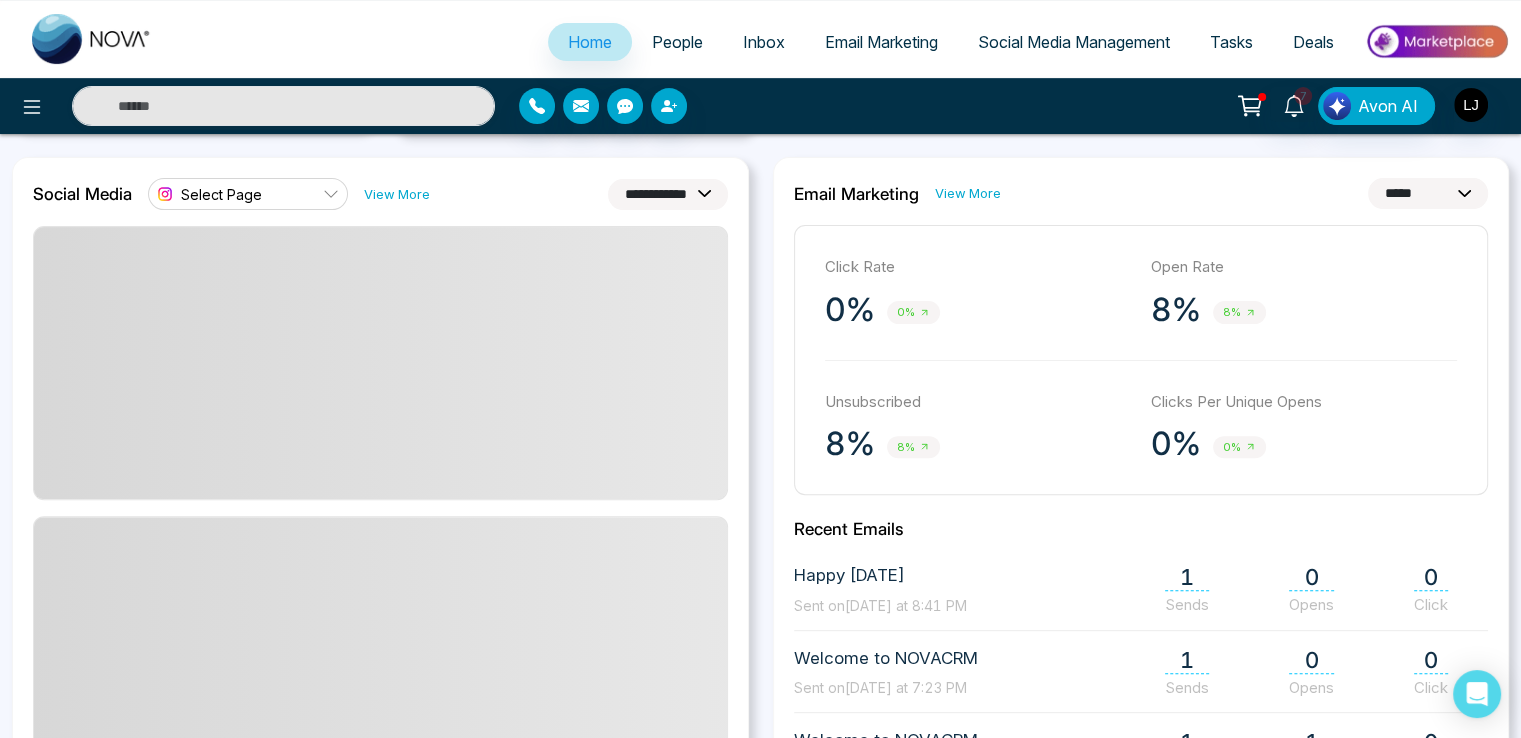 scroll, scrollTop: 516, scrollLeft: 0, axis: vertical 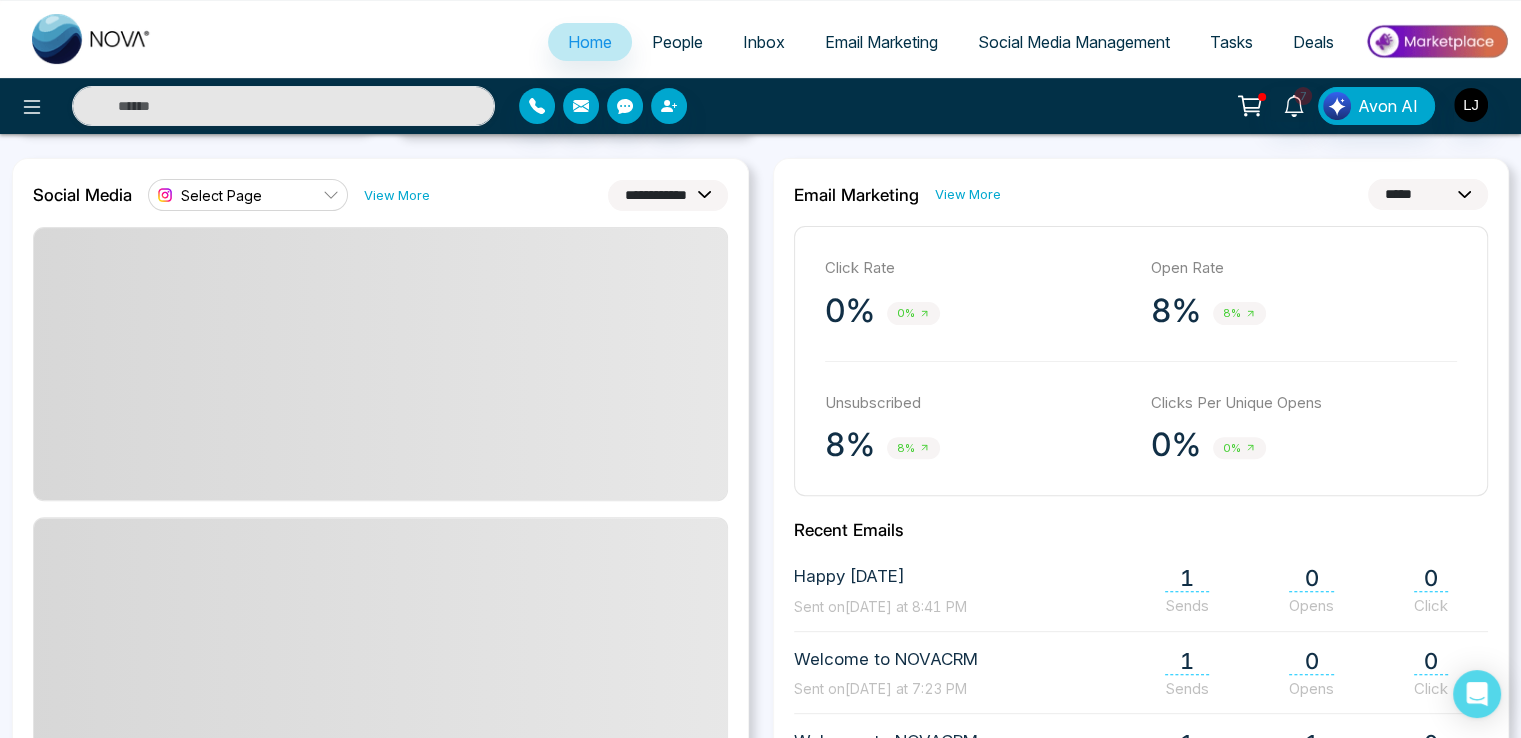 click on "Email Marketing" at bounding box center [881, 42] 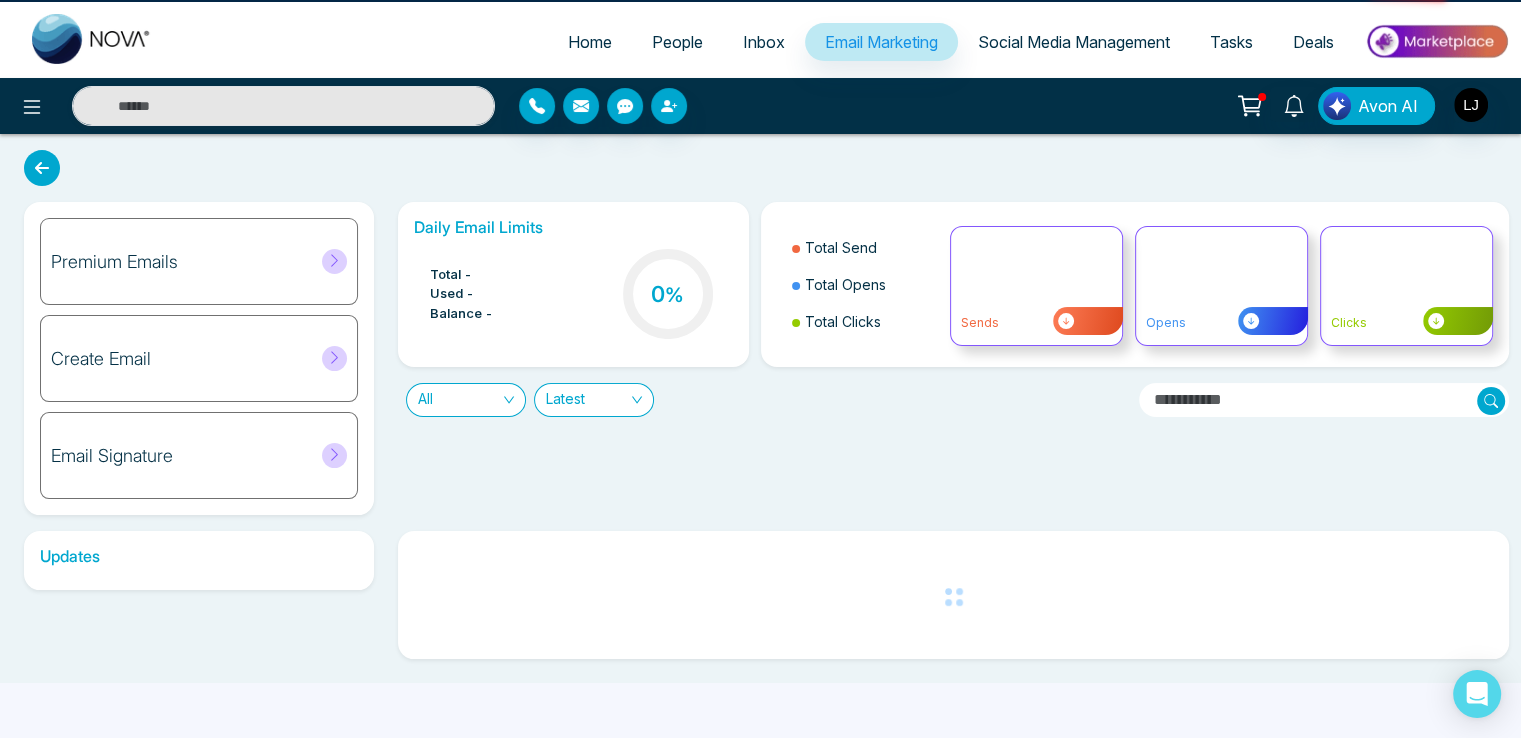 scroll, scrollTop: 0, scrollLeft: 0, axis: both 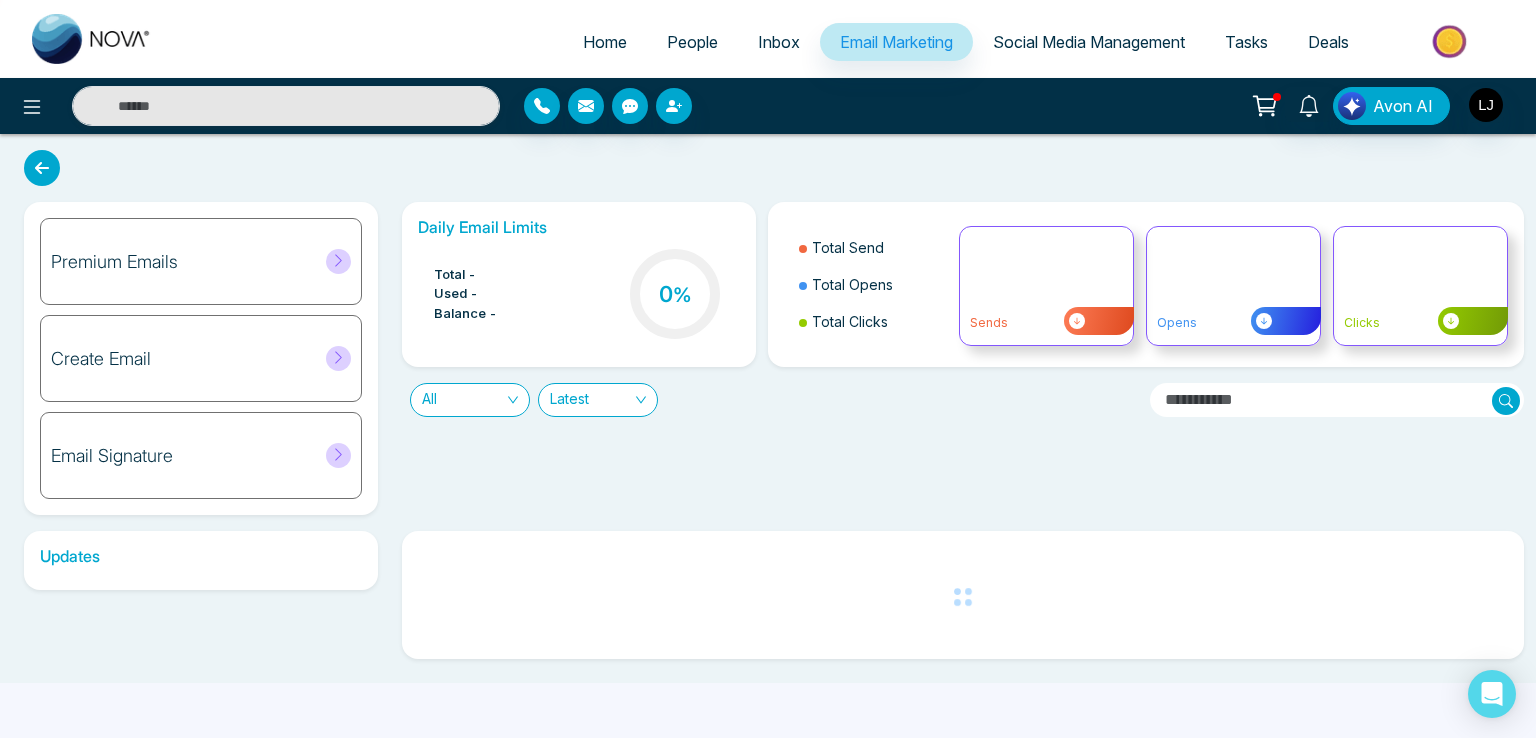 click on "Premium Emails" at bounding box center [201, 261] 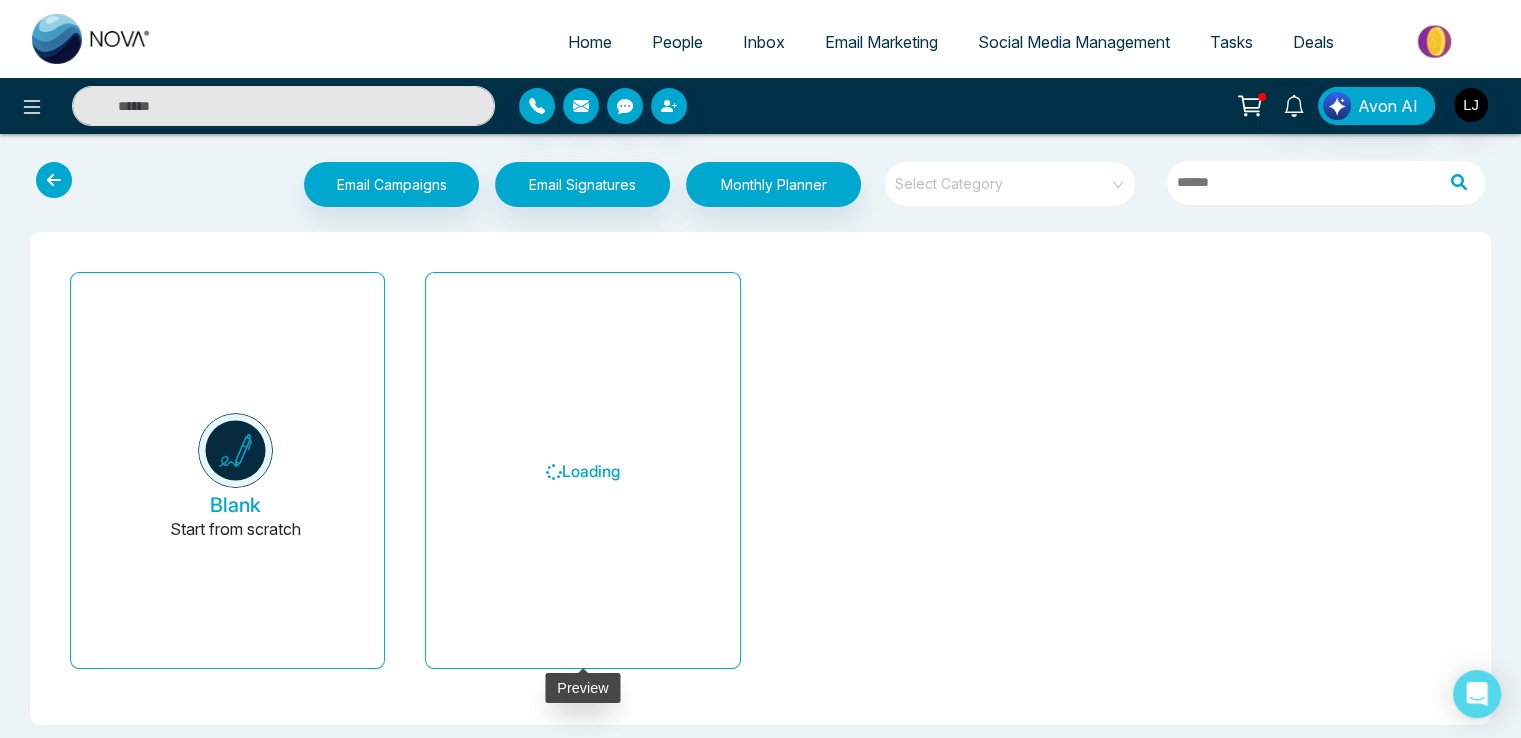 click on "Loading" at bounding box center [582, 471] 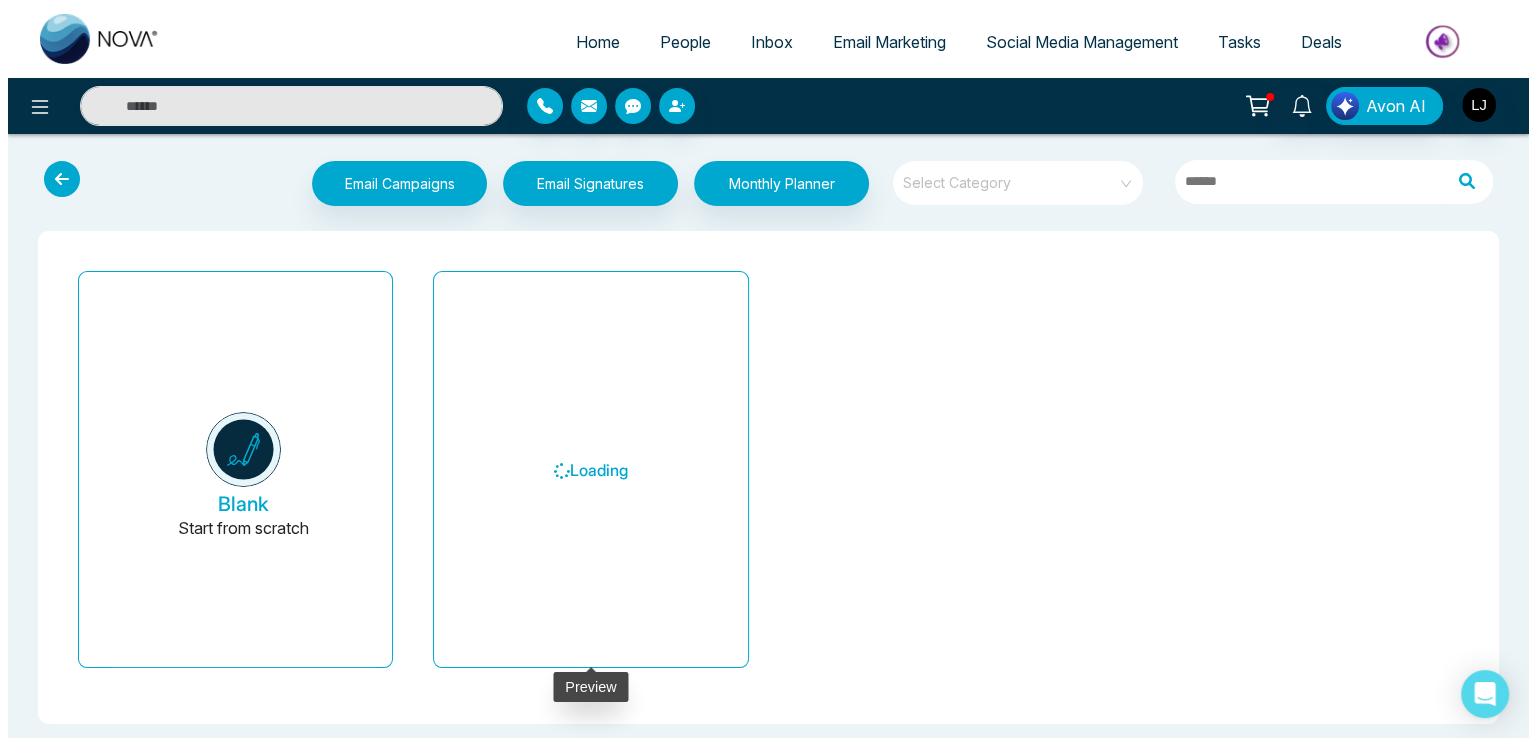 scroll, scrollTop: 11, scrollLeft: 0, axis: vertical 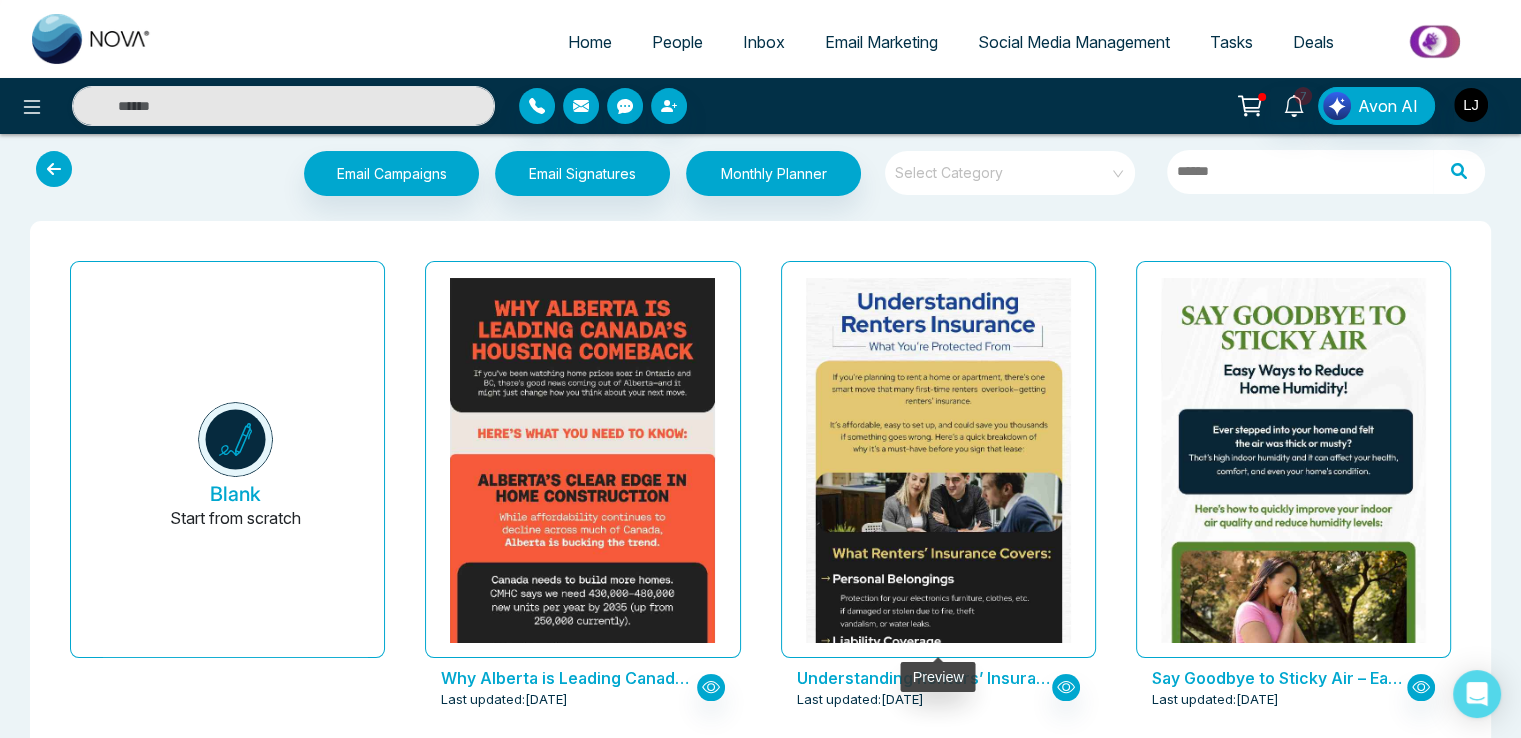 click at bounding box center (938, 460) 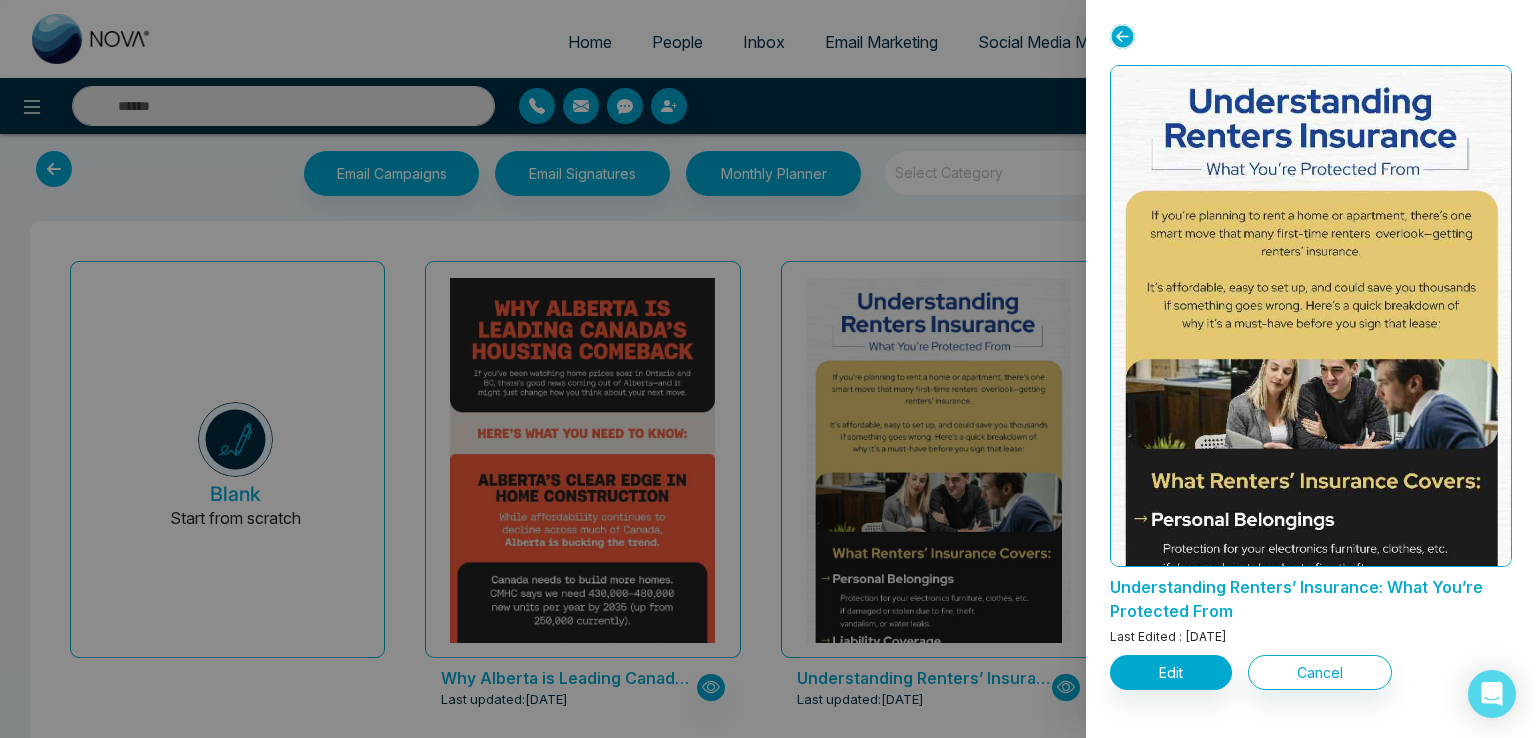 click on "Understanding Renters’ Insurance: What You’re Protected From Last Edited : [DATE]" at bounding box center (1311, 607) 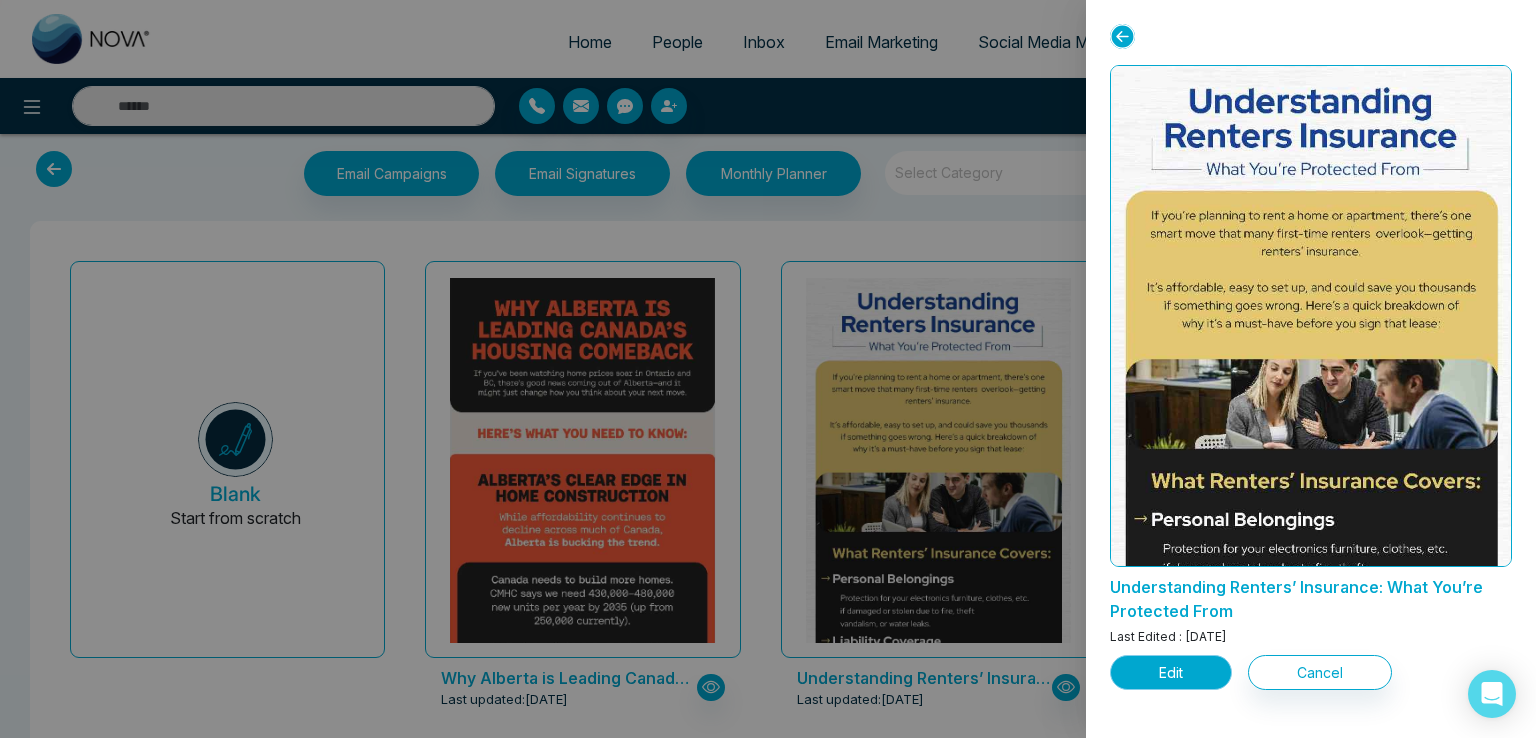 click on "Edit" at bounding box center (1171, 672) 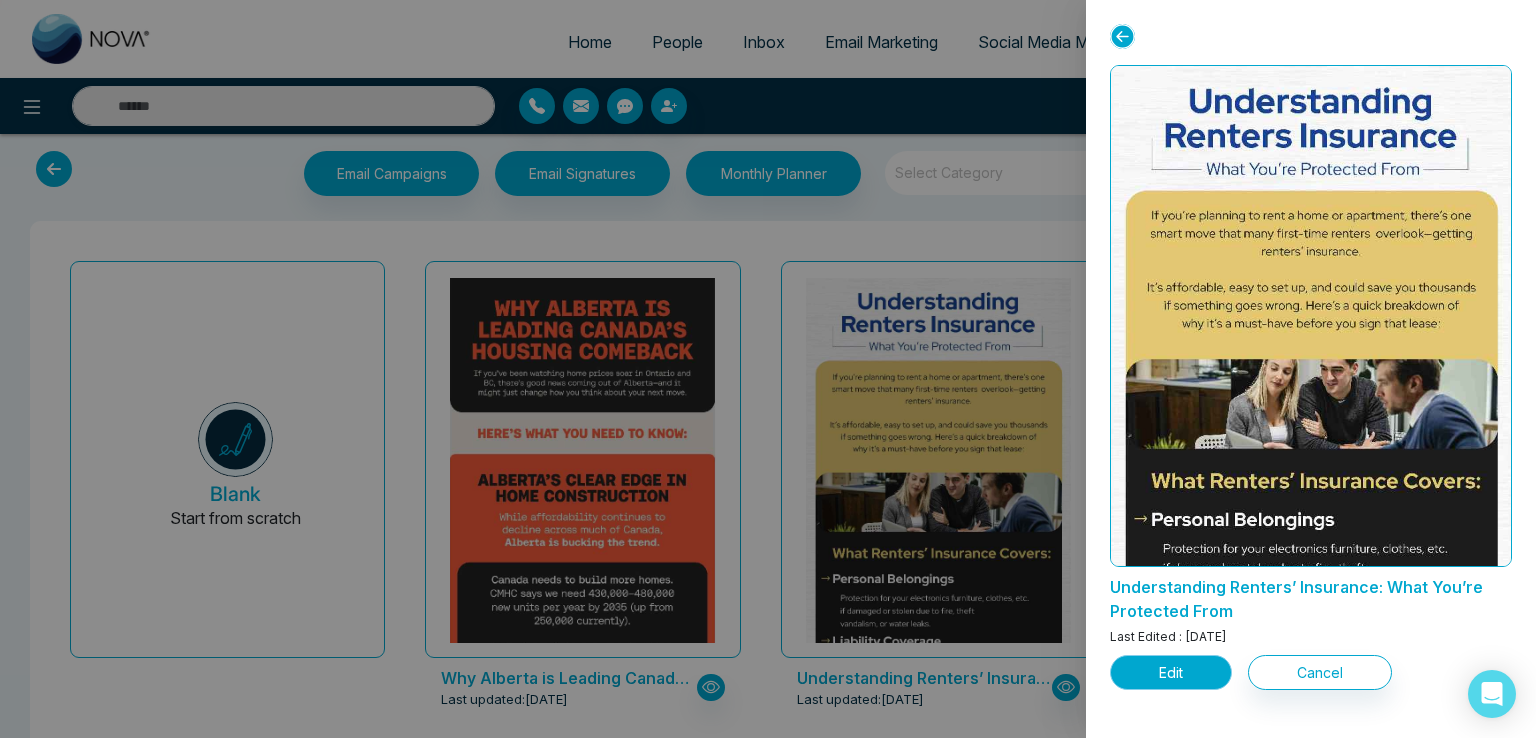 click on "Edit" at bounding box center (1171, 672) 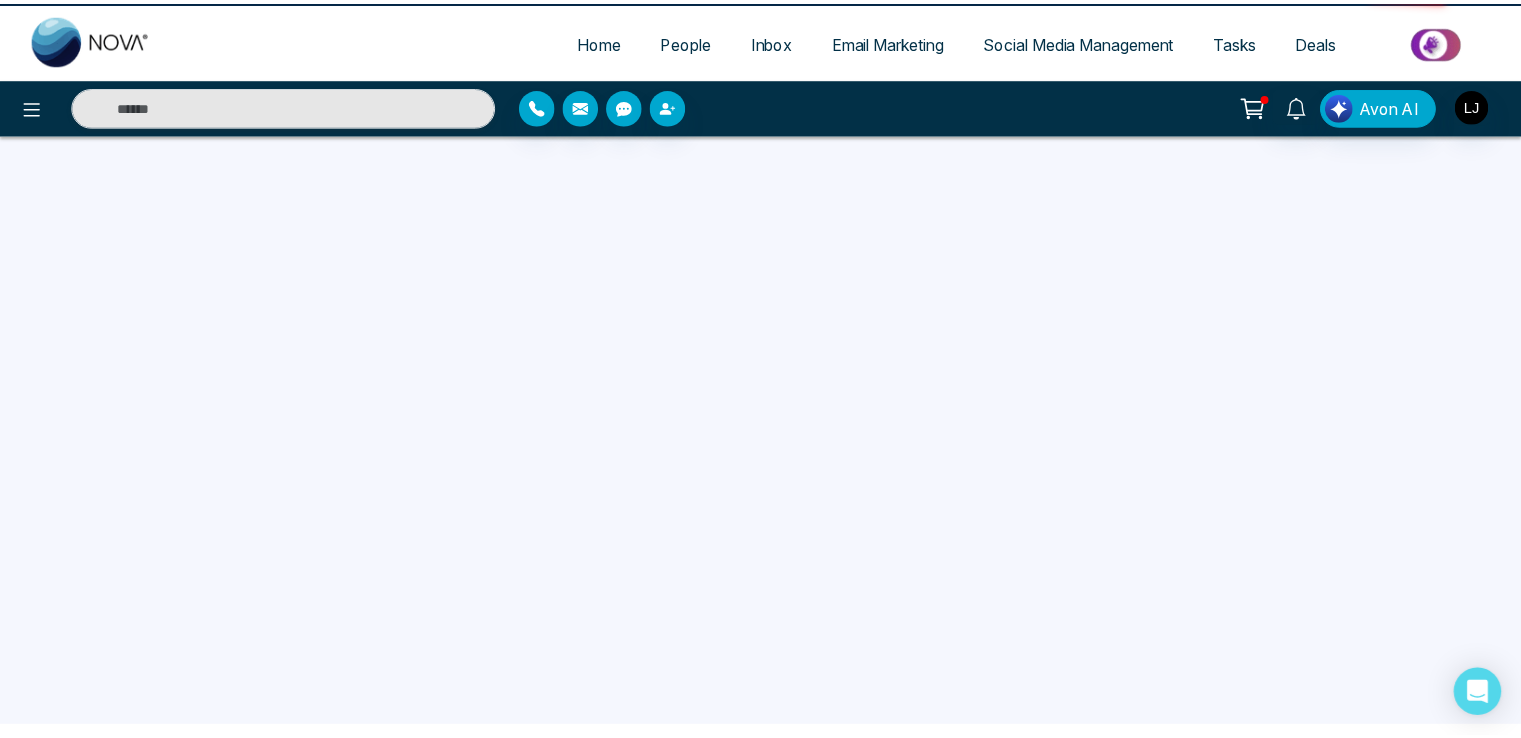 scroll, scrollTop: 0, scrollLeft: 0, axis: both 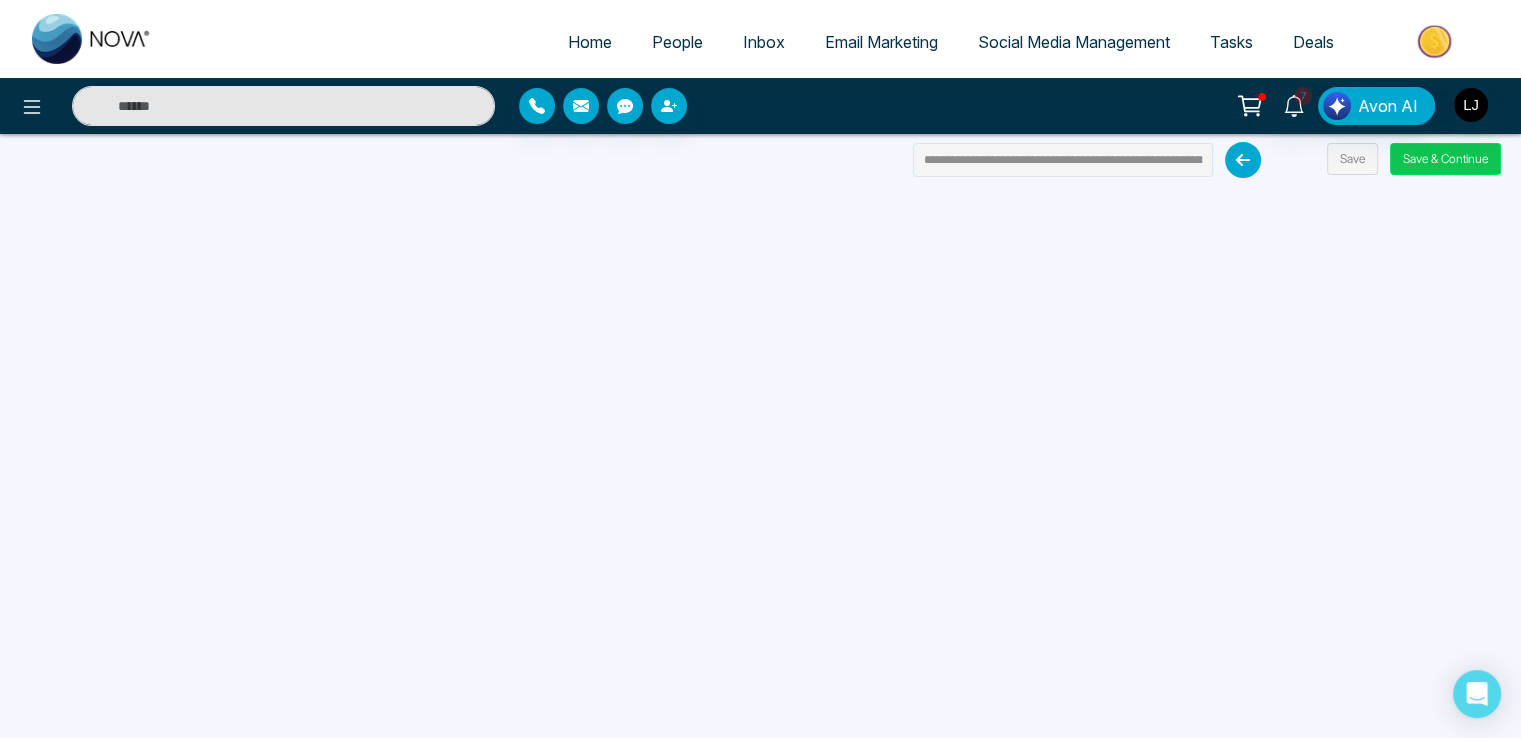 click on "Save & Continue" at bounding box center [1445, 159] 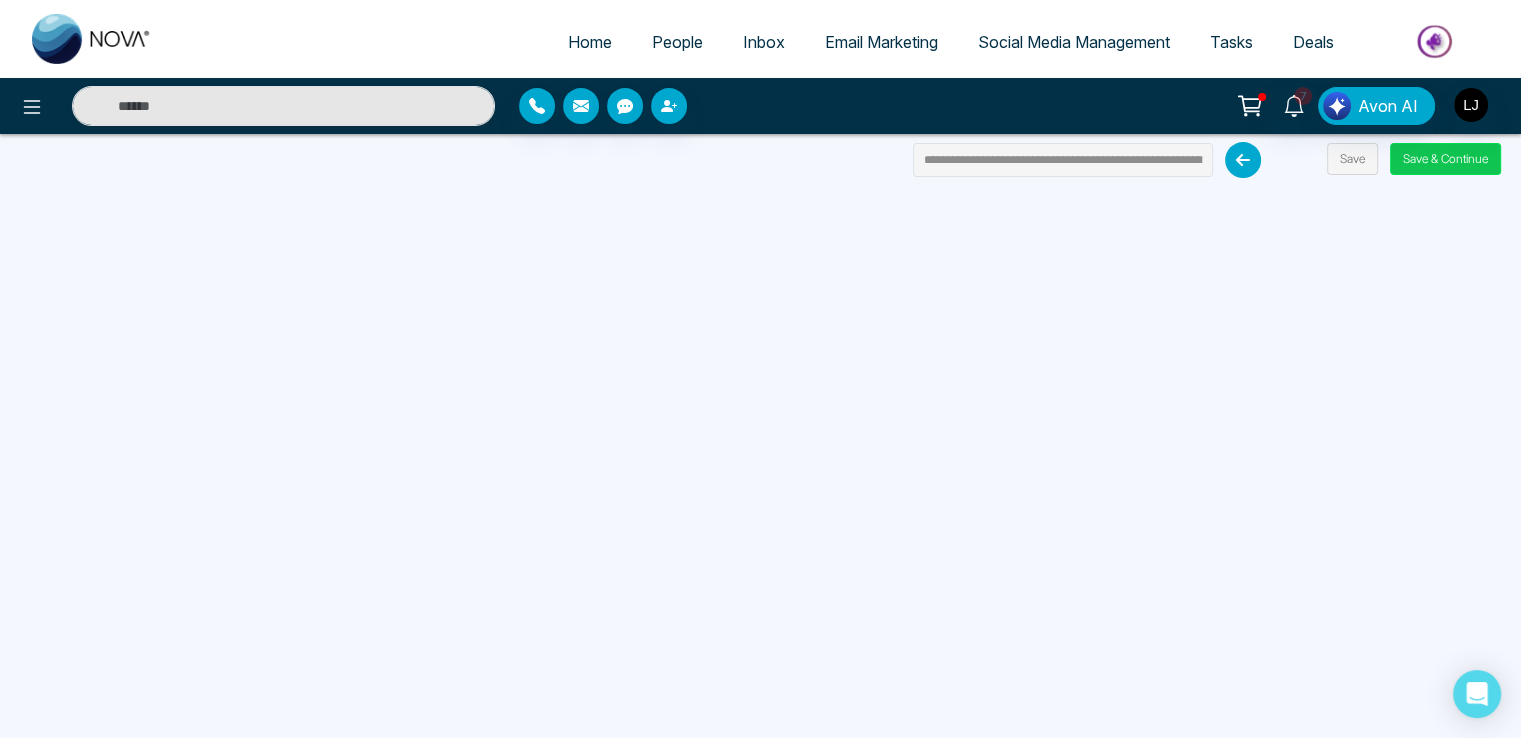 click on "Save & Continue" at bounding box center (1445, 159) 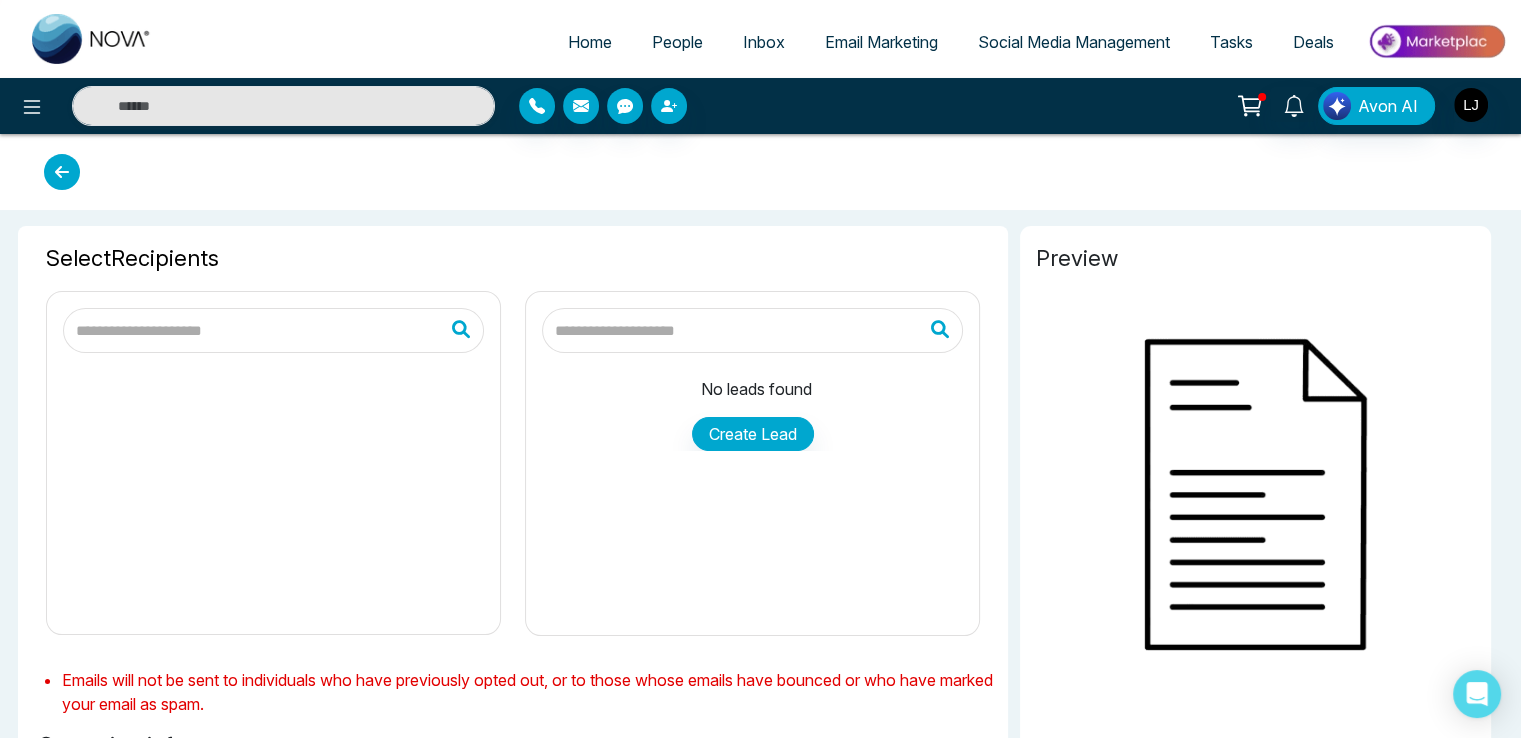 type on "**********" 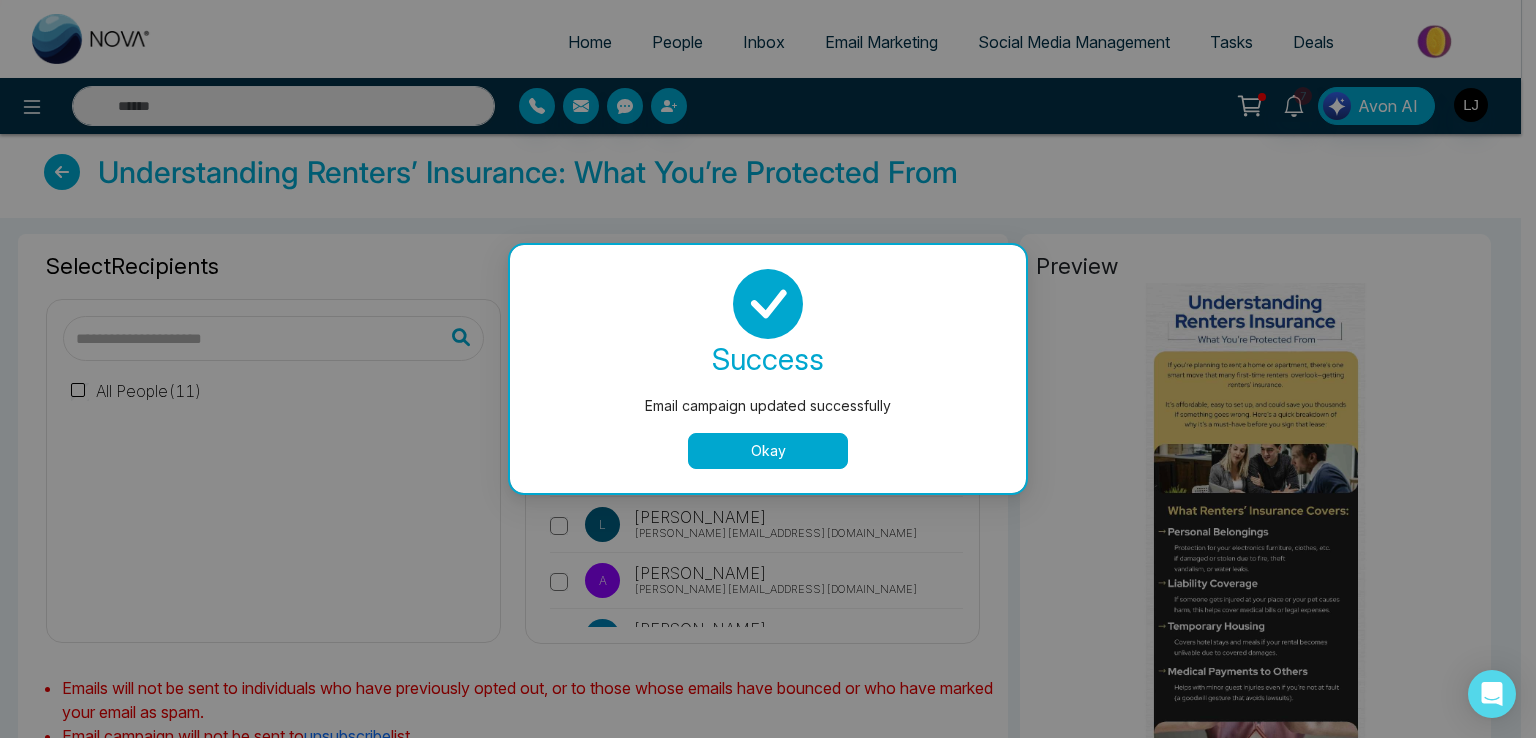 click on "Okay" at bounding box center [768, 451] 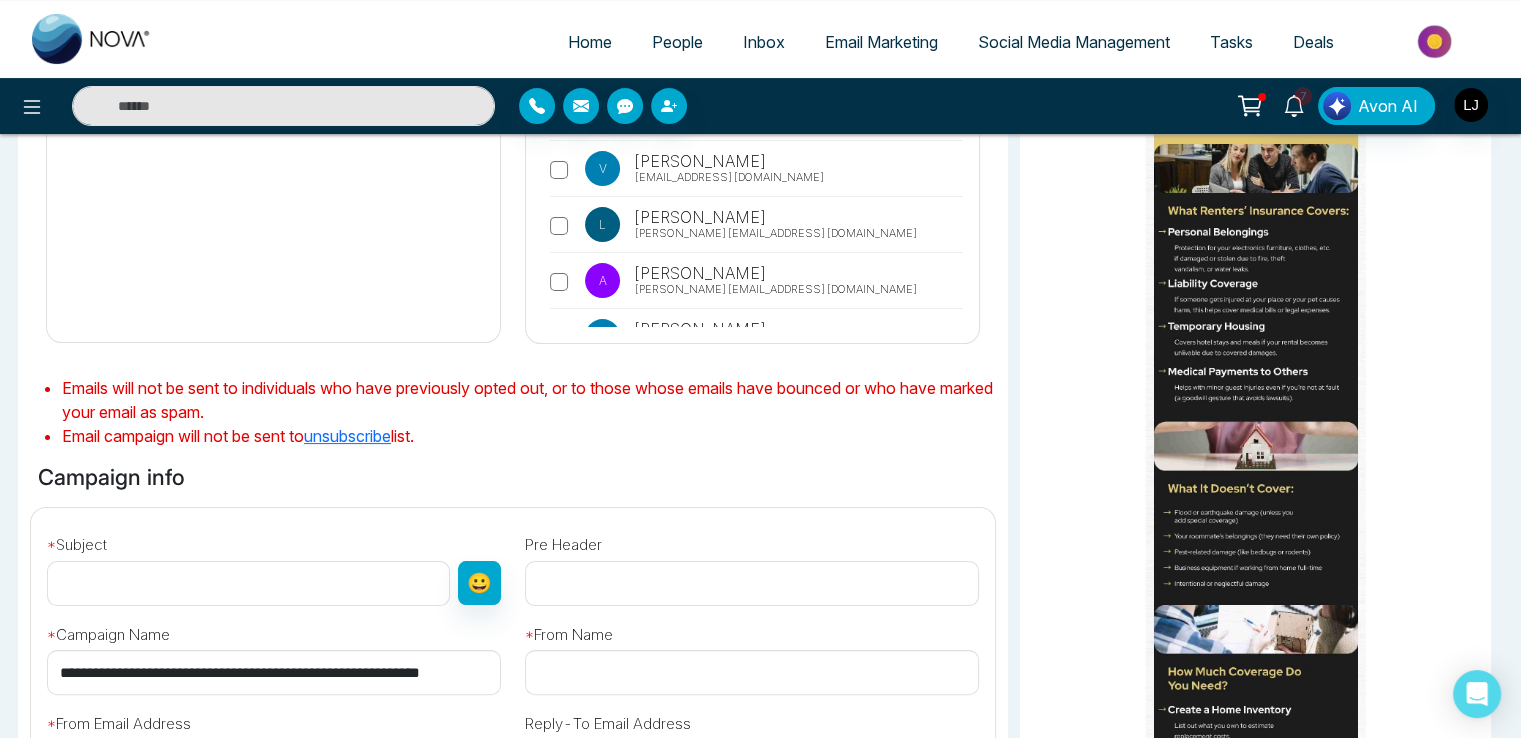 scroll, scrollTop: 0, scrollLeft: 0, axis: both 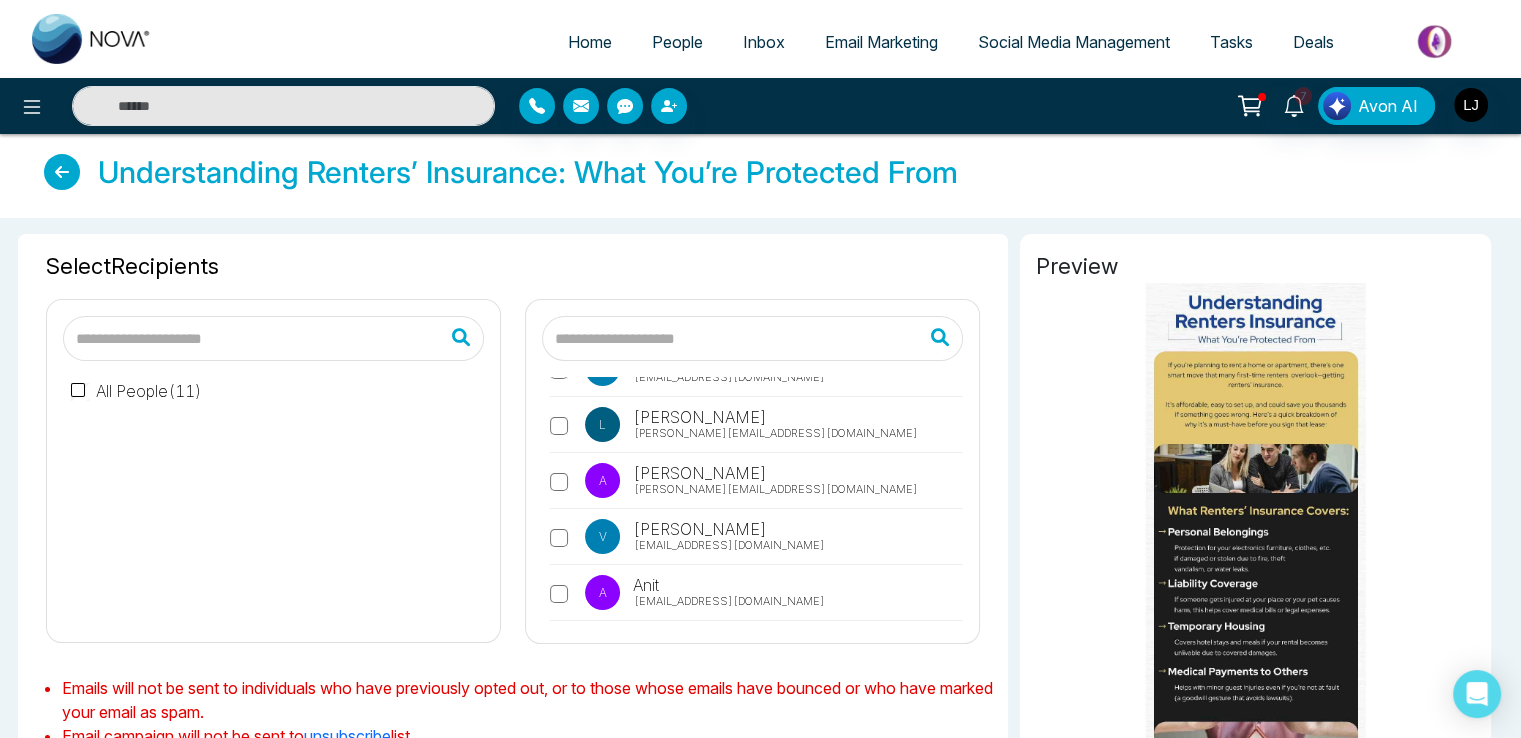 click on "L   Lokesh     [EMAIL_ADDRESS][DOMAIN_NAME]" at bounding box center (756, 430) 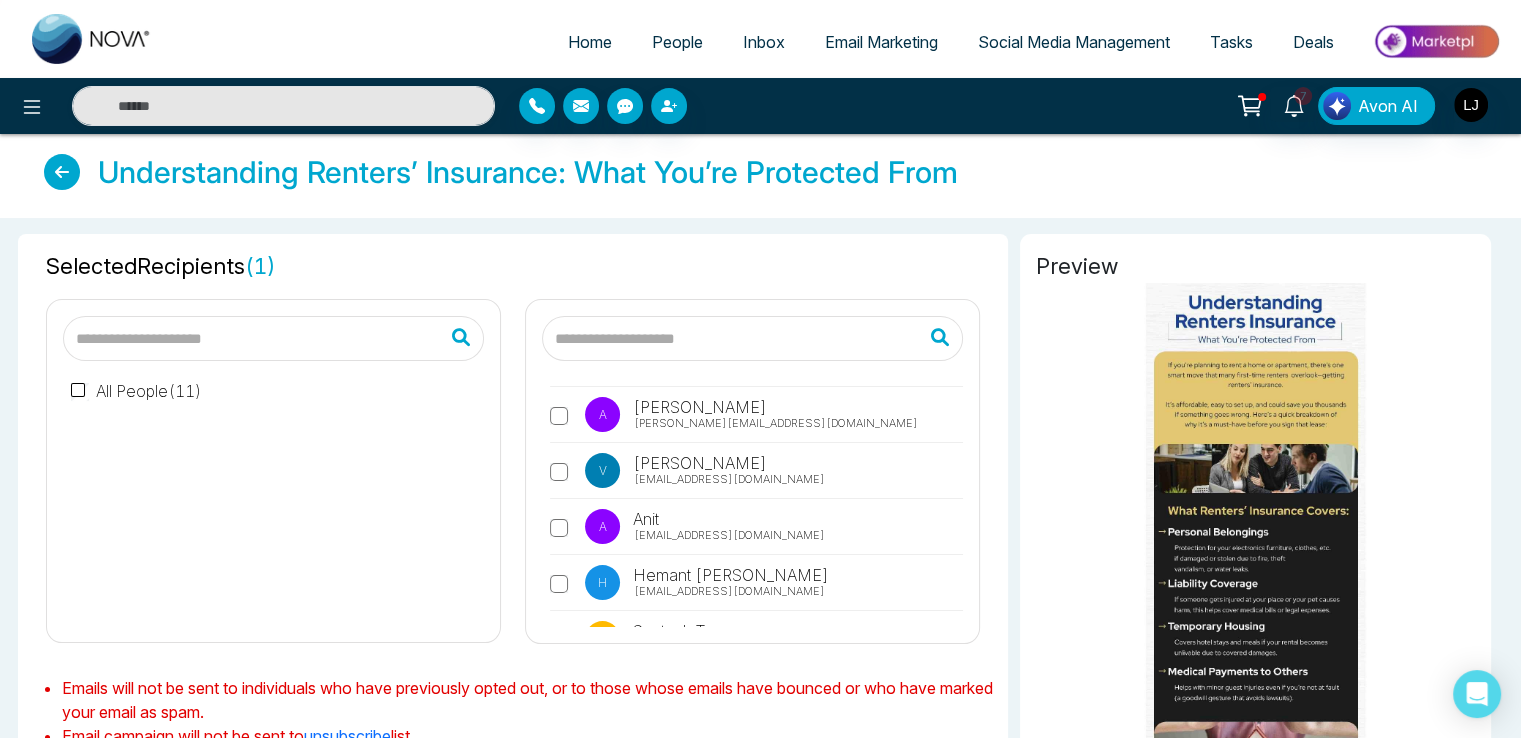 scroll, scrollTop: 200, scrollLeft: 0, axis: vertical 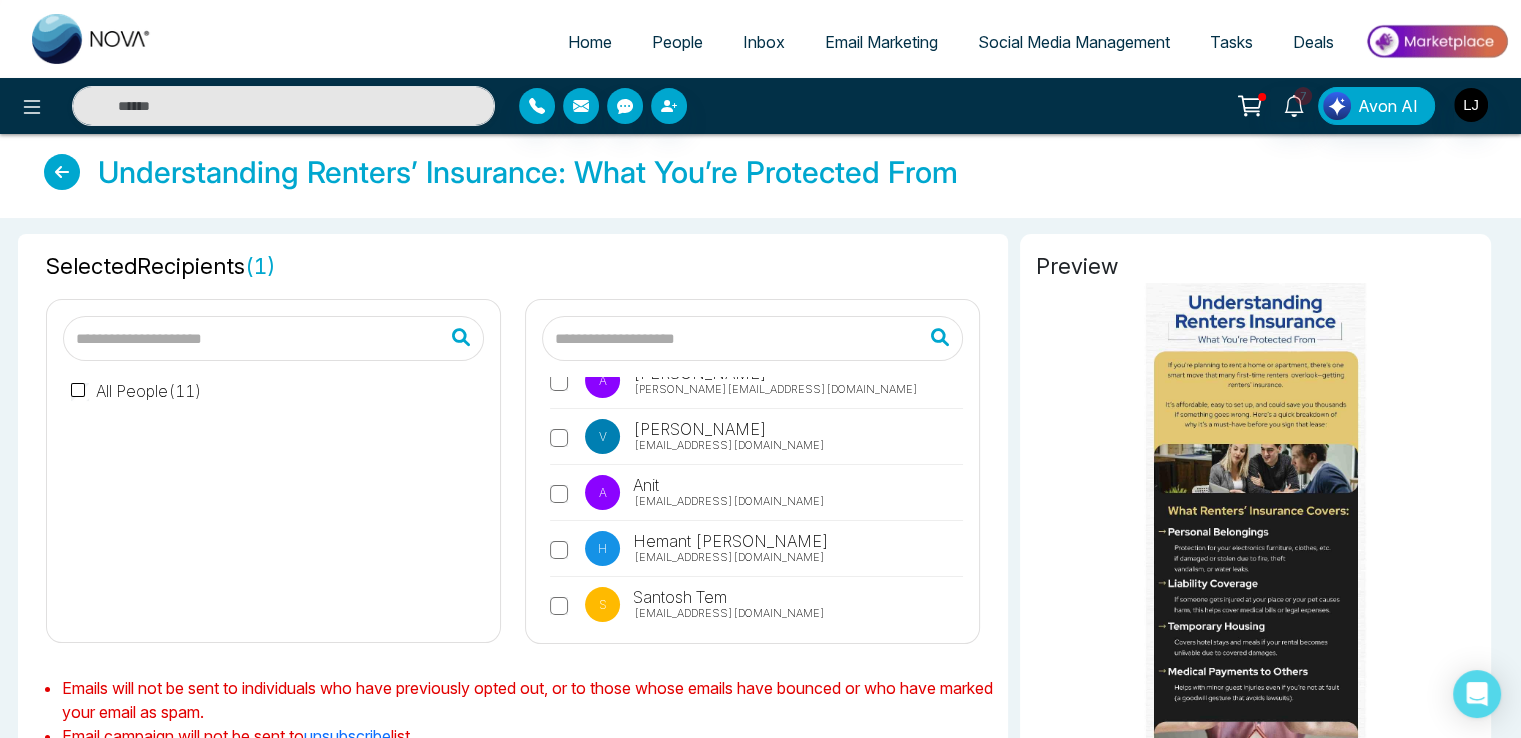 click on "A   Anit     [EMAIL_ADDRESS][DOMAIN_NAME]" at bounding box center (756, 498) 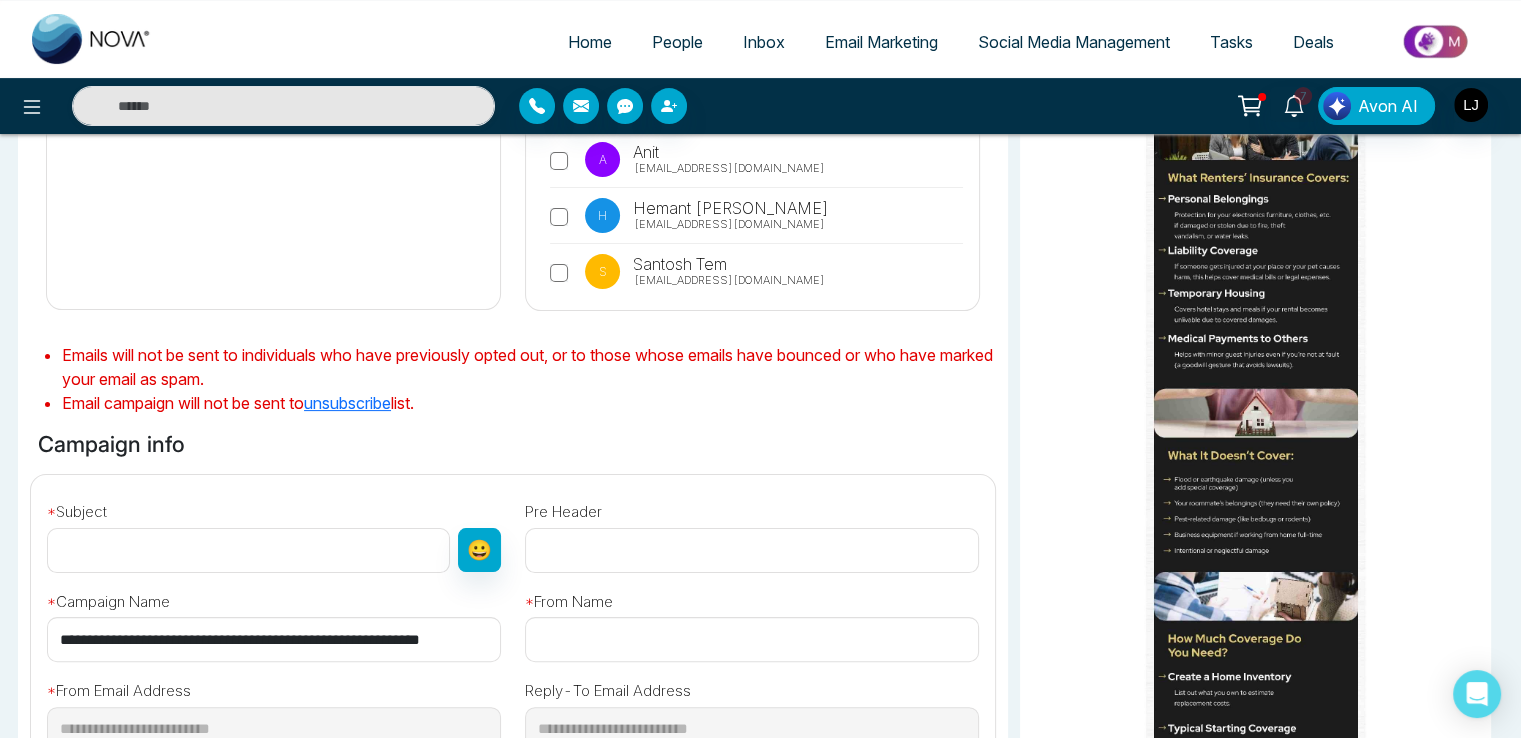 scroll, scrollTop: 400, scrollLeft: 0, axis: vertical 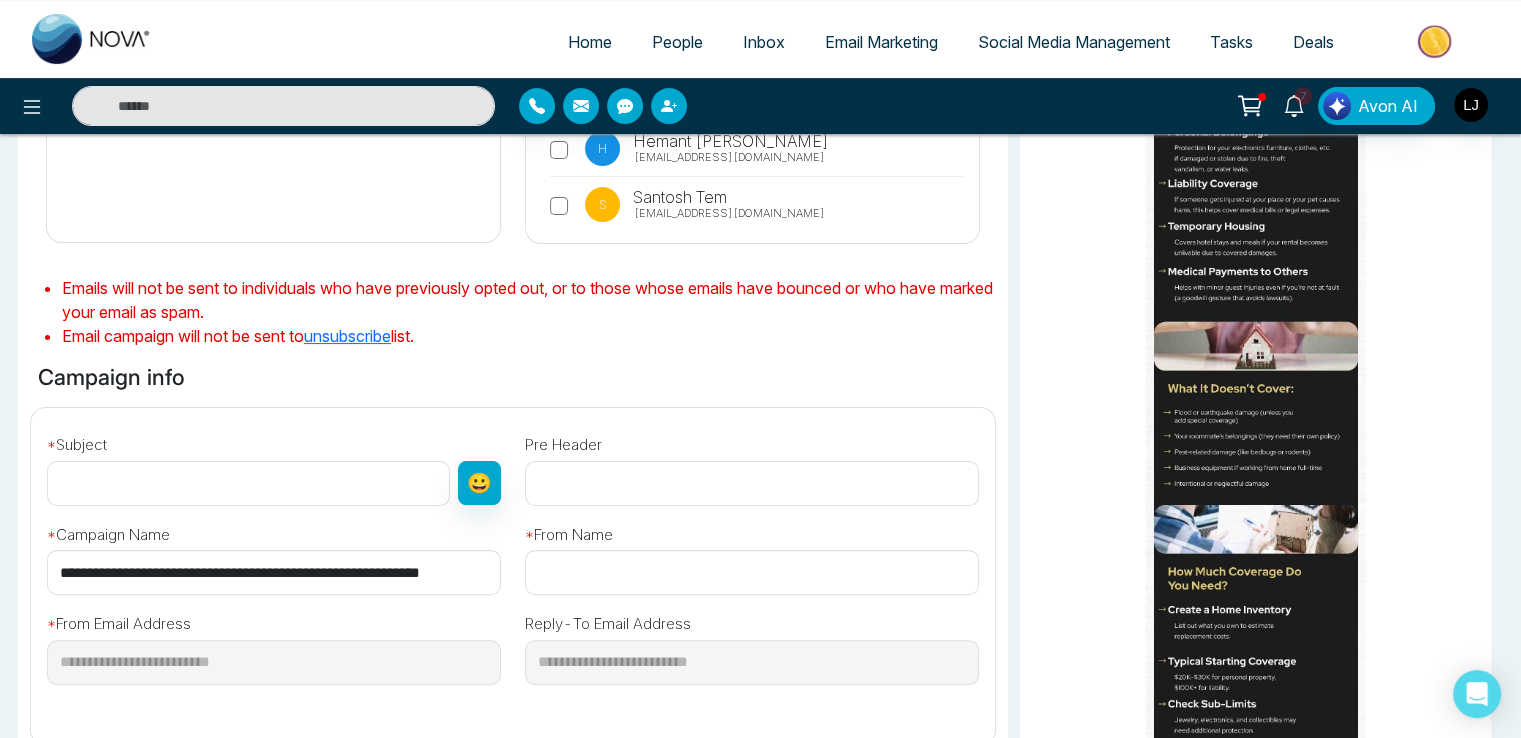 click at bounding box center [248, 483] 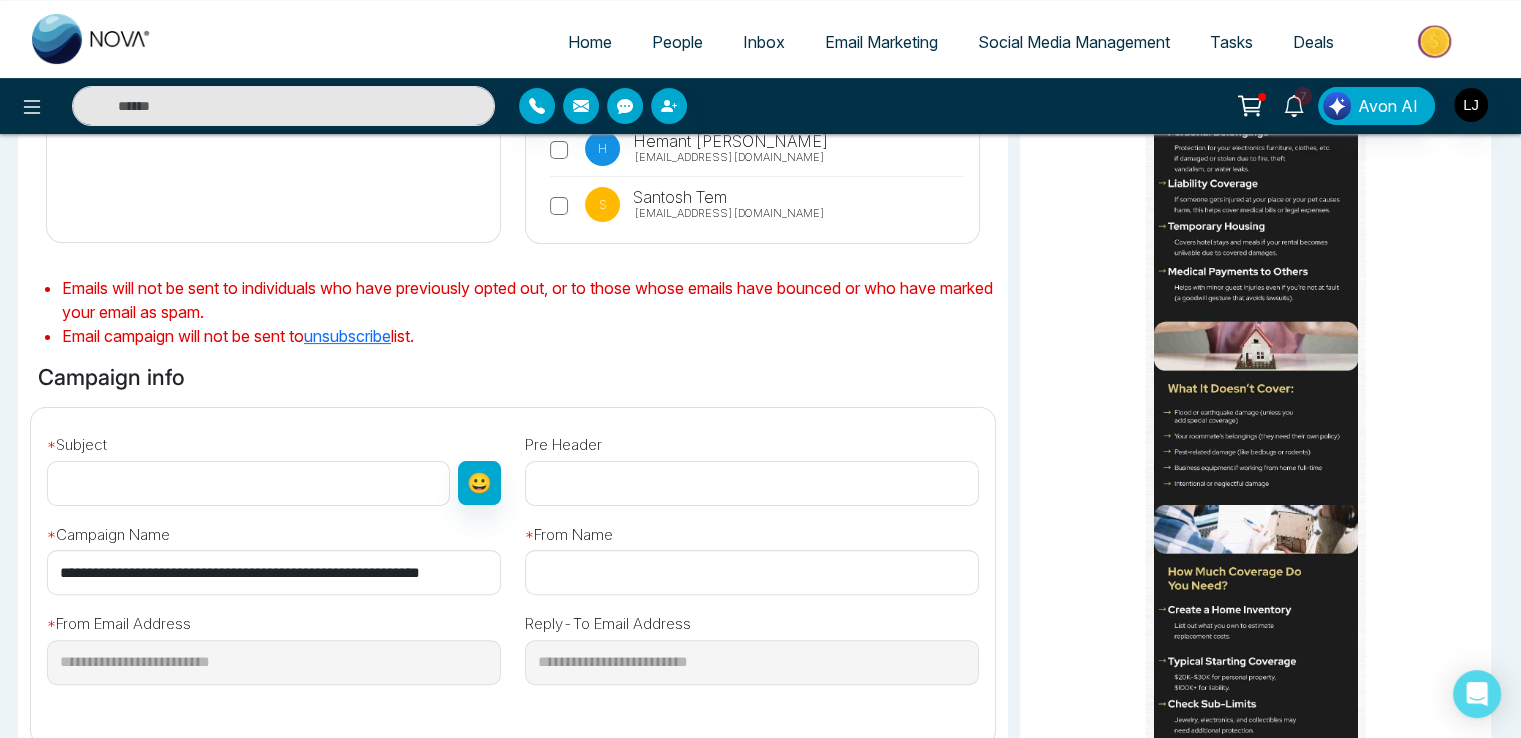 type on "**********" 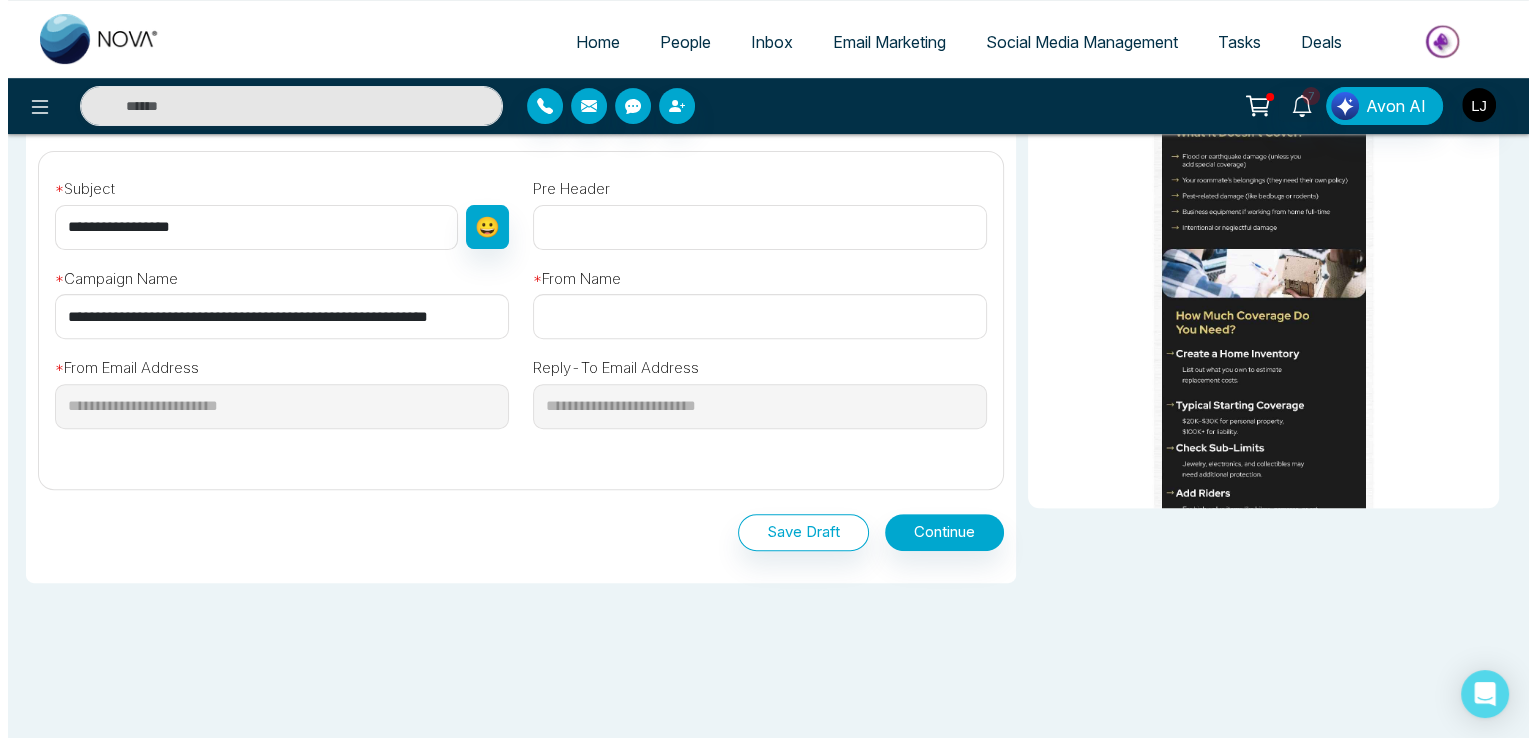 scroll, scrollTop: 674, scrollLeft: 0, axis: vertical 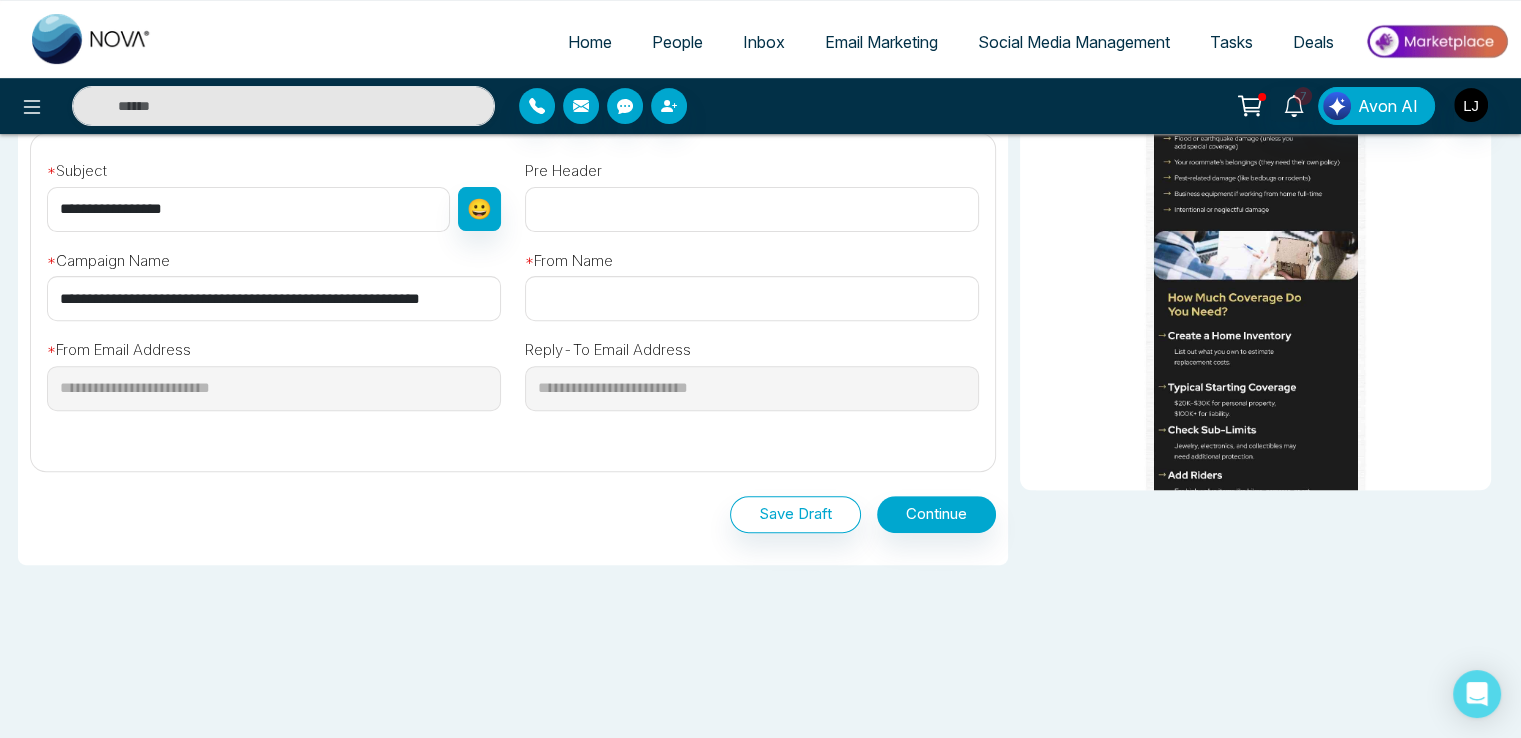 click at bounding box center [752, 298] 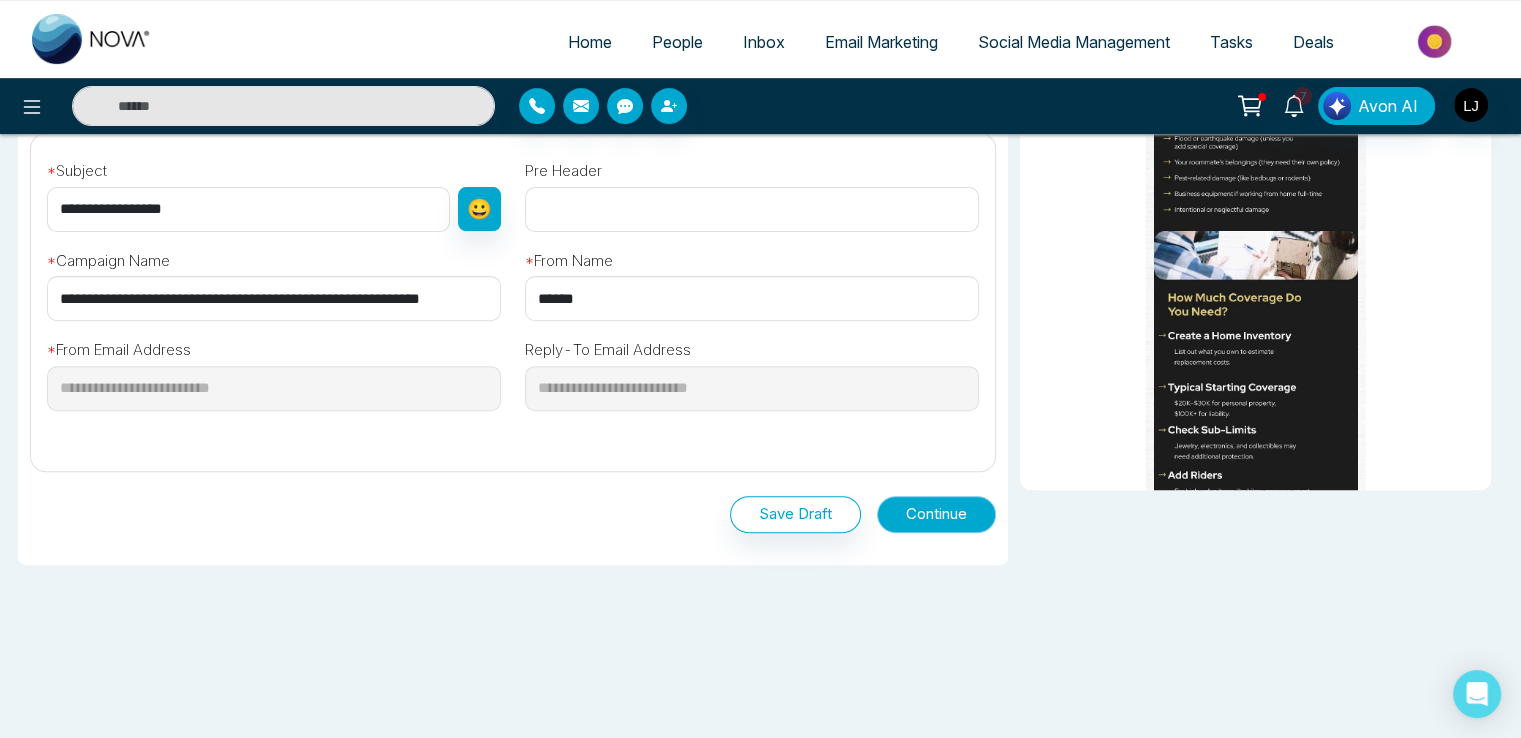 click on "Continue" at bounding box center [936, 514] 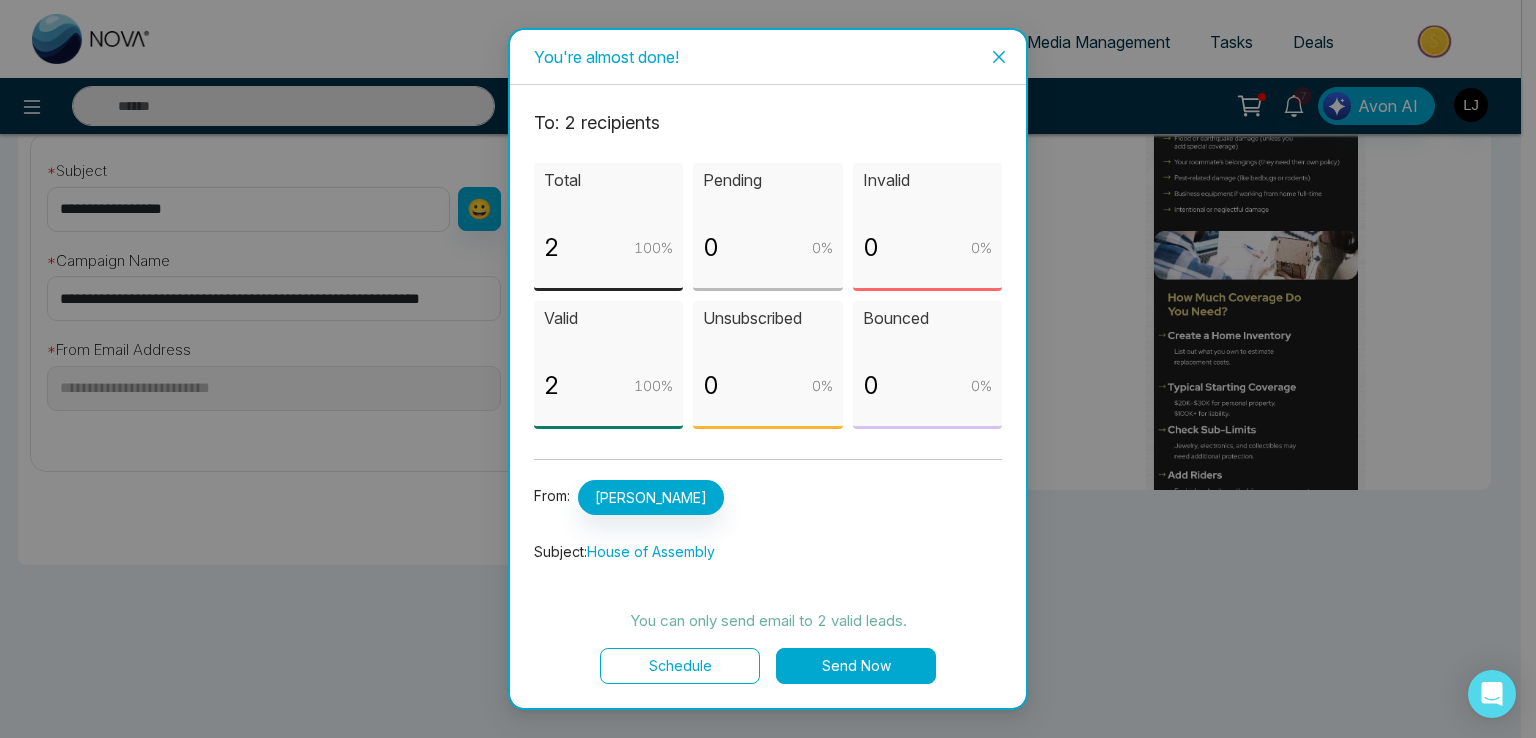 click on "Schedule" at bounding box center [680, 666] 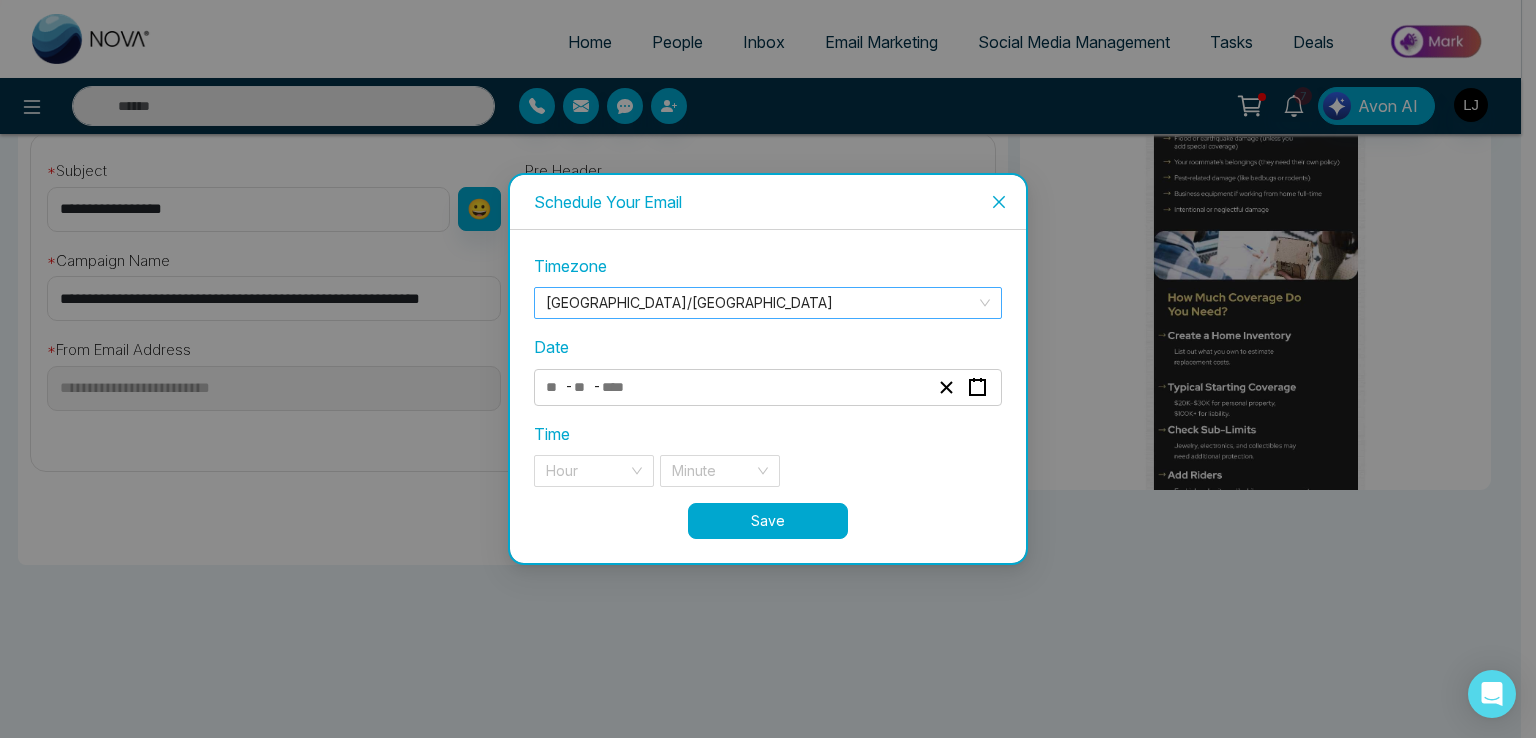 click on "[GEOGRAPHIC_DATA]/[GEOGRAPHIC_DATA]" at bounding box center (768, 303) 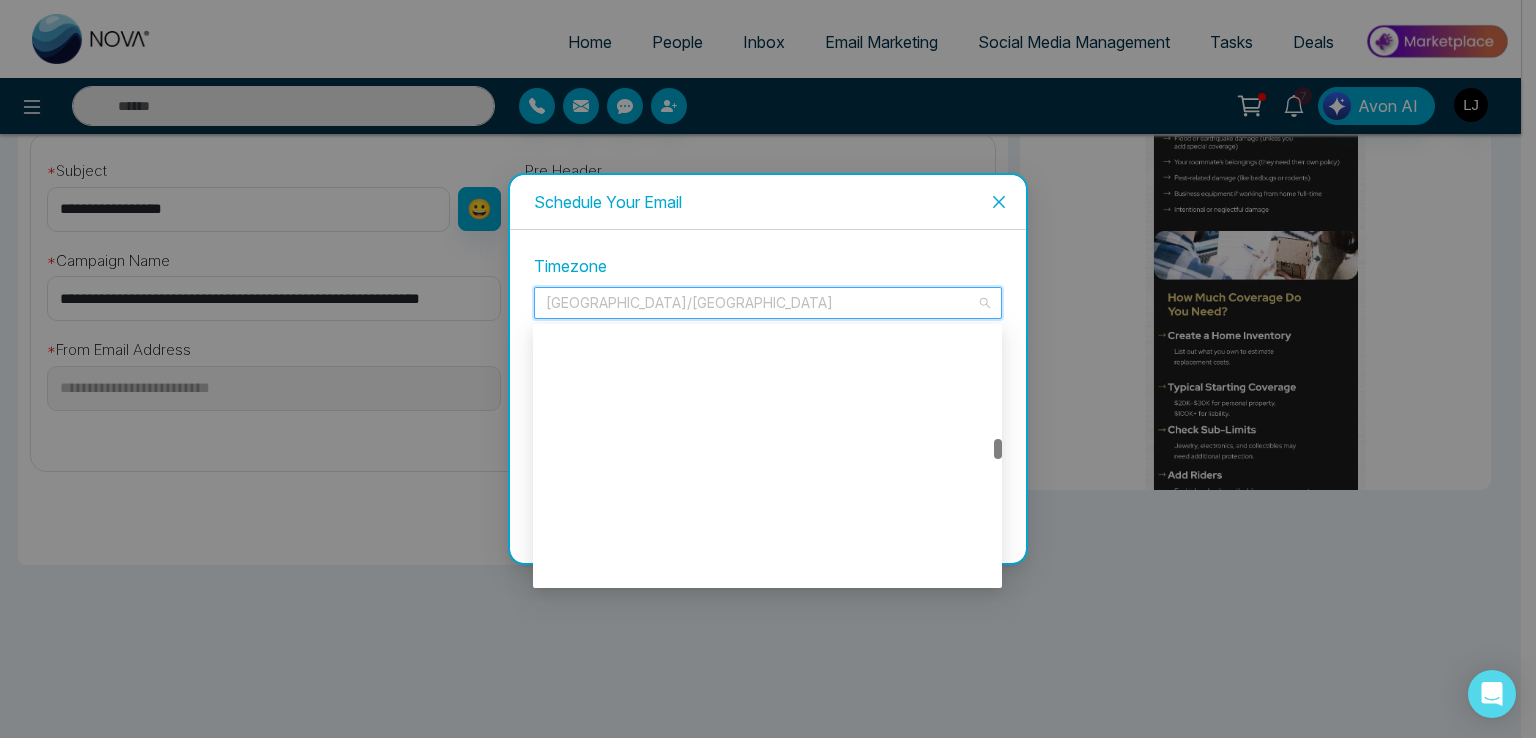 scroll, scrollTop: 8832, scrollLeft: 0, axis: vertical 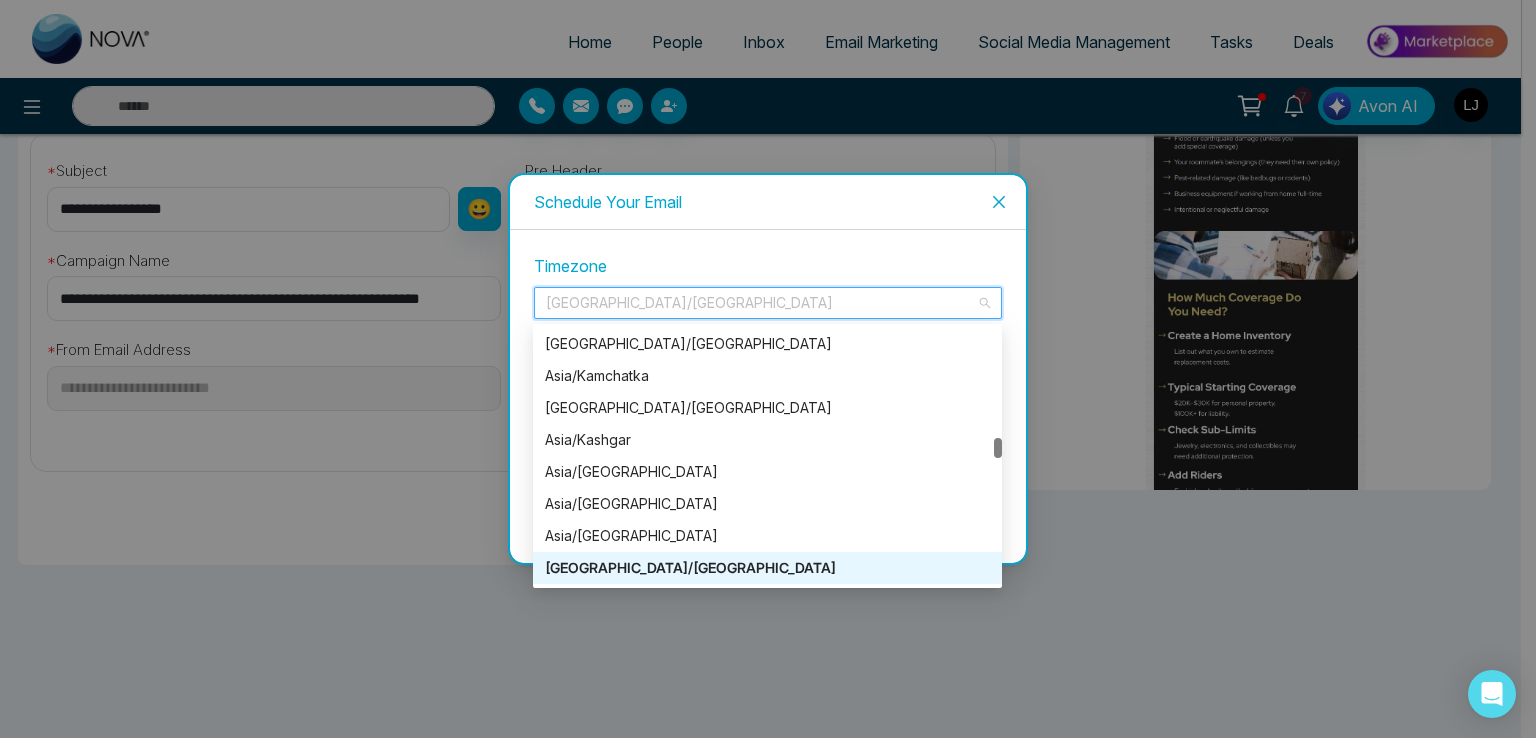 click on "Timezone" at bounding box center (768, 266) 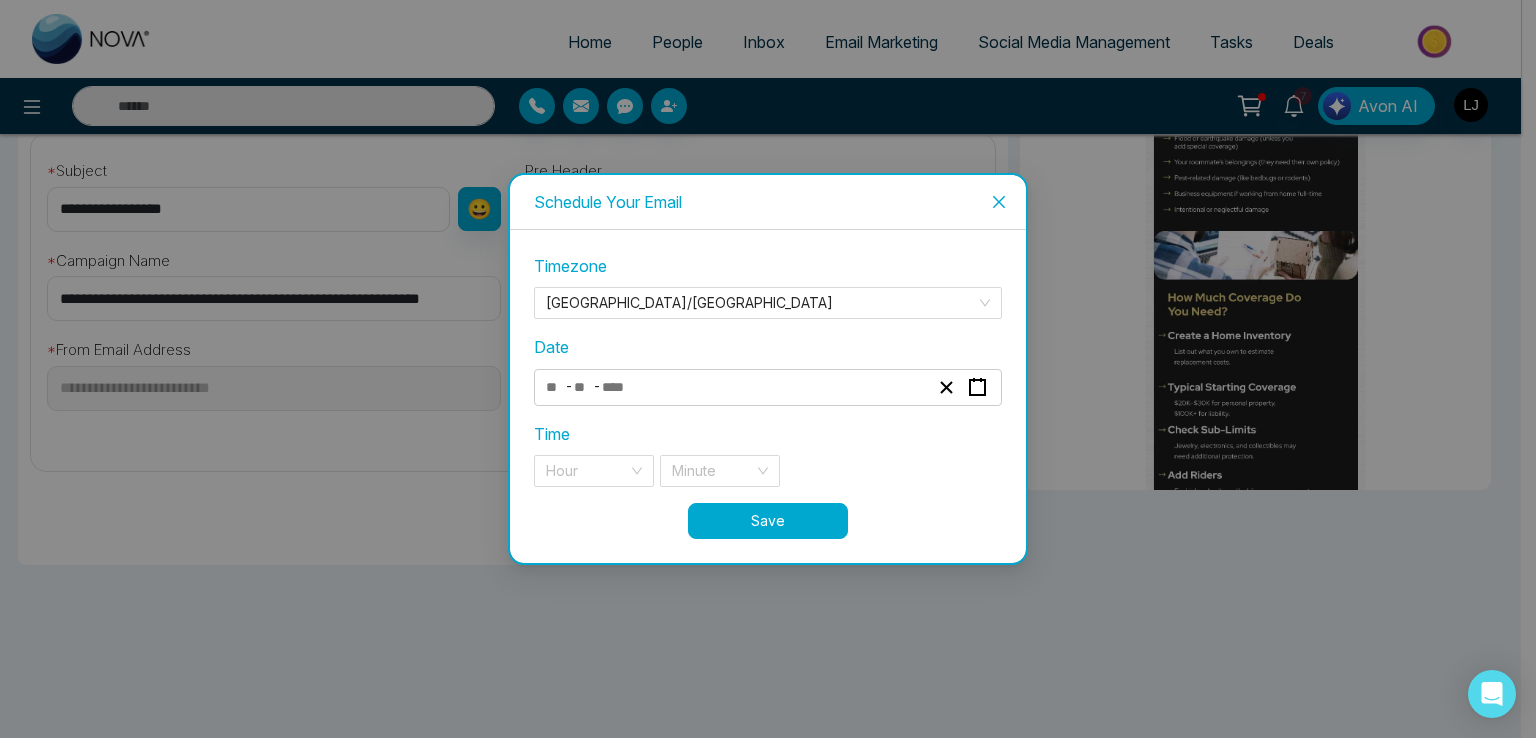 click at bounding box center (583, 387) 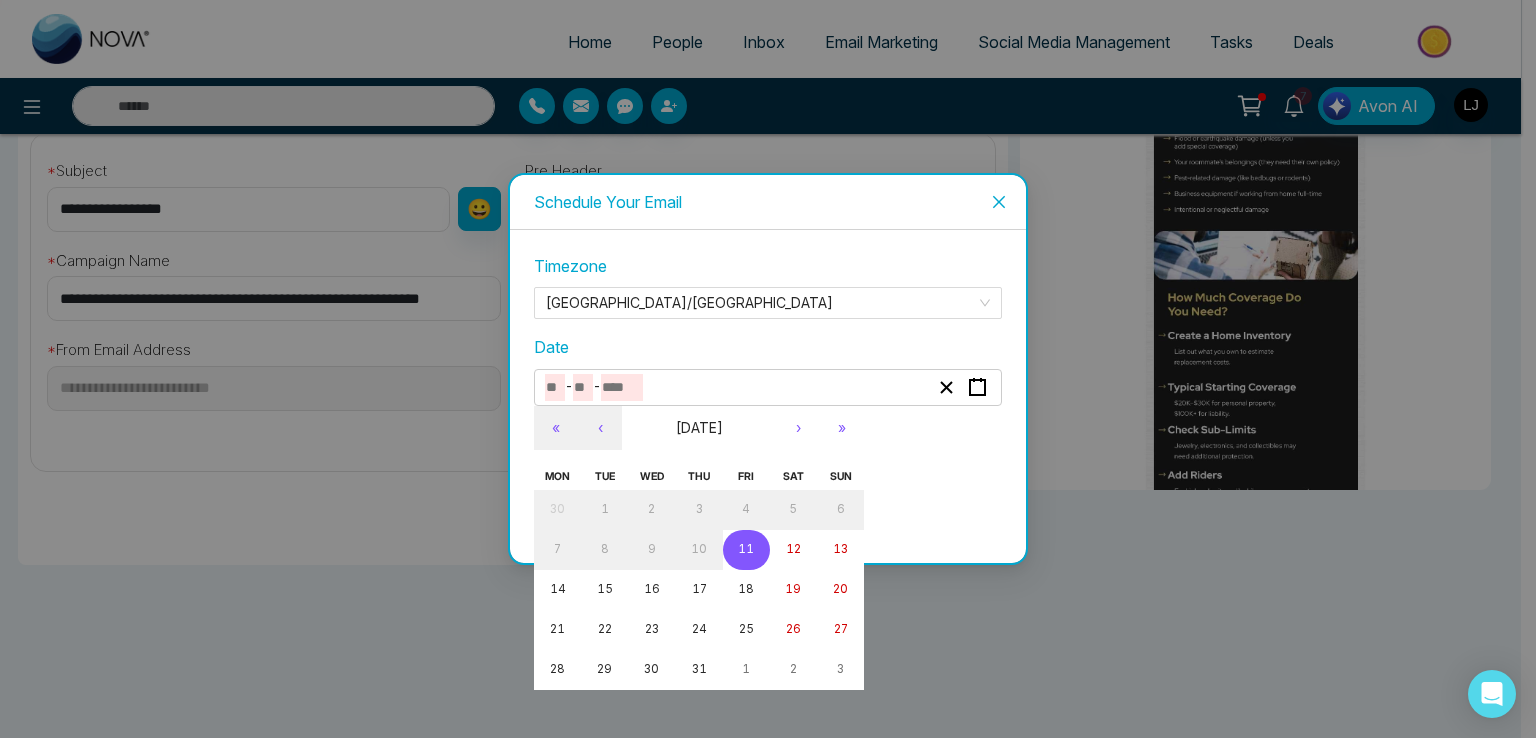 click on "11" at bounding box center [746, 550] 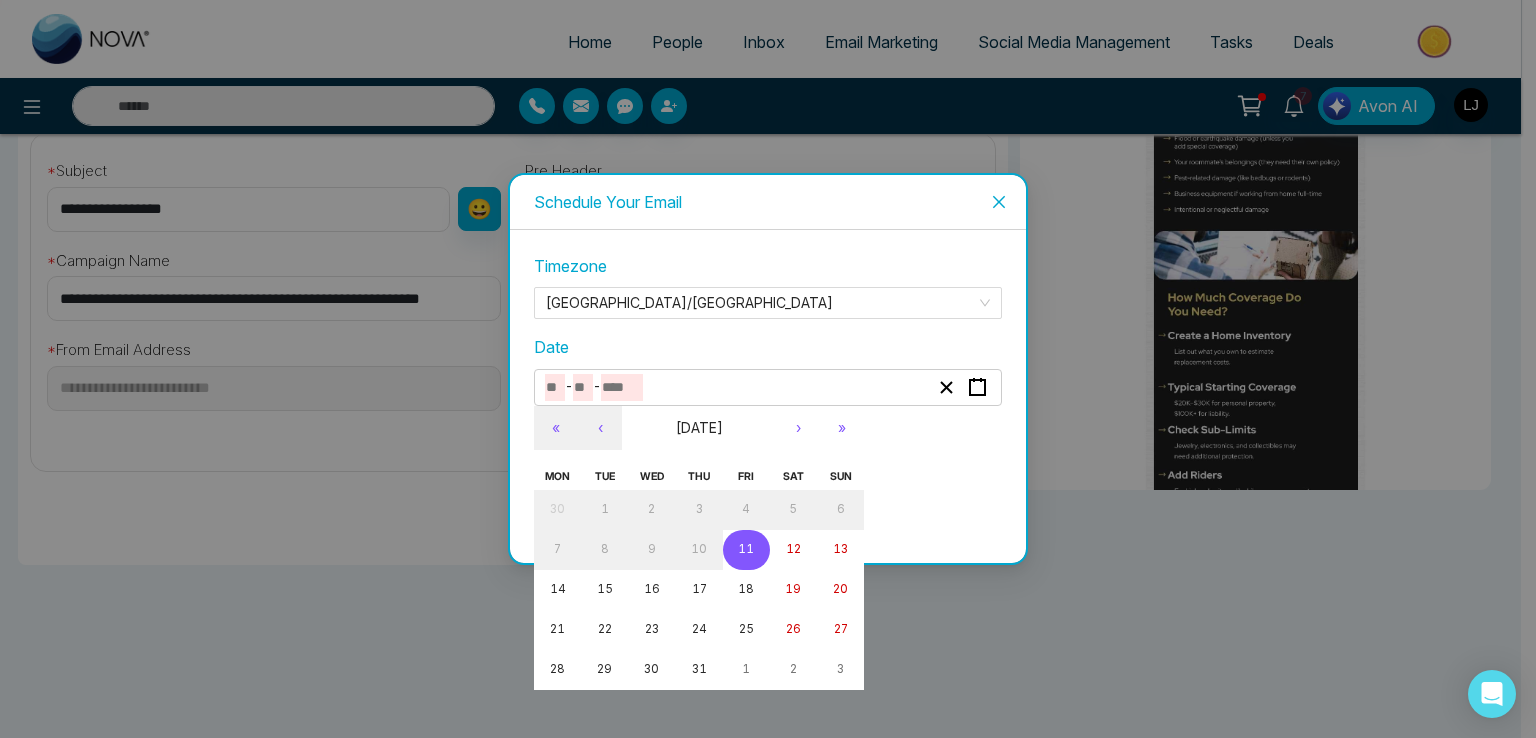 type on "*" 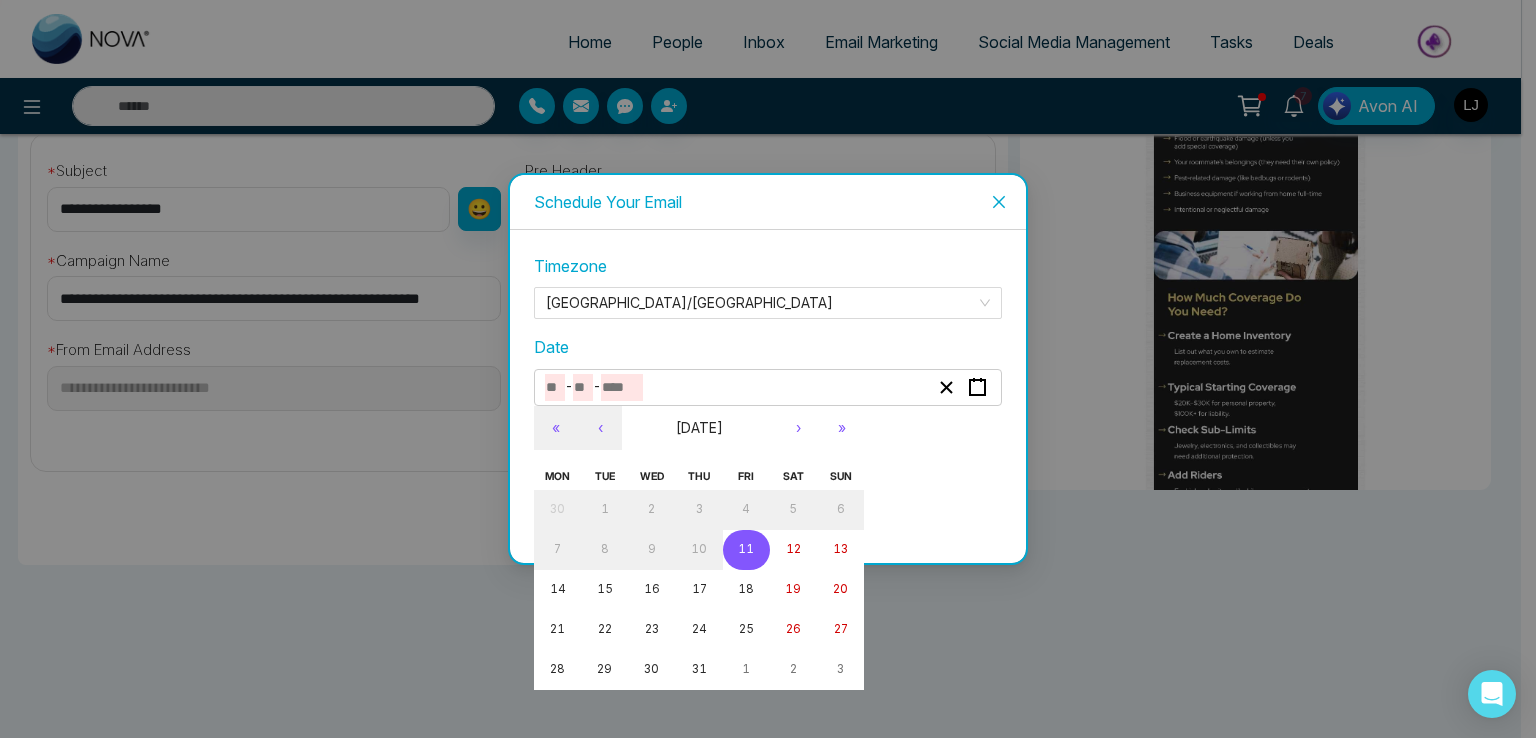 type on "**" 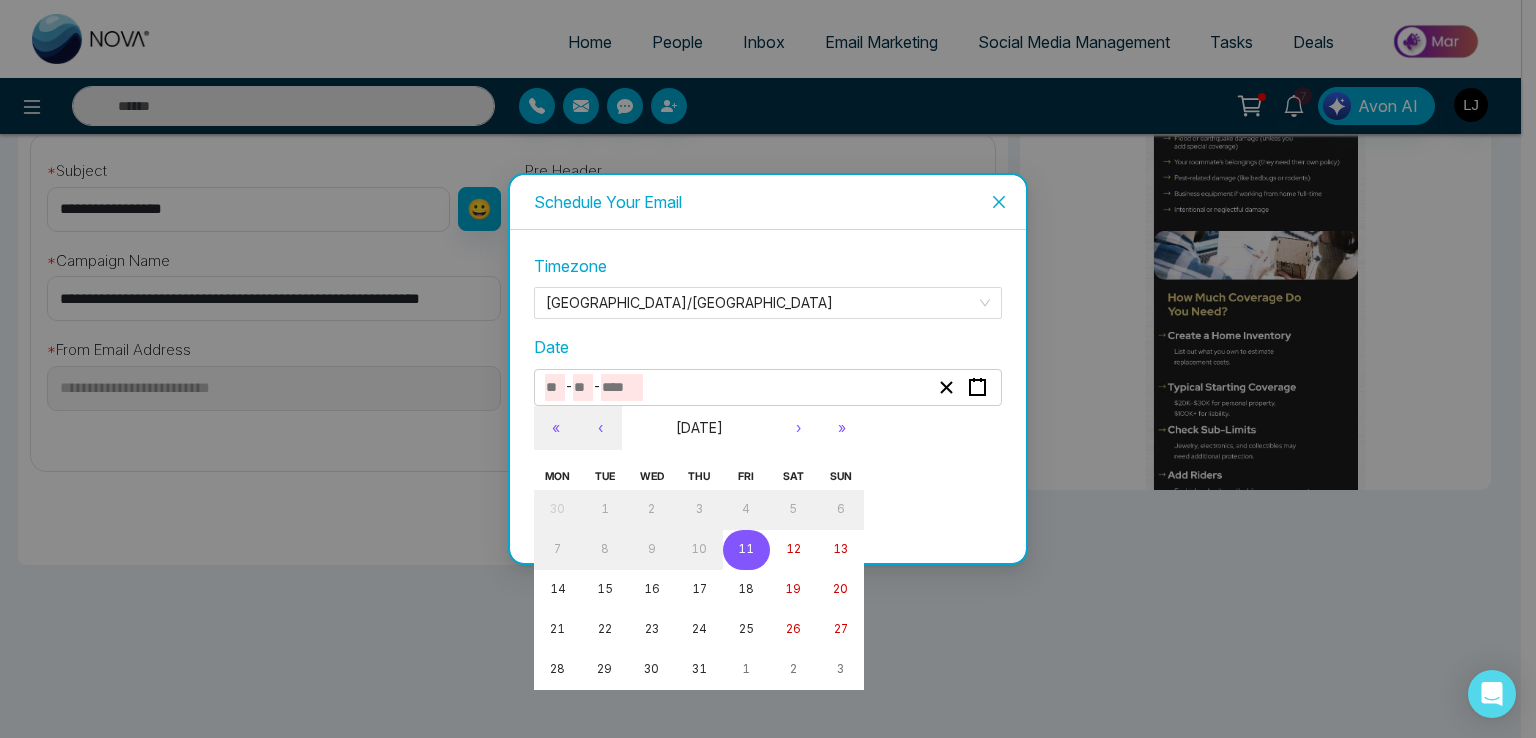 type on "****" 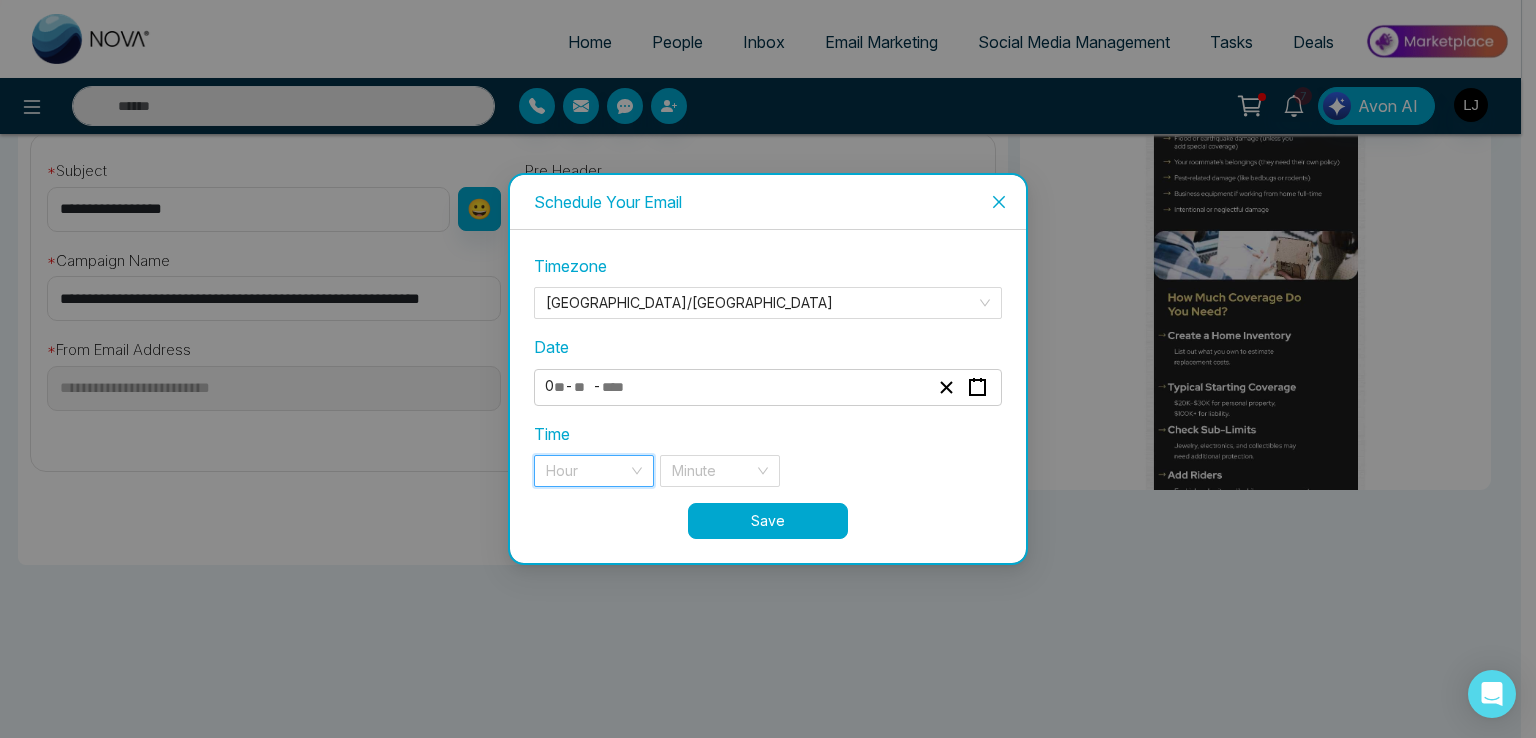 click at bounding box center (587, 471) 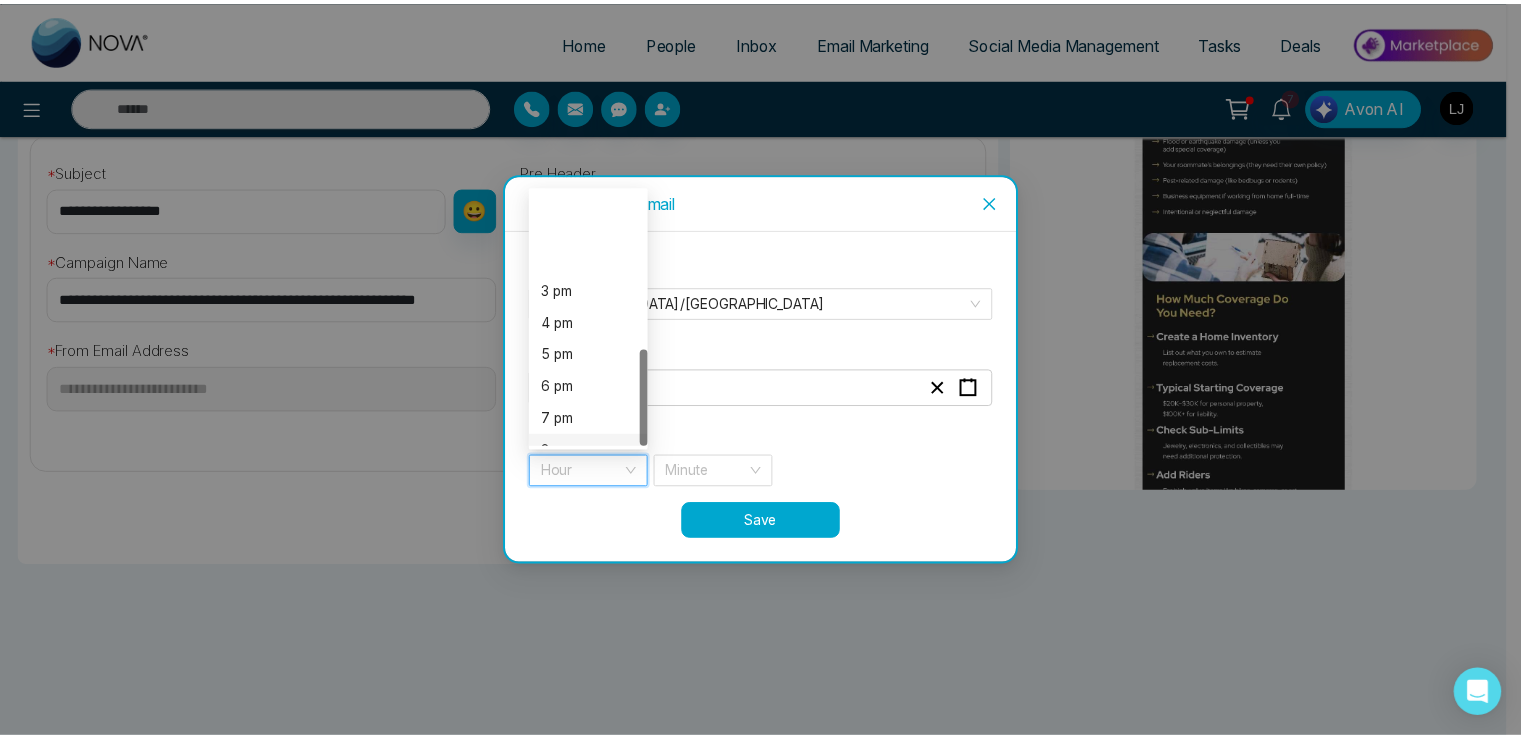 scroll, scrollTop: 416, scrollLeft: 0, axis: vertical 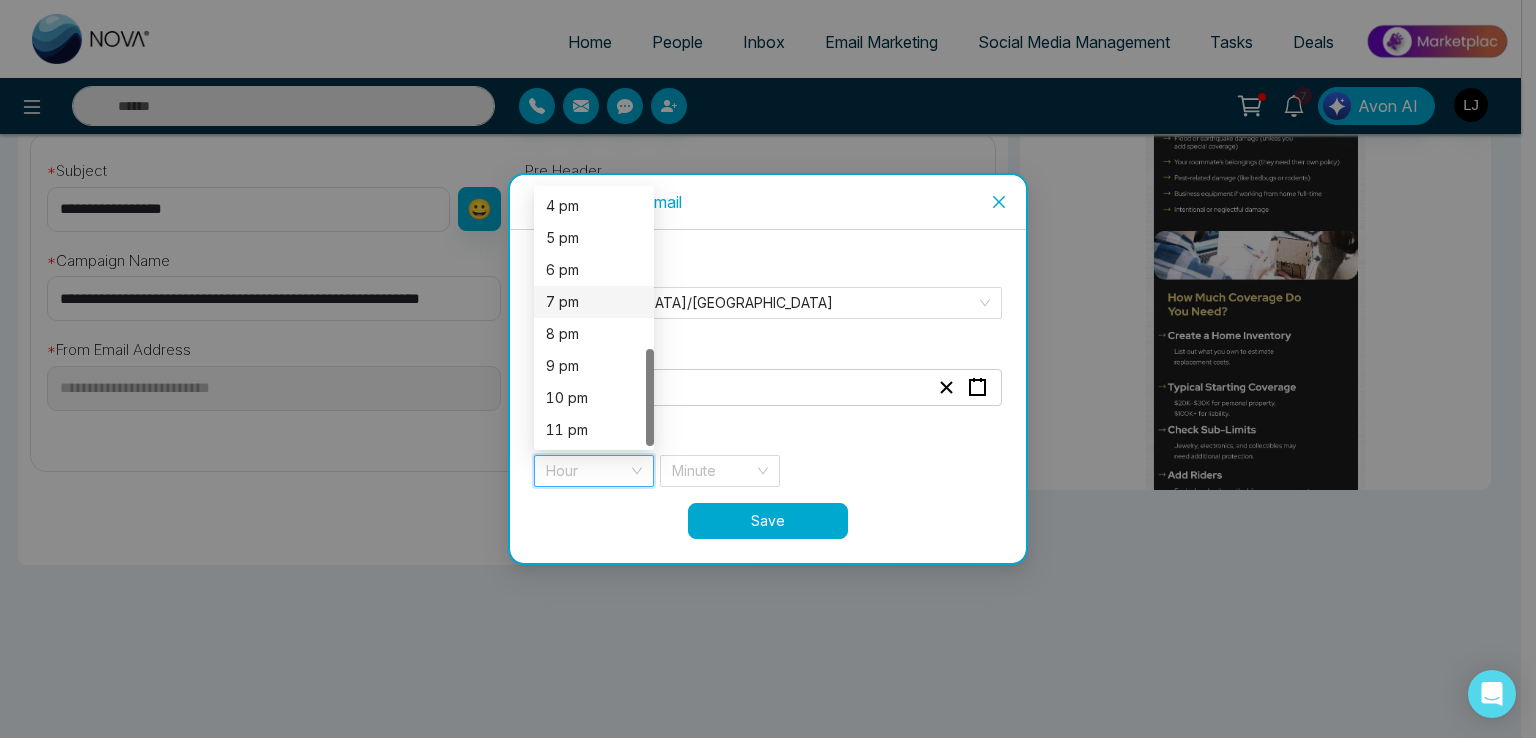 click on "7 pm" at bounding box center [594, 302] 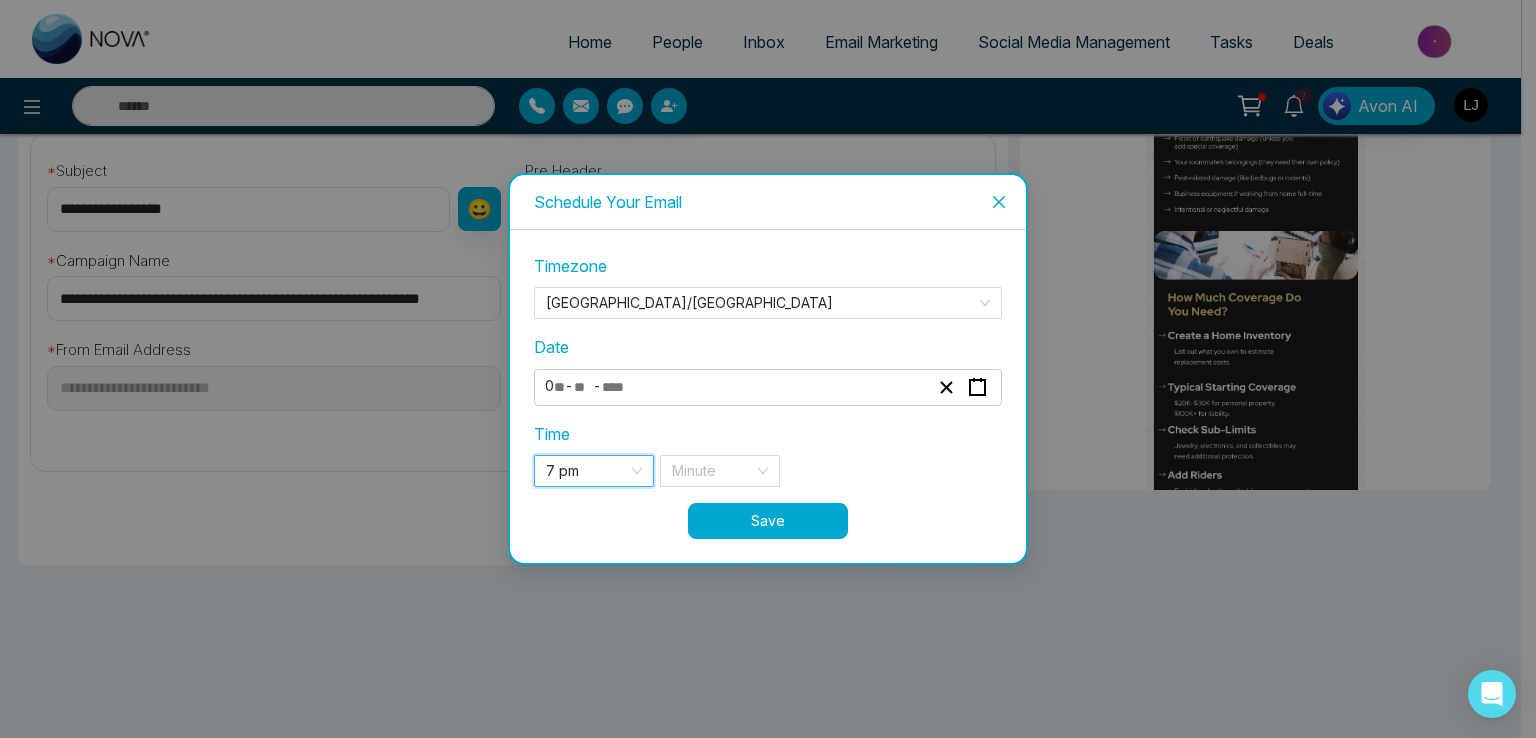 click on "Time 7 pm 7 pm 18 19 20 3 pm 4 pm 5 pm 6 pm 7 pm 8 pm 9 pm 10 pm 11 pm Minute" at bounding box center [768, 454] 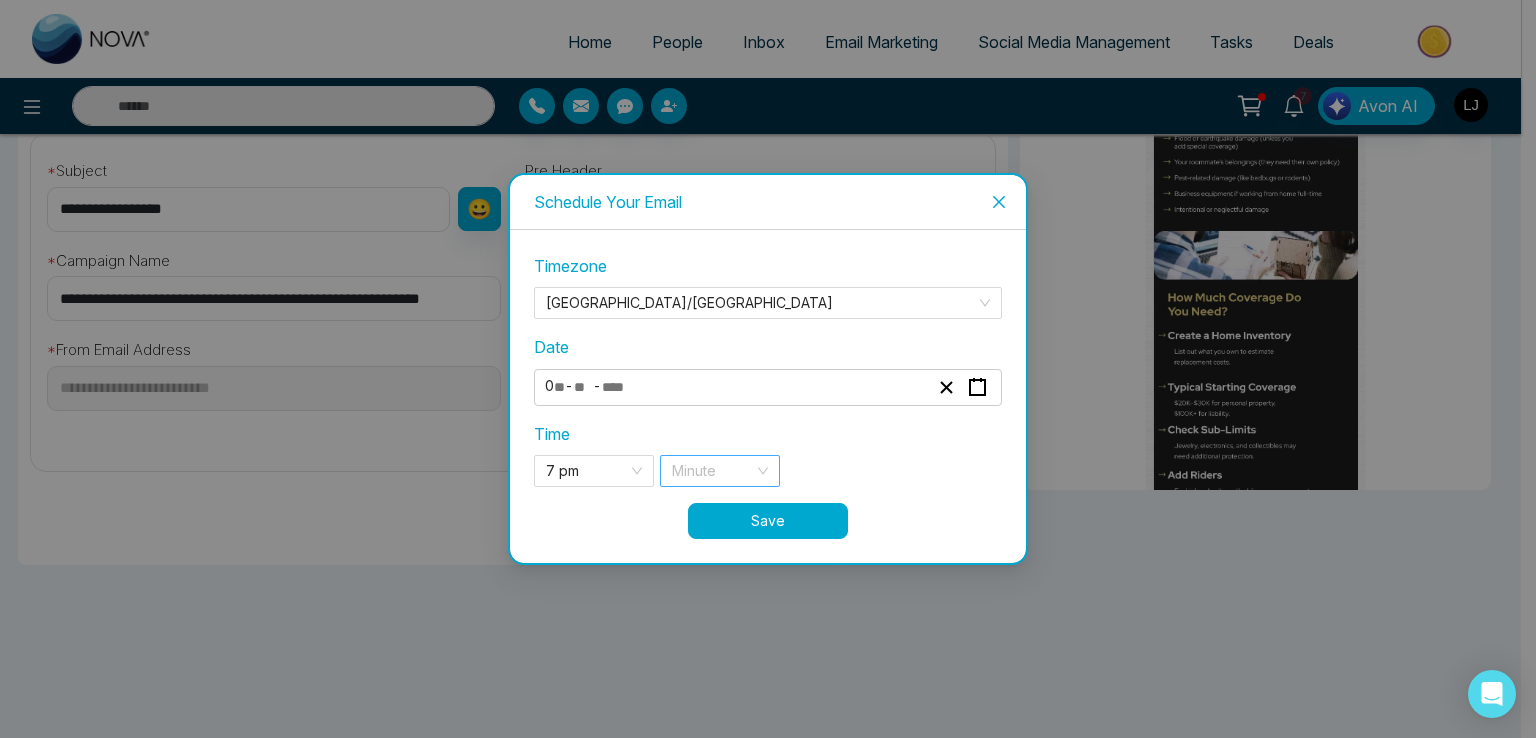 click at bounding box center [713, 471] 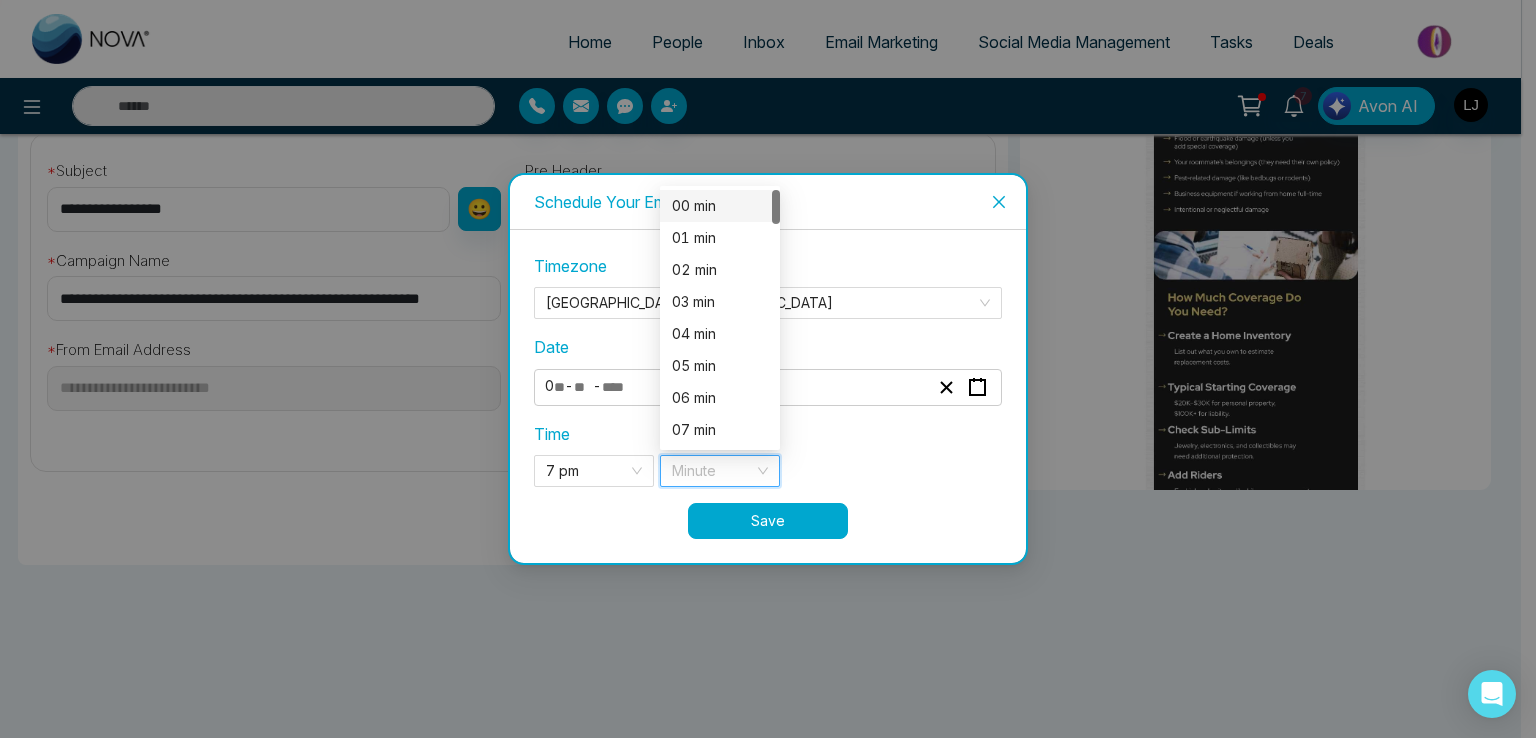 click on "00 min" at bounding box center [720, 206] 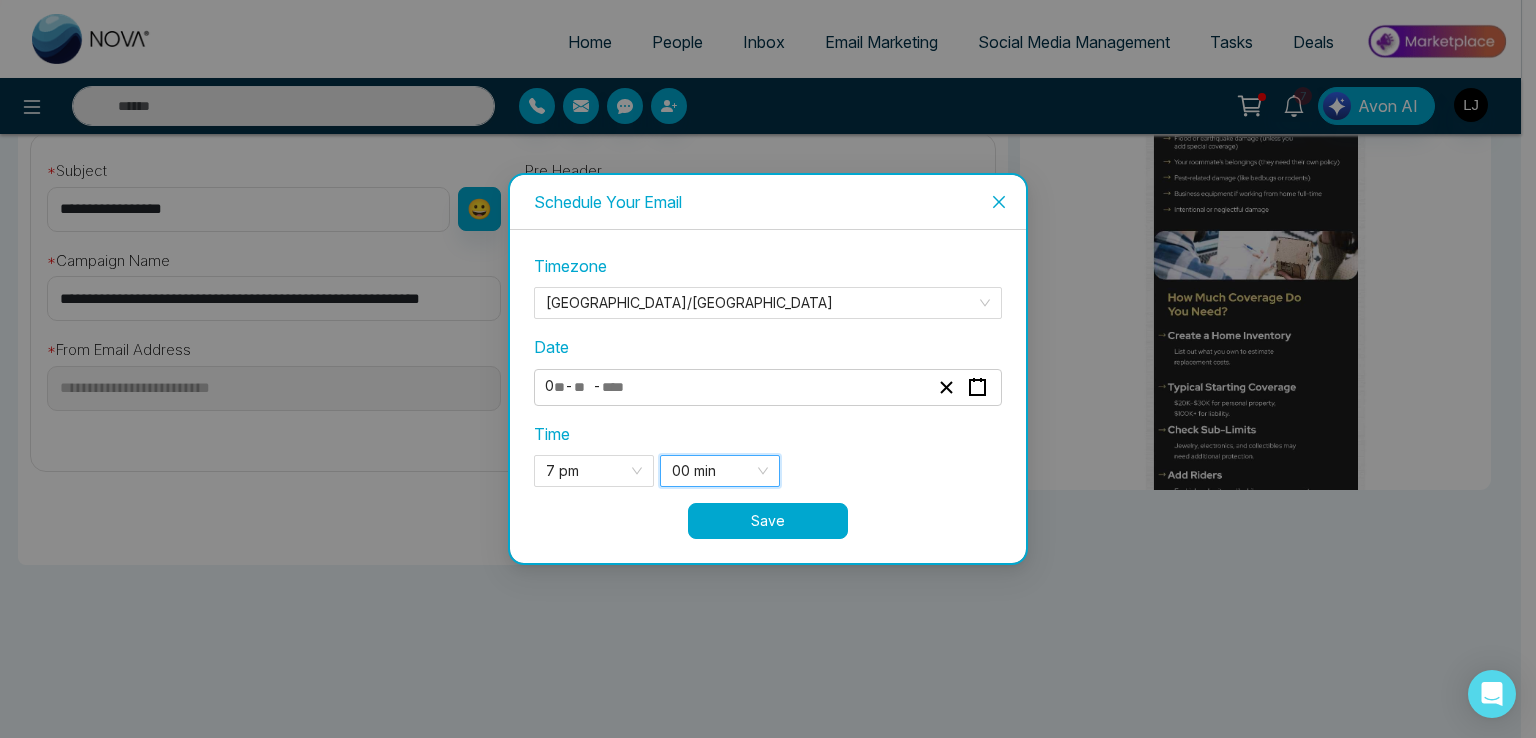 click on "Save" at bounding box center [768, 521] 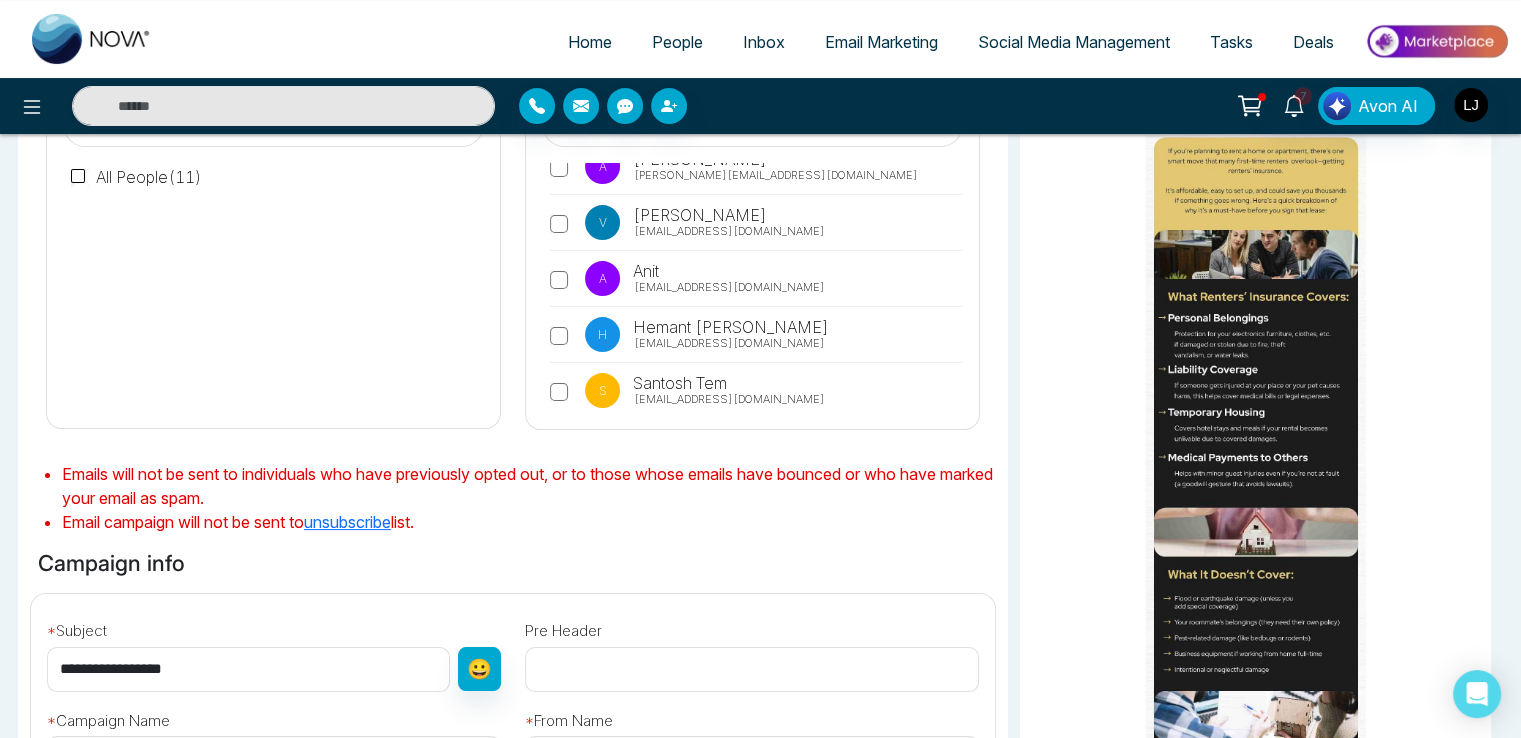 scroll, scrollTop: 0, scrollLeft: 0, axis: both 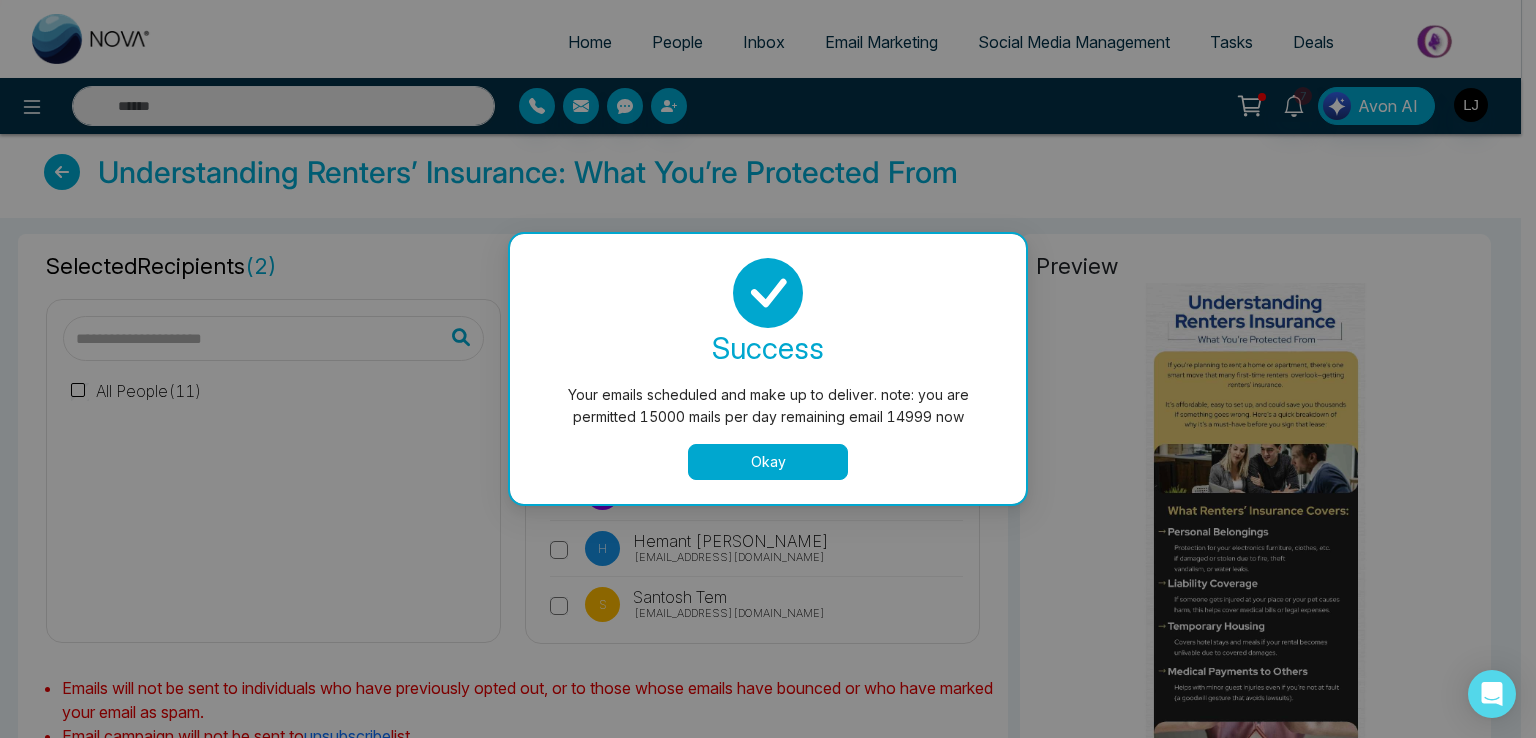 click on "Okay" at bounding box center (768, 462) 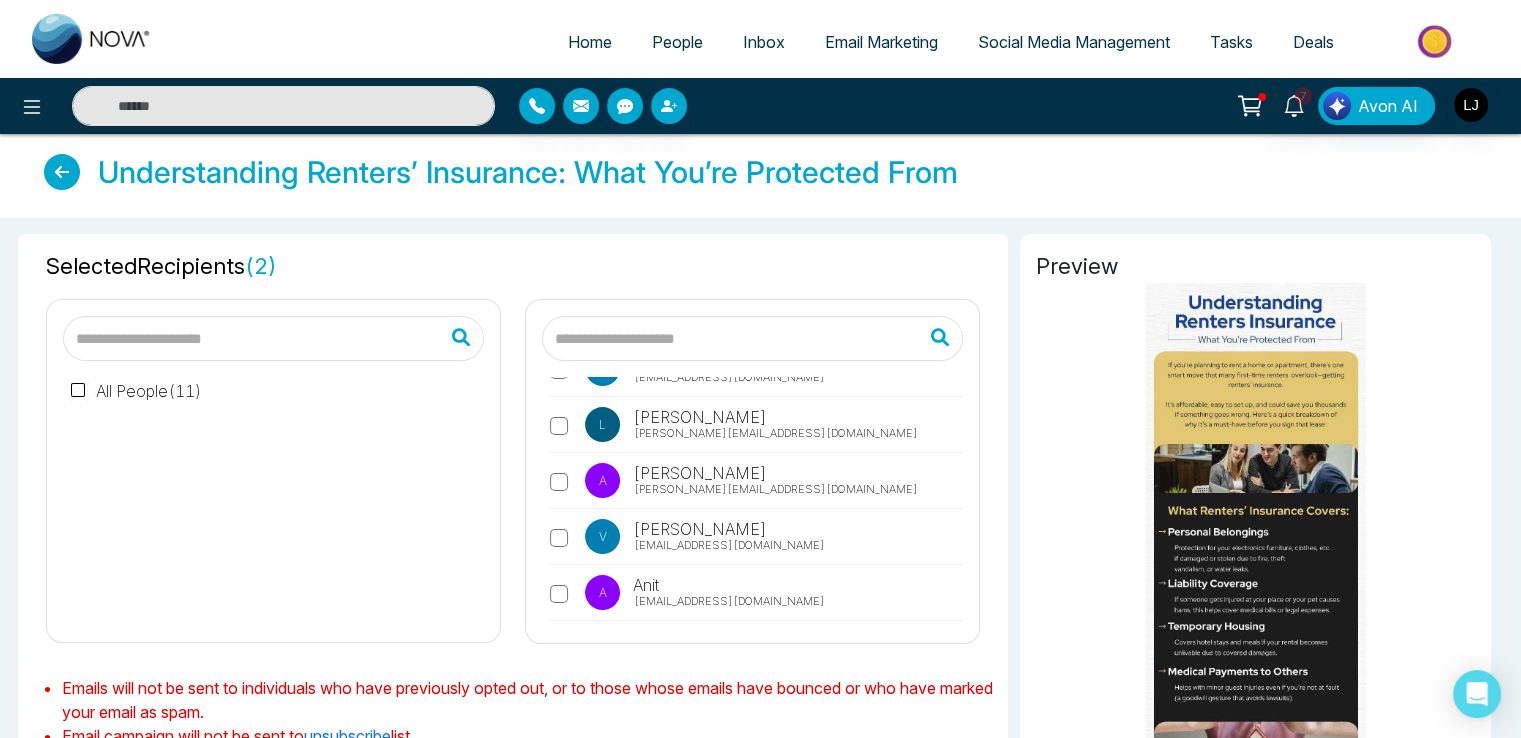 scroll, scrollTop: 0, scrollLeft: 0, axis: both 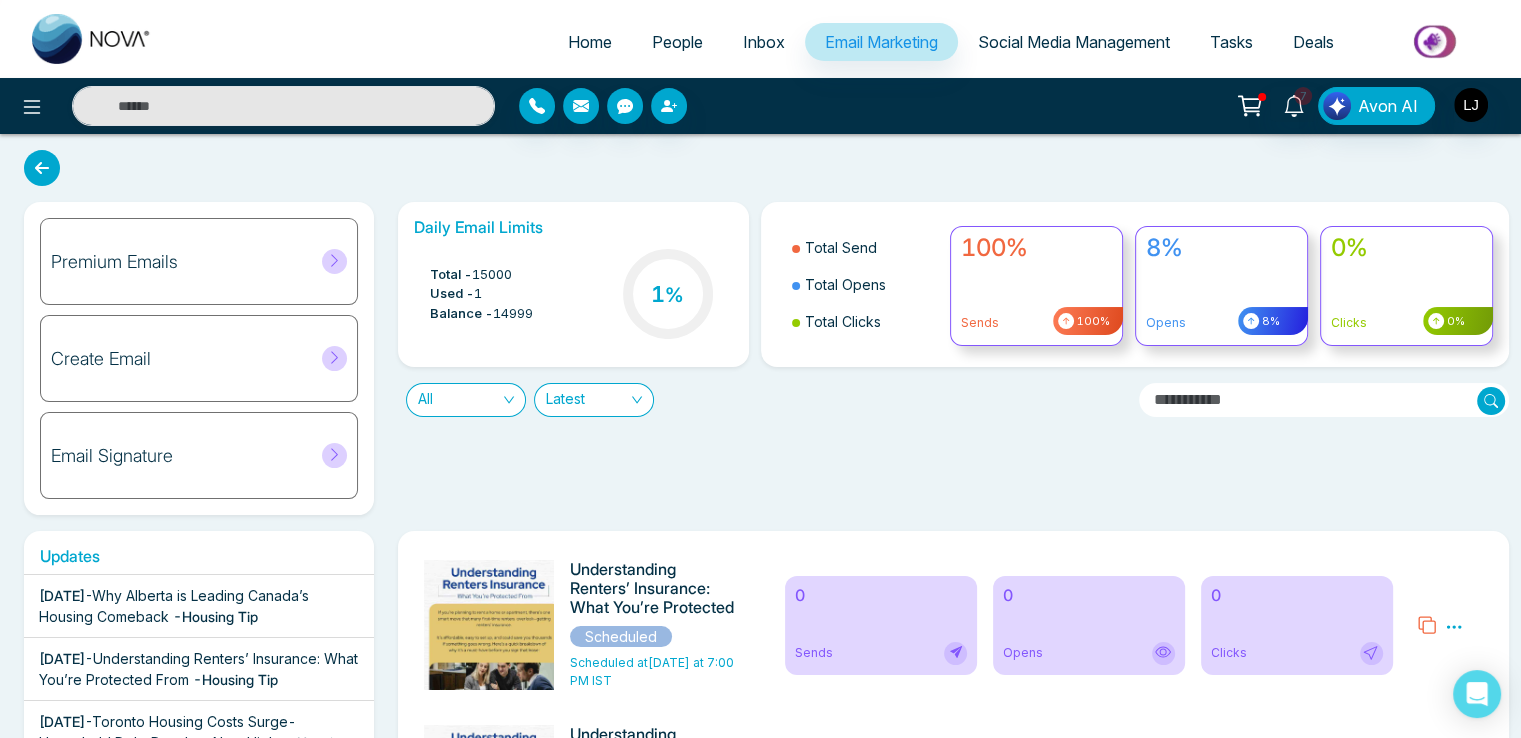 click on "People" at bounding box center (677, 42) 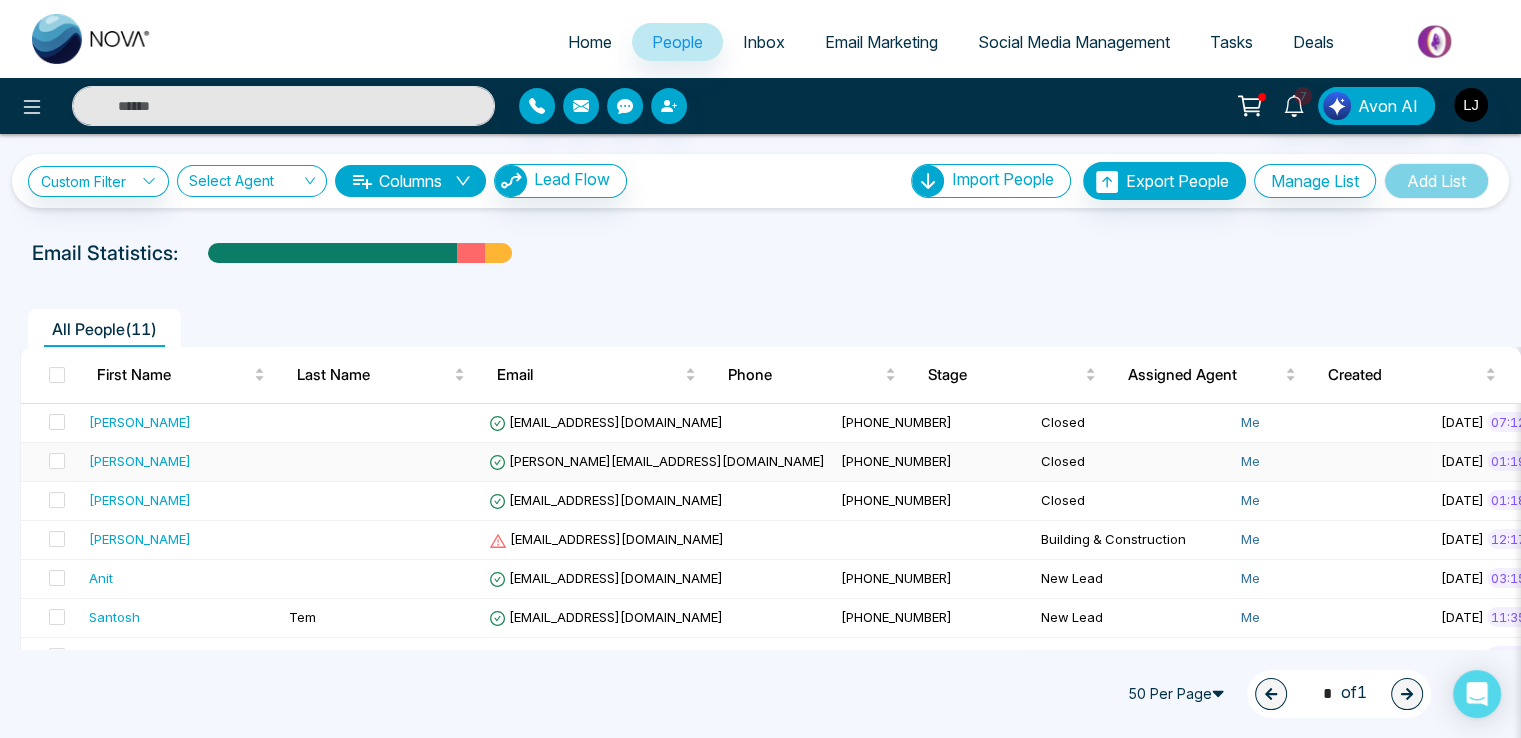 click on "[PERSON_NAME][EMAIL_ADDRESS][DOMAIN_NAME]" at bounding box center [657, 461] 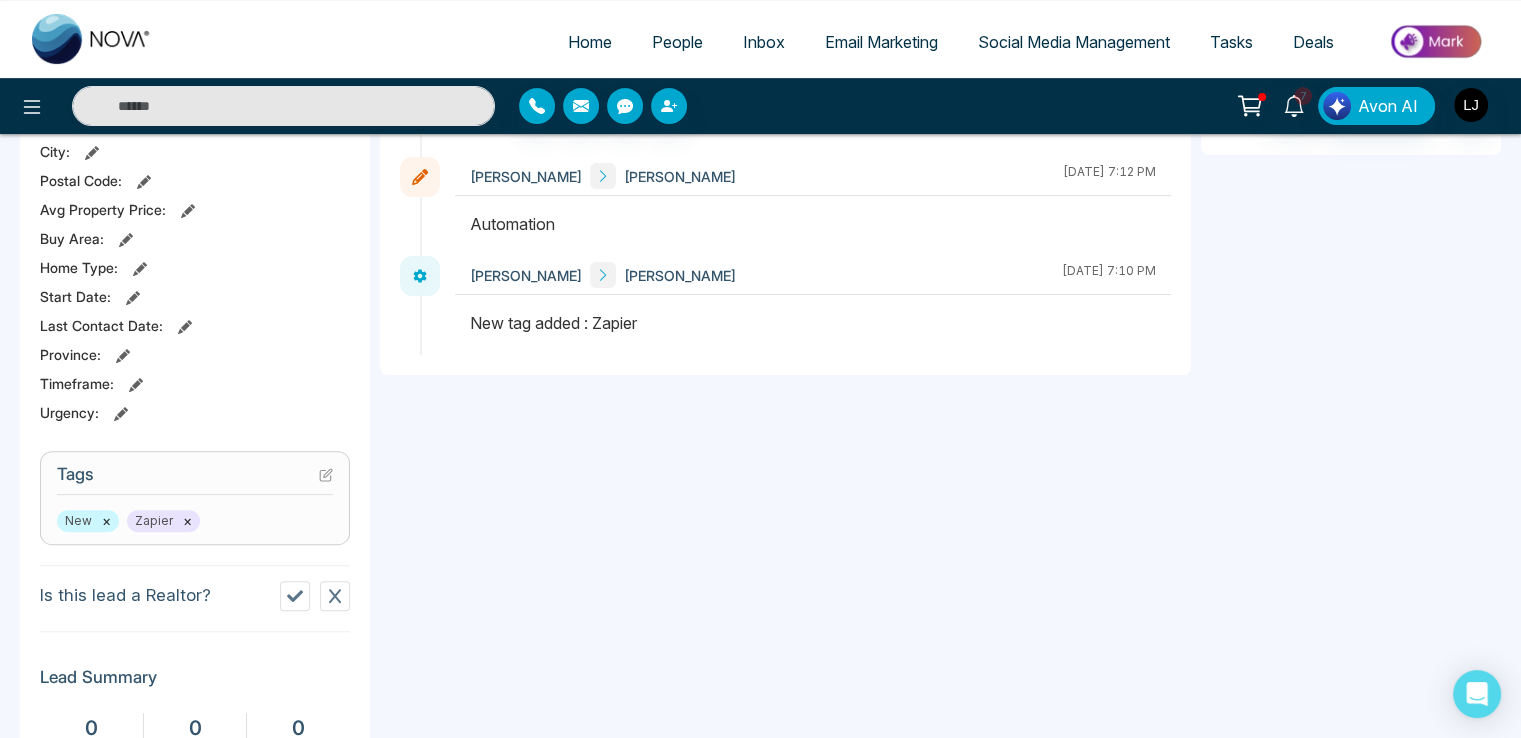 scroll, scrollTop: 600, scrollLeft: 0, axis: vertical 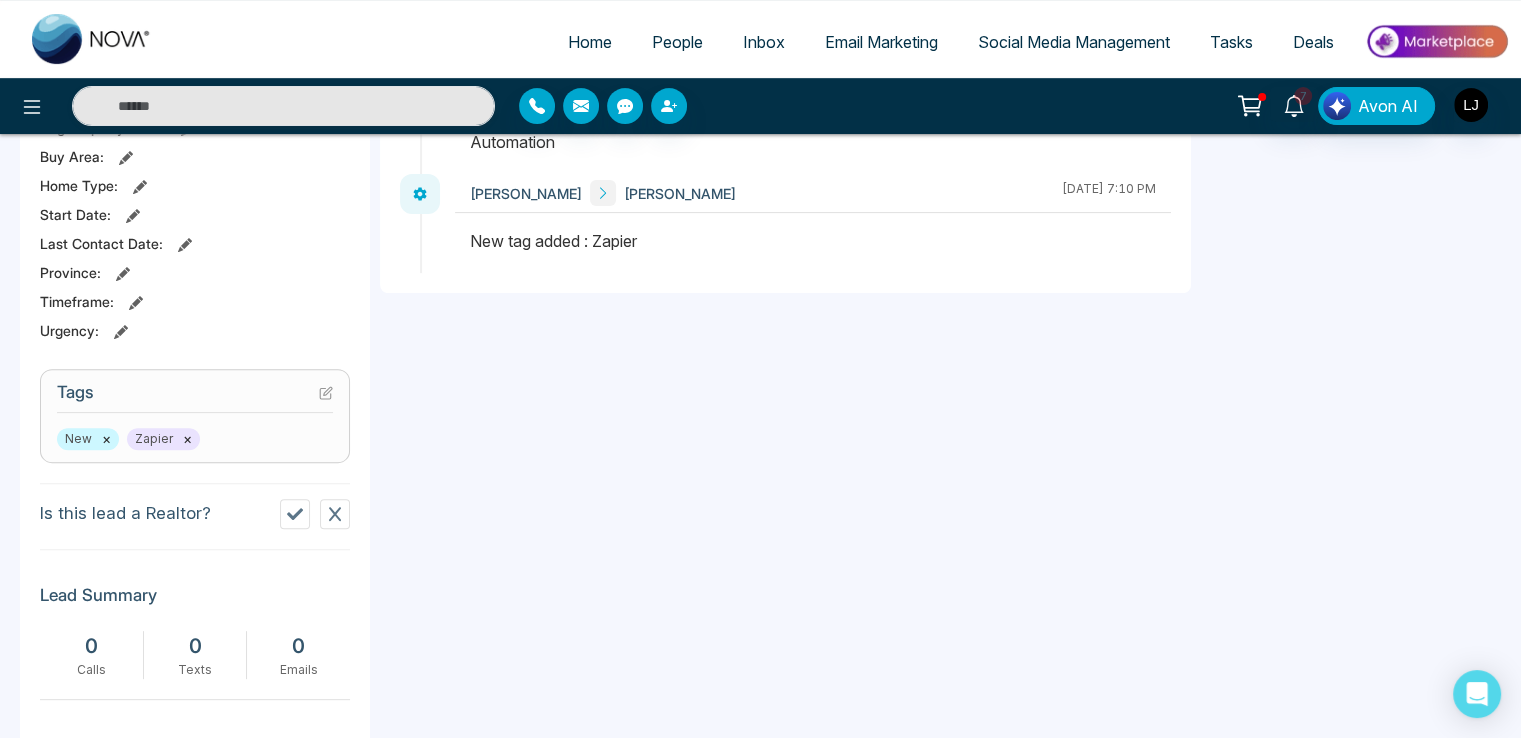 click on "×" at bounding box center (106, 439) 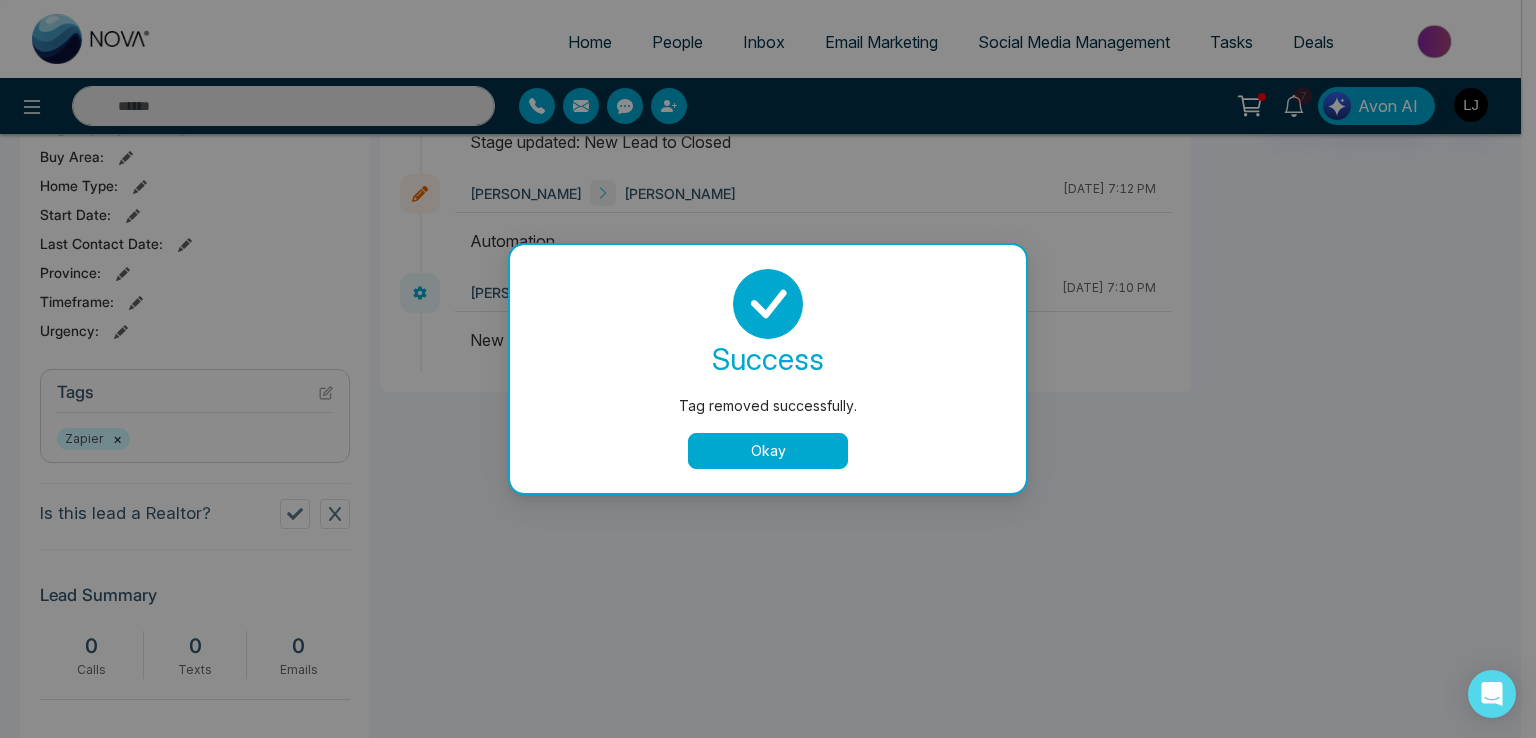 click on "Tag removed successfully. success Tag removed successfully.   Okay" at bounding box center [768, 369] 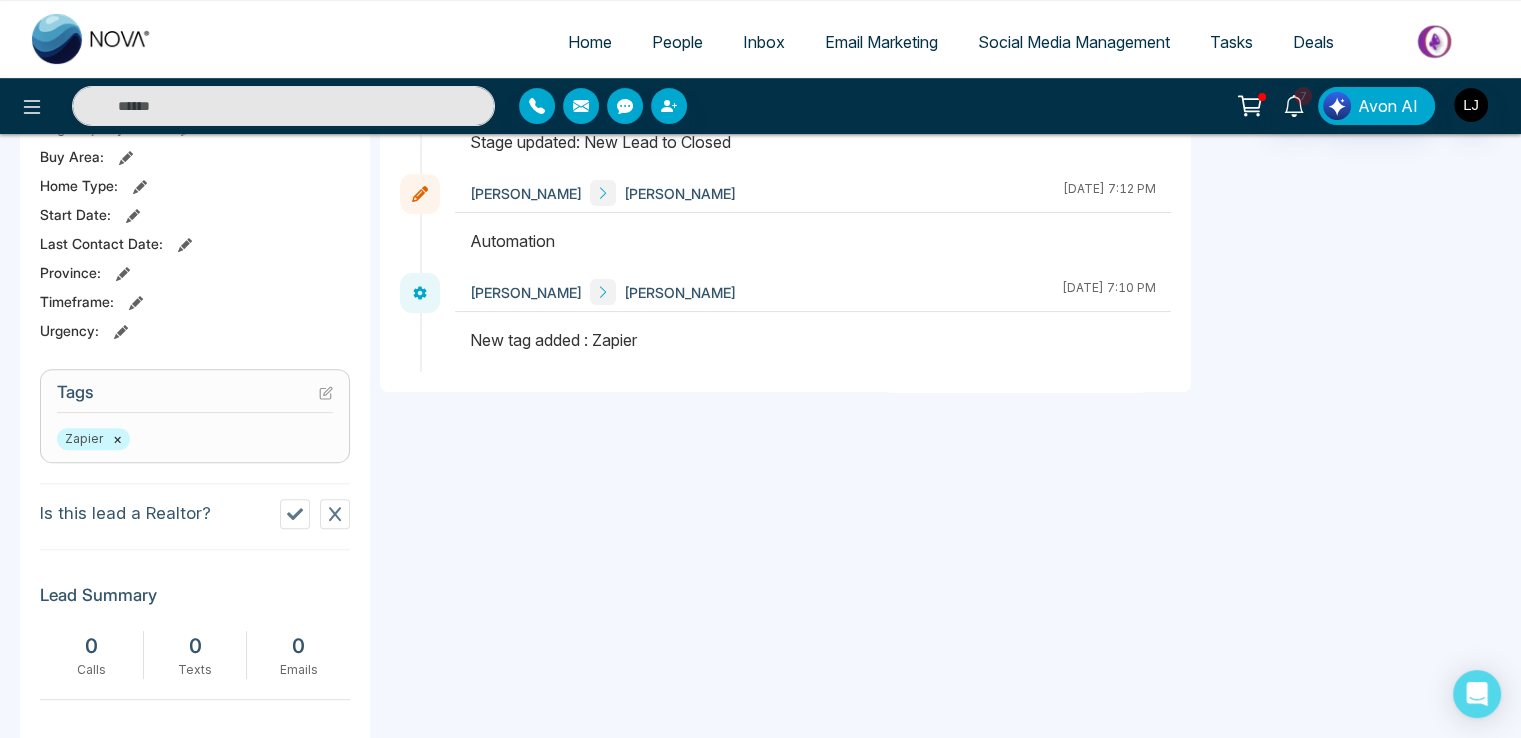click on "×" at bounding box center (117, 439) 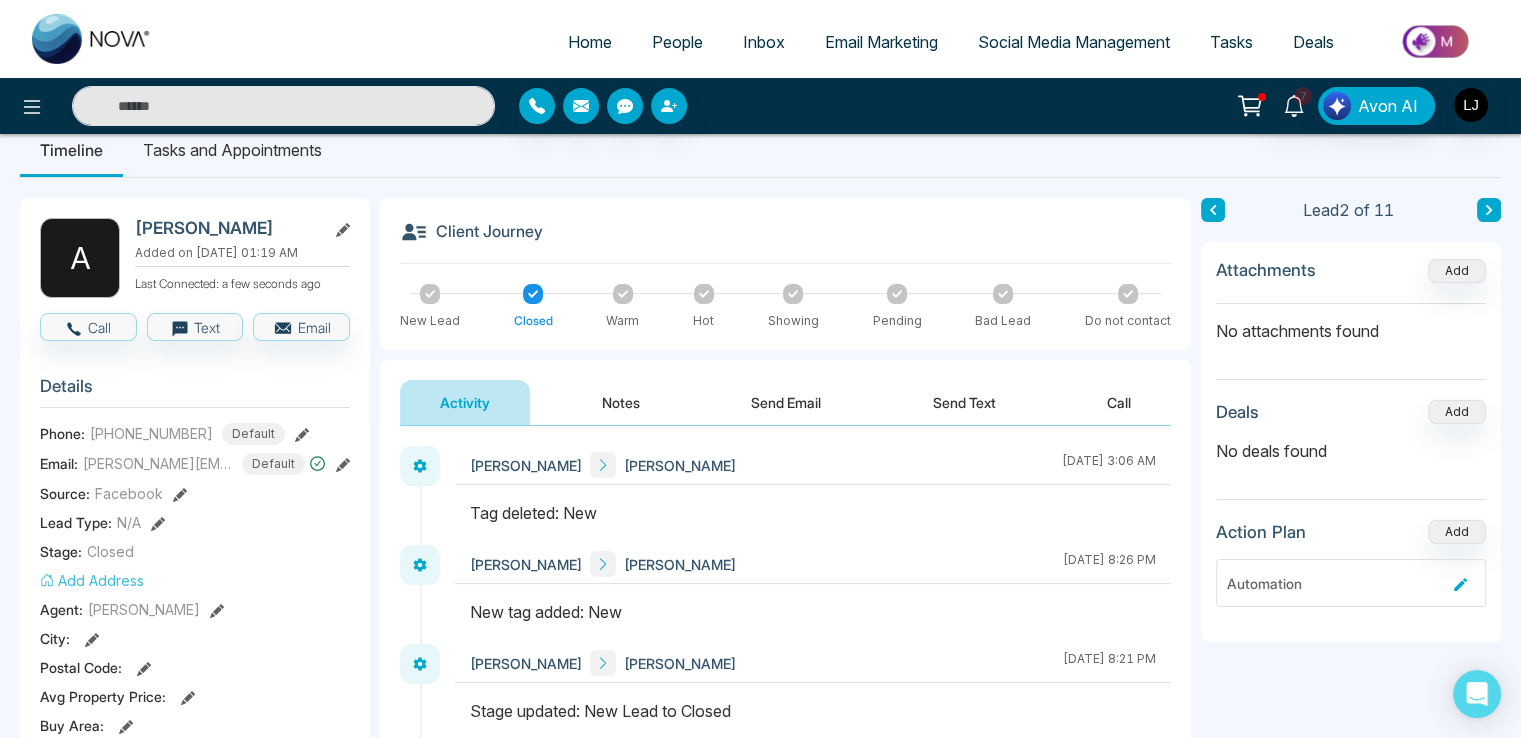 scroll, scrollTop: 0, scrollLeft: 0, axis: both 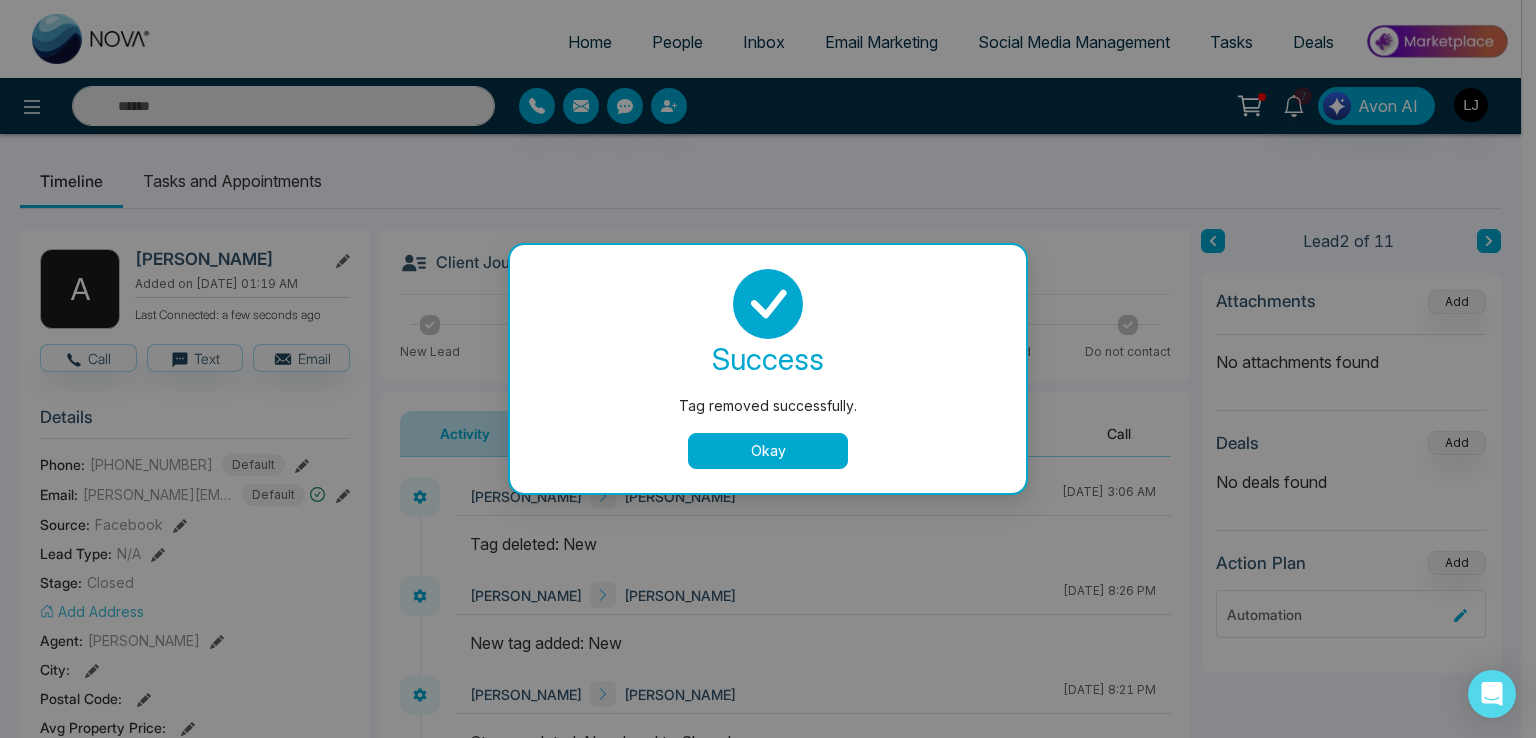 click on "Okay" at bounding box center (768, 451) 